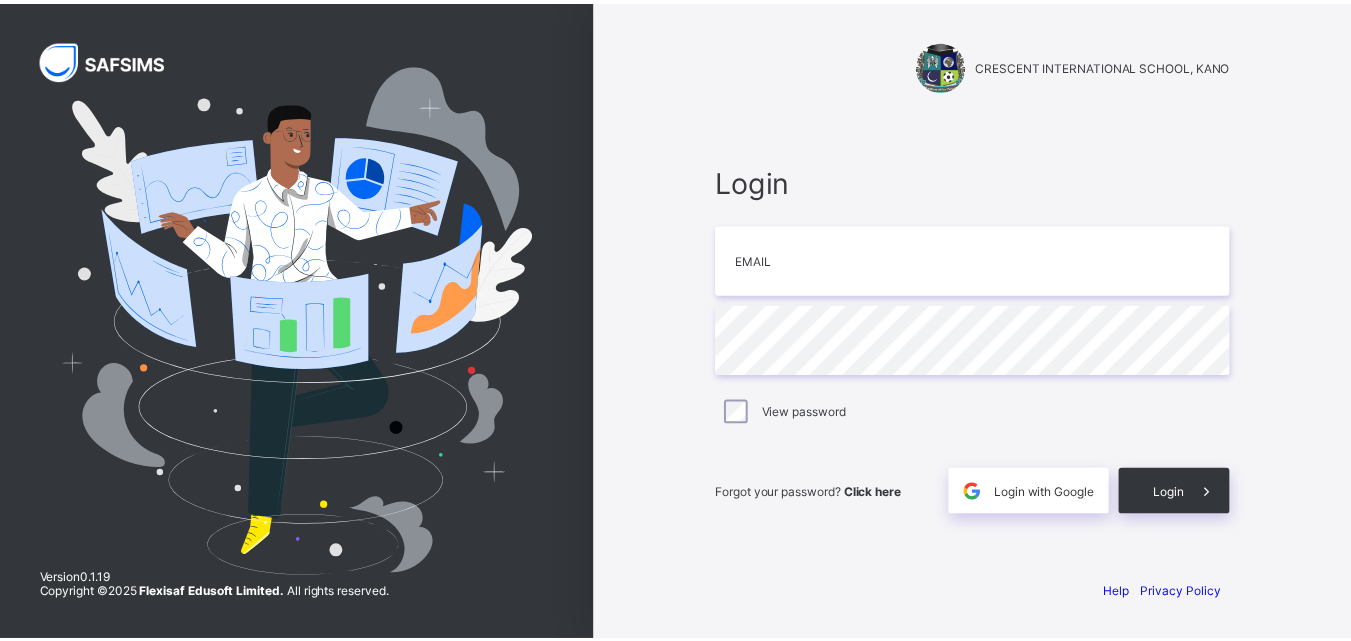 scroll, scrollTop: 0, scrollLeft: 0, axis: both 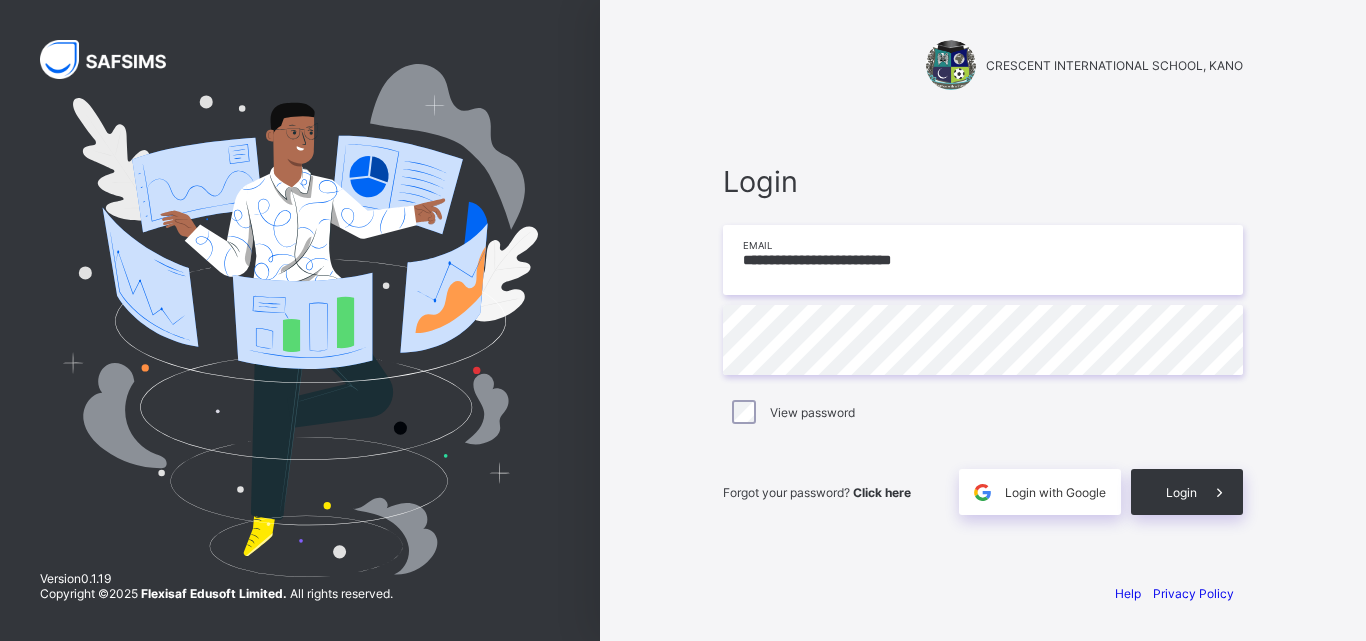 click on "**********" at bounding box center [983, 260] 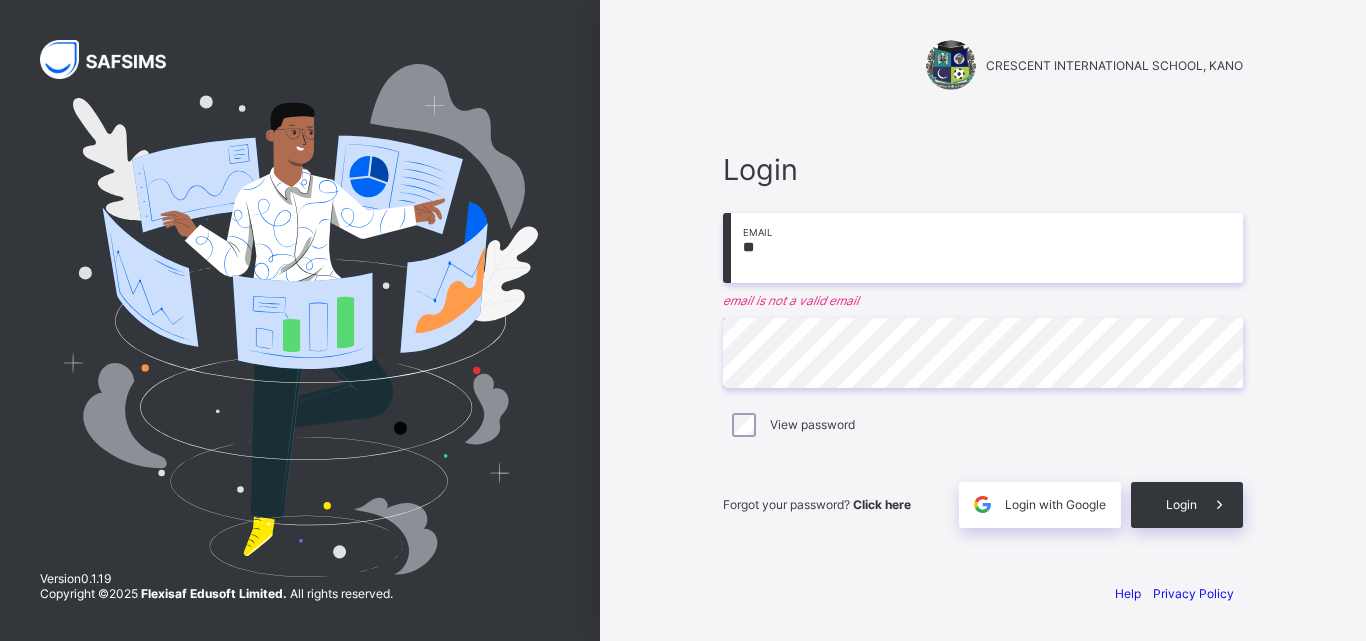 type on "*" 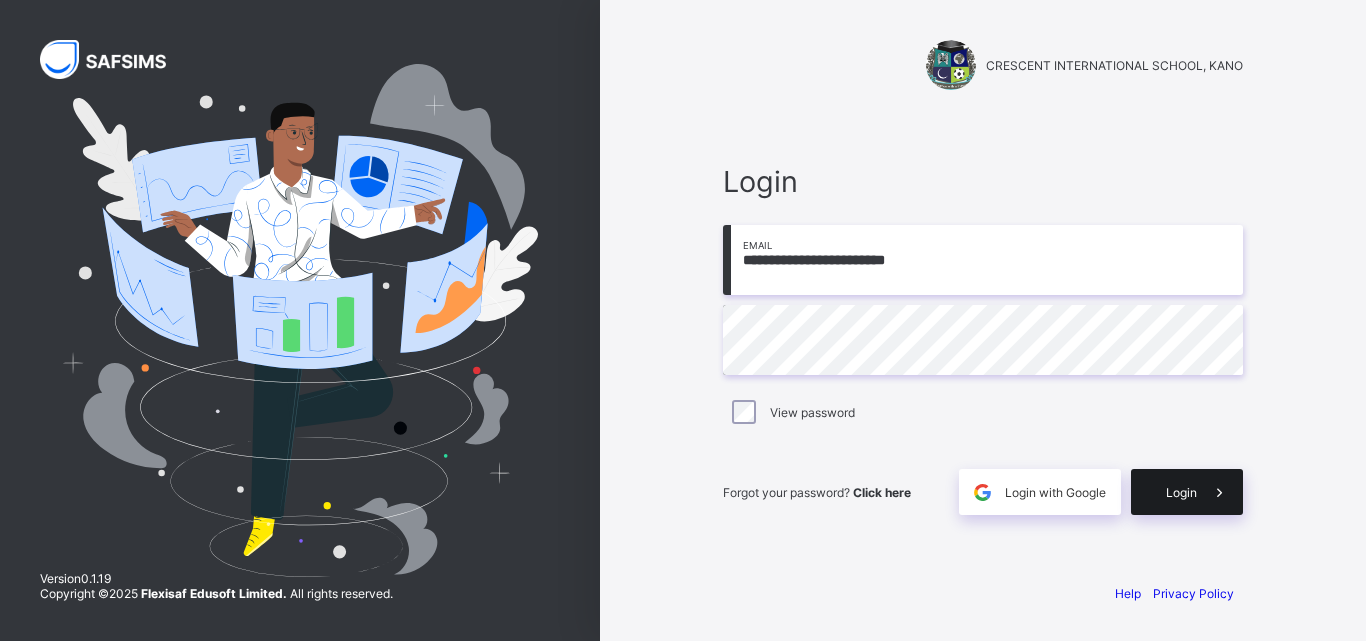 click on "Login" at bounding box center [1187, 492] 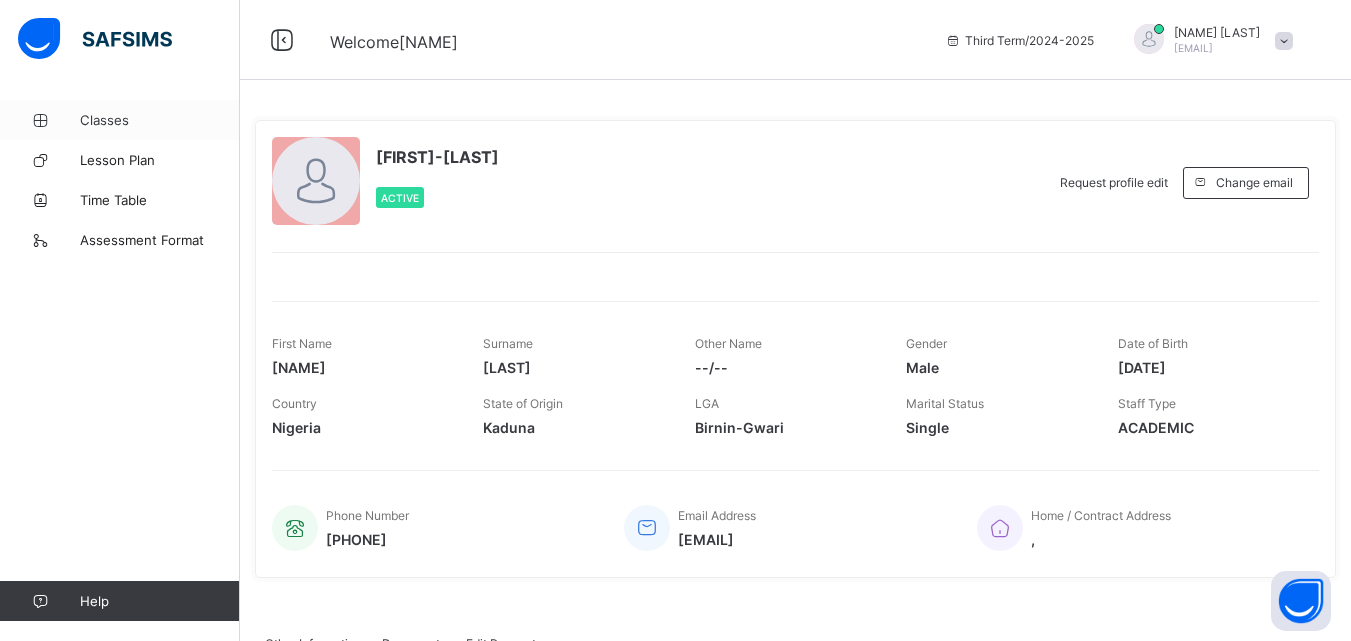 click on "Classes" at bounding box center [160, 120] 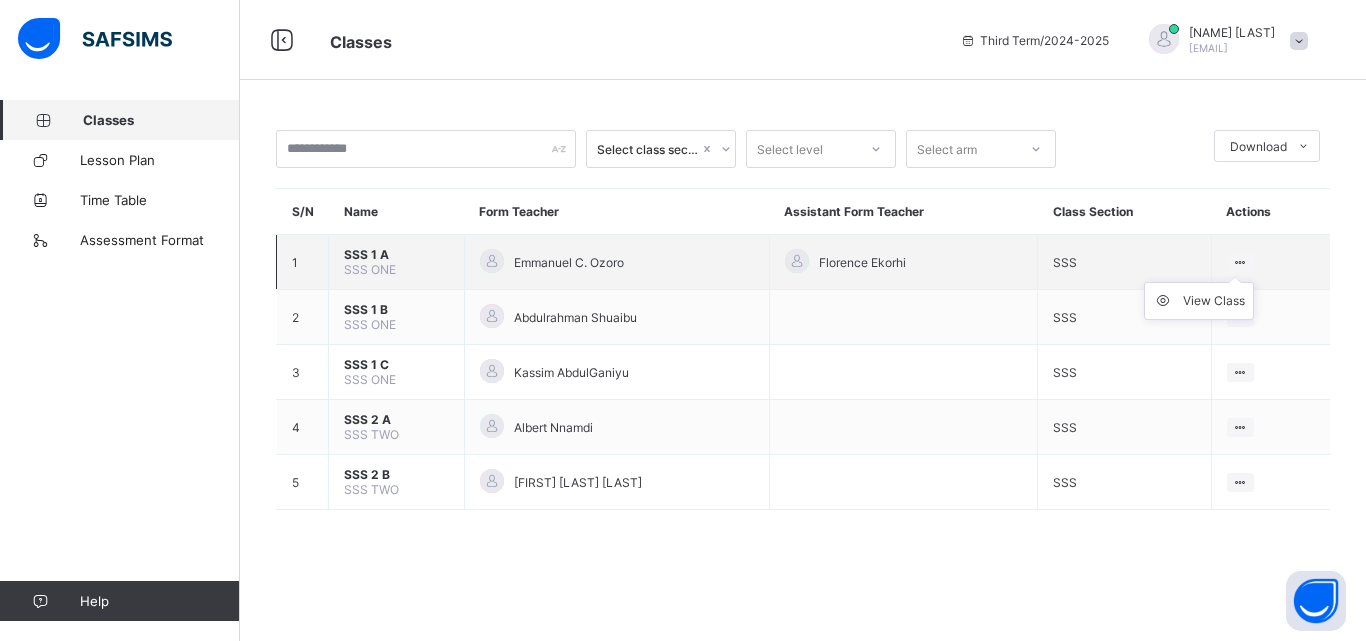 click on "View Class" at bounding box center [1199, 301] 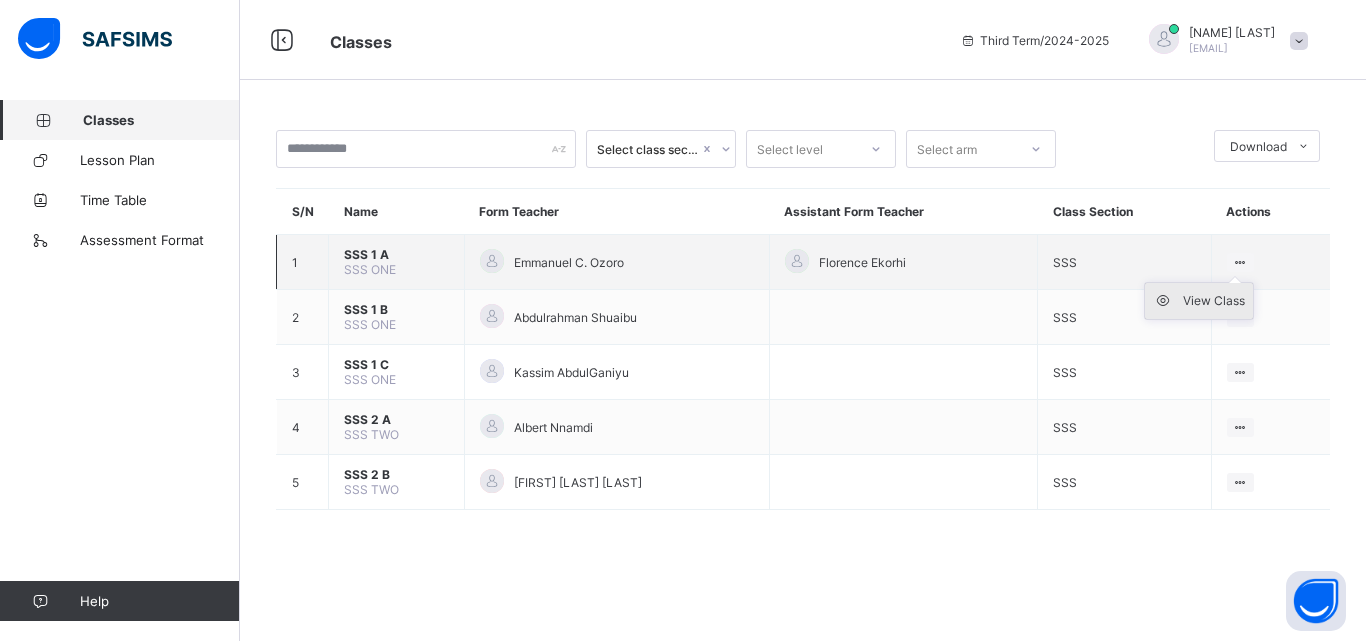 click on "View Class" at bounding box center [1214, 301] 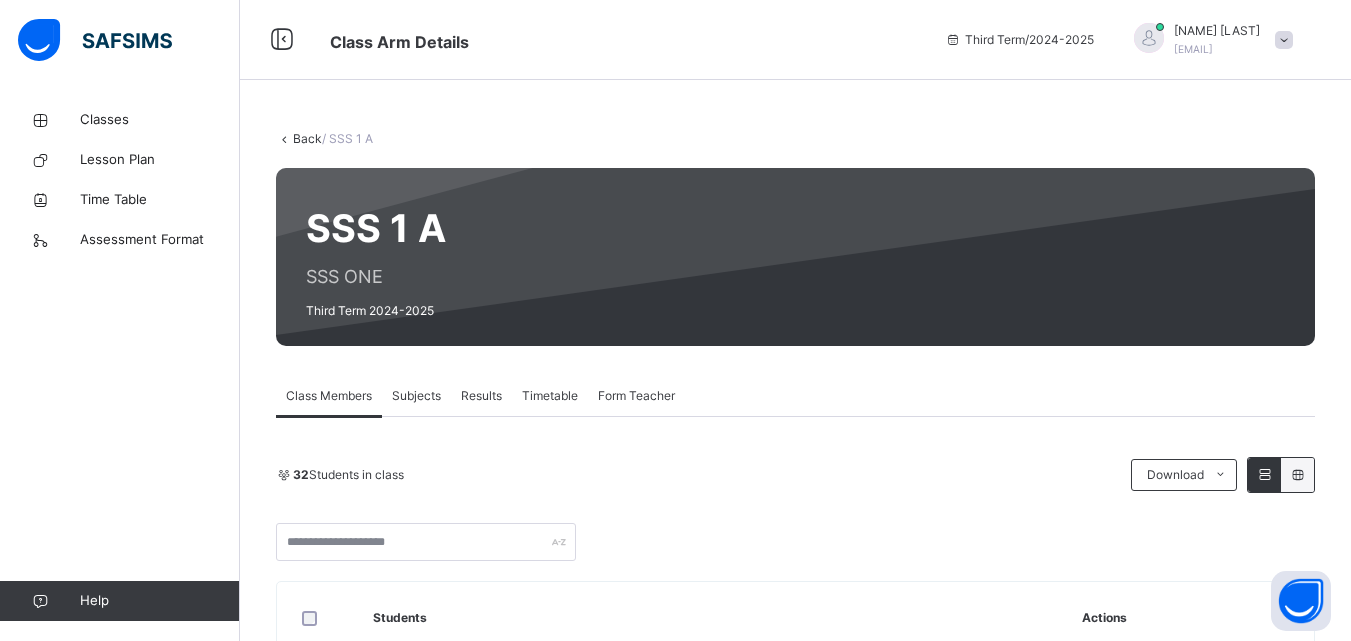 click on "Subjects" at bounding box center (416, 396) 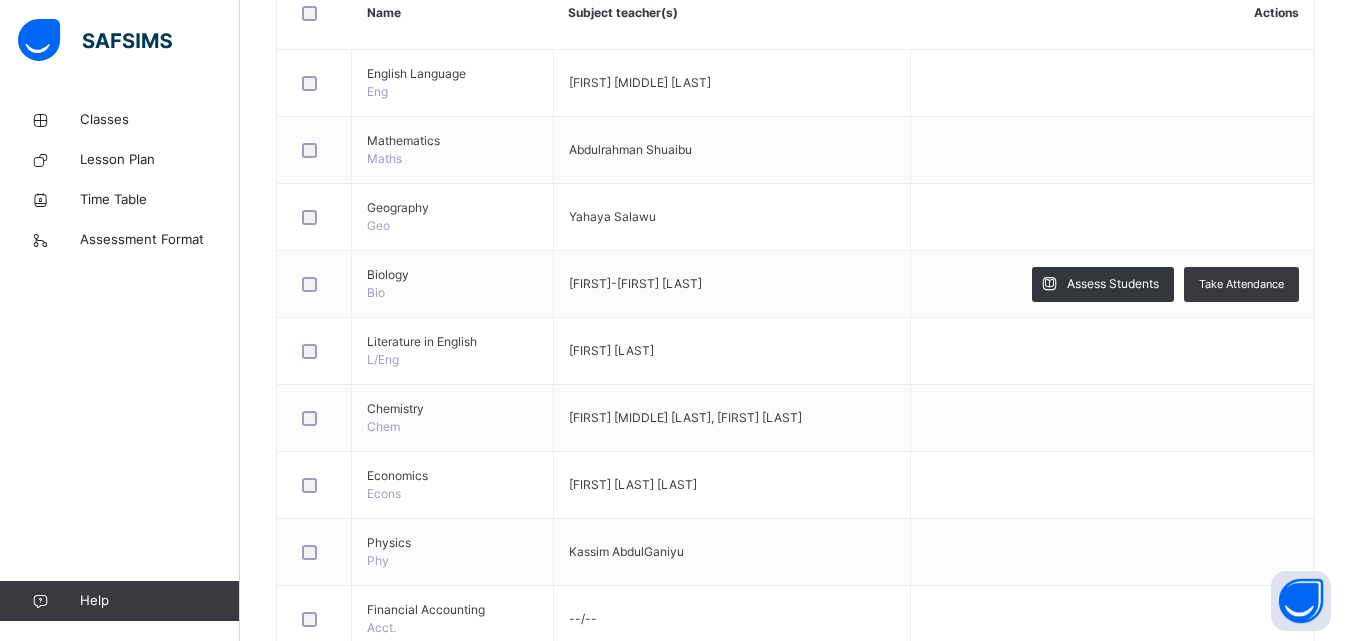 scroll, scrollTop: 513, scrollLeft: 0, axis: vertical 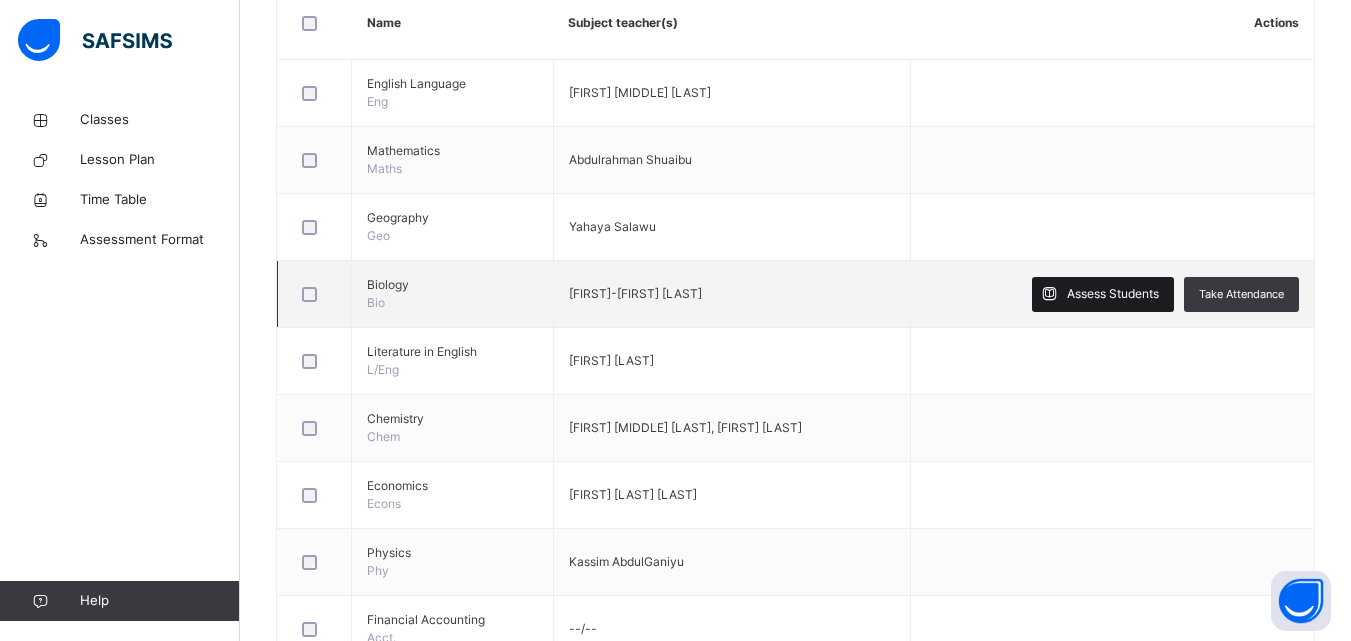 click on "Assess Students" at bounding box center (1113, 294) 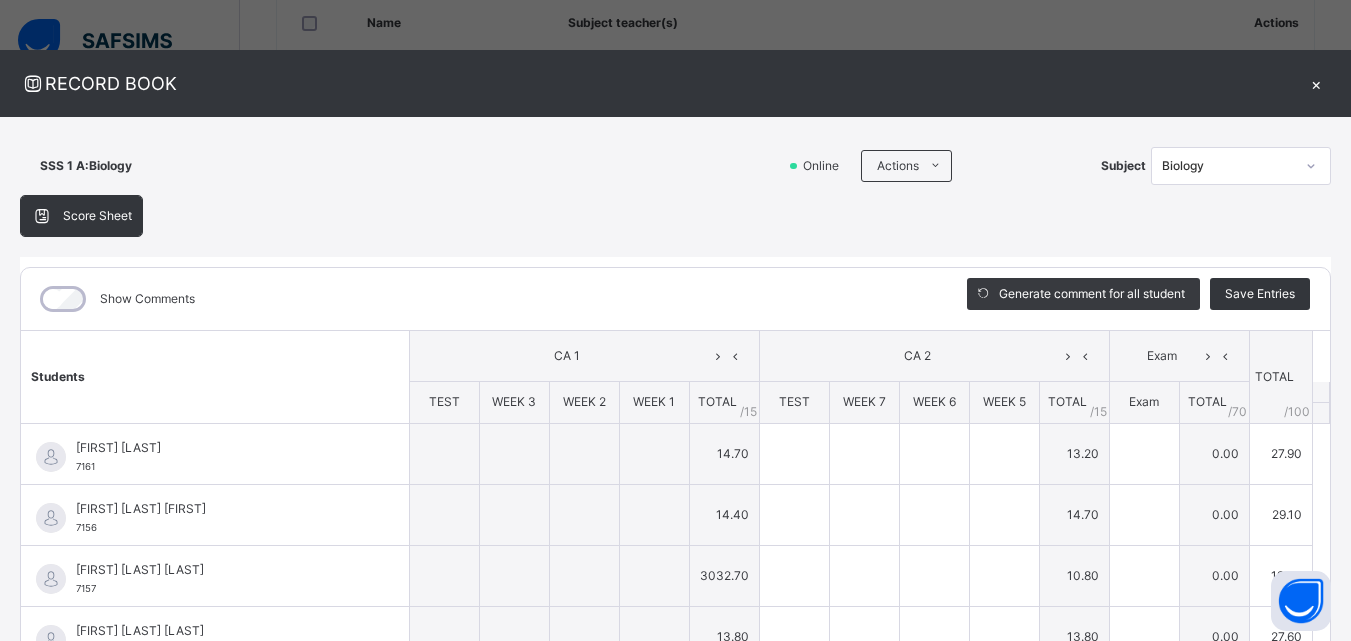 type on "**" 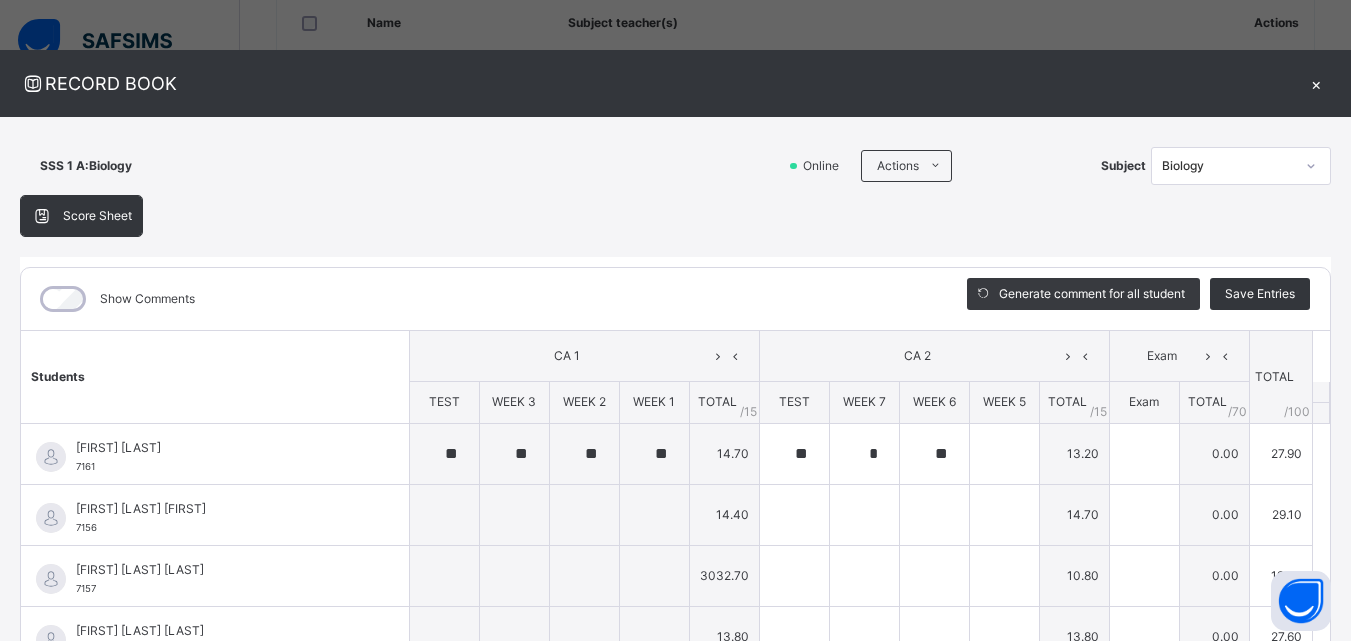 type on "*" 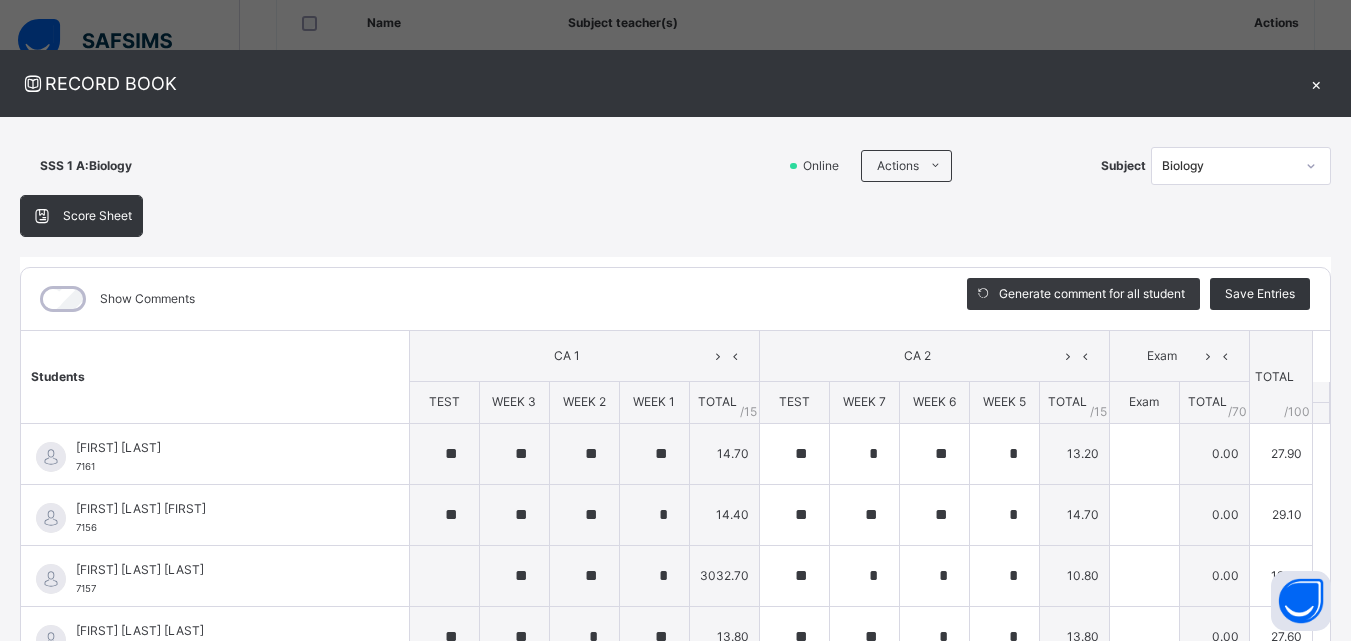type on "*" 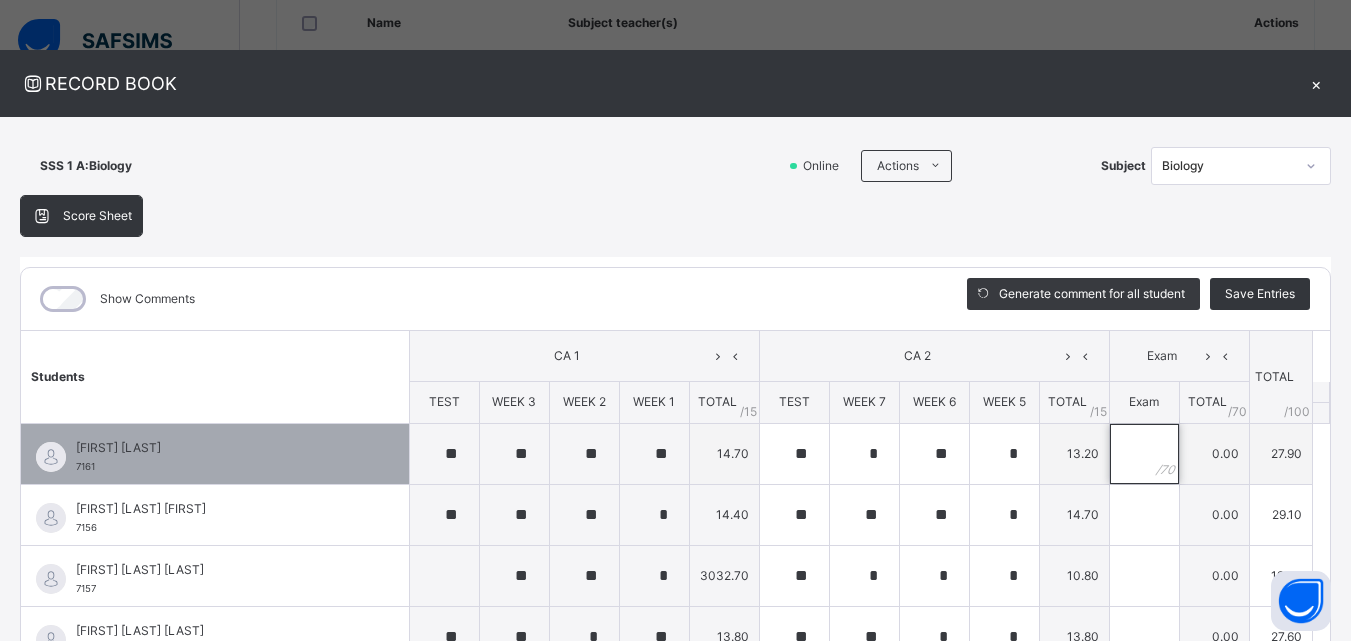 click at bounding box center (1144, 454) 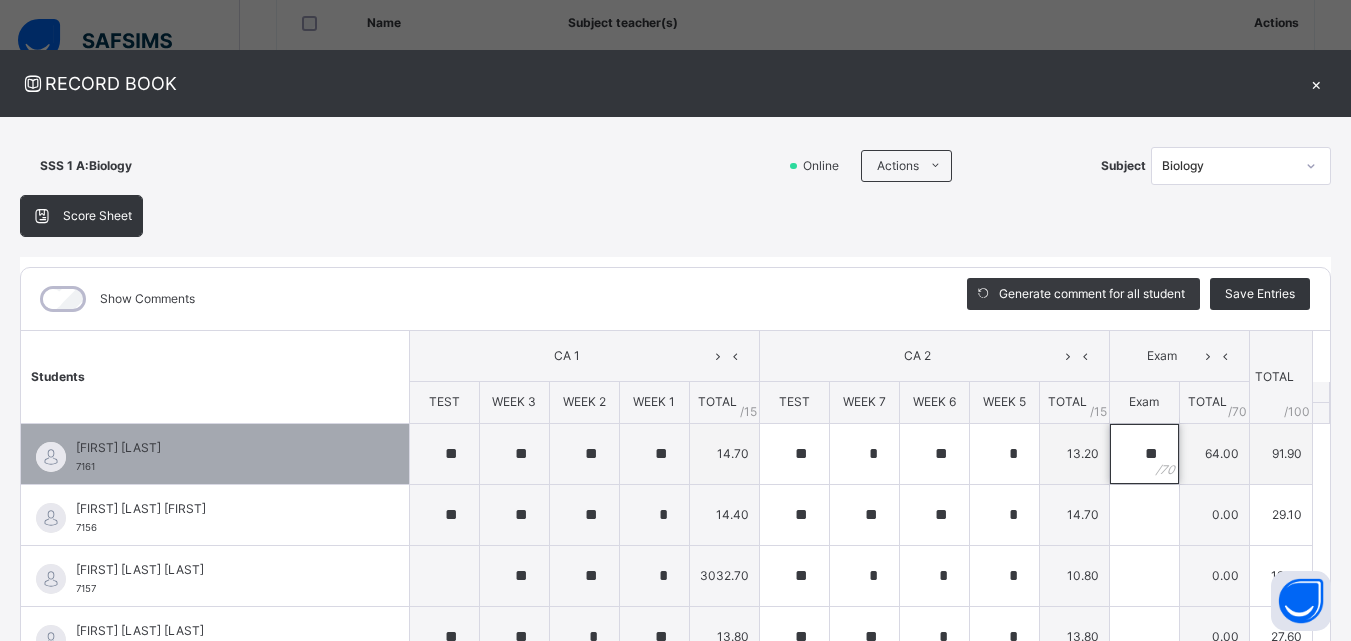 type on "**" 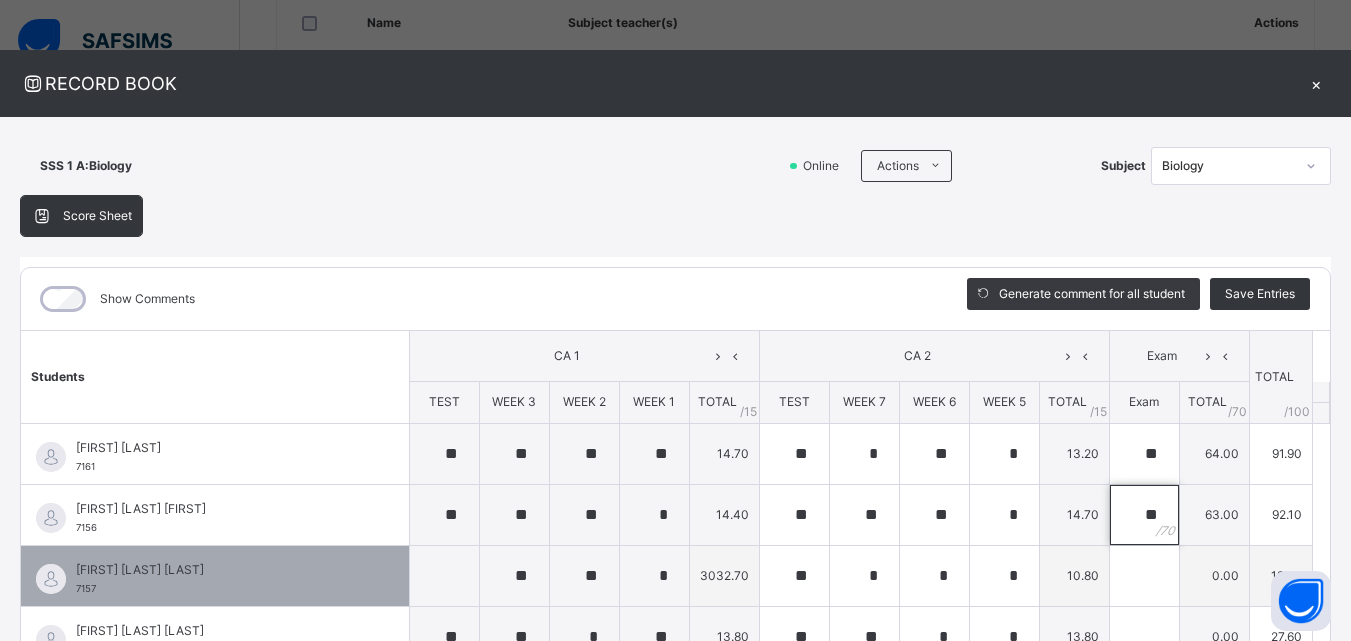type on "**" 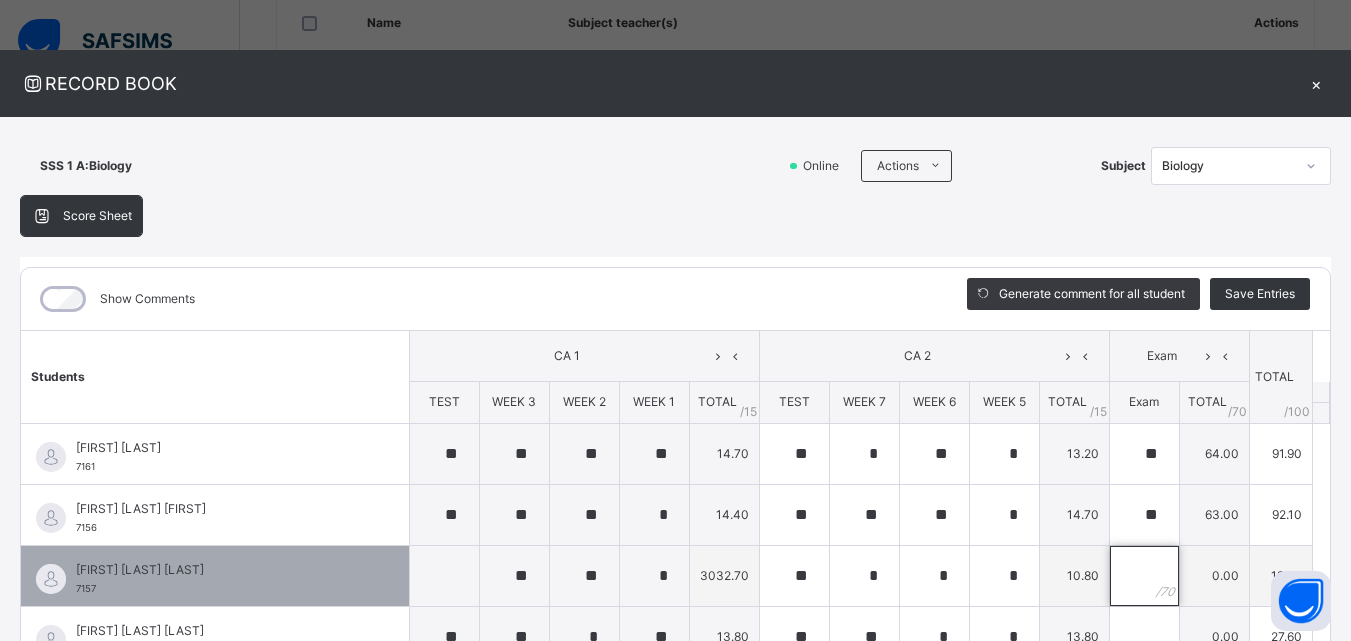 click at bounding box center (1144, 576) 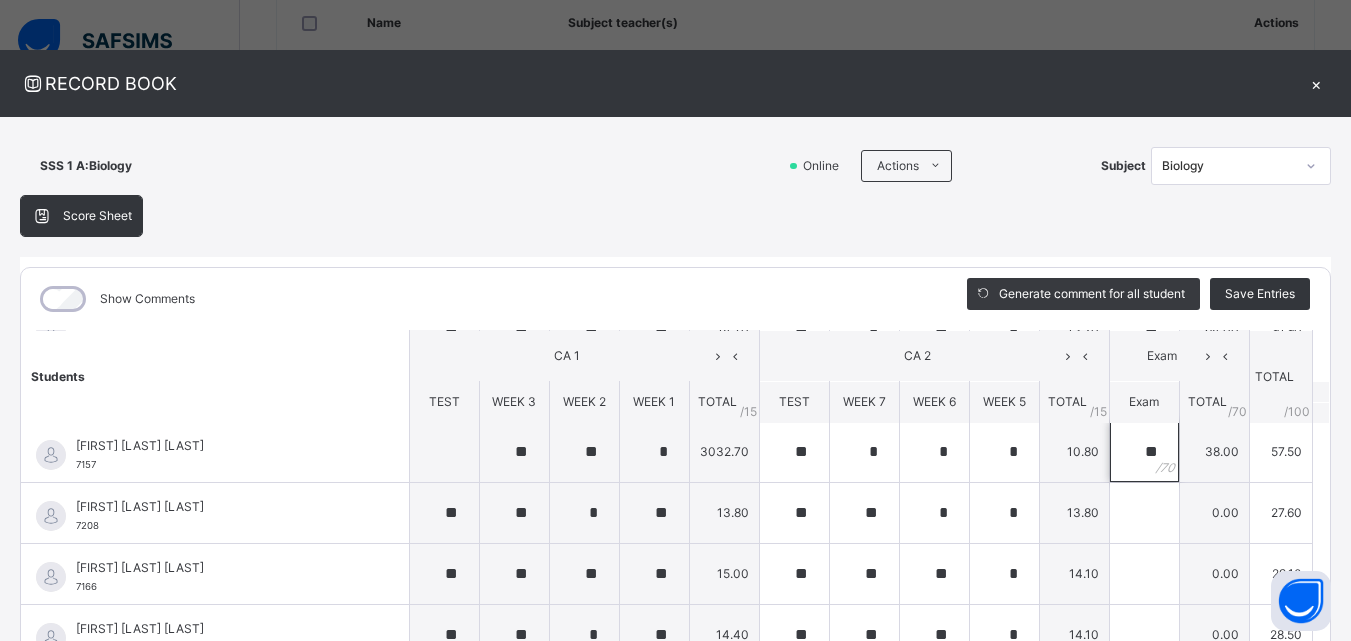 scroll, scrollTop: 138, scrollLeft: 0, axis: vertical 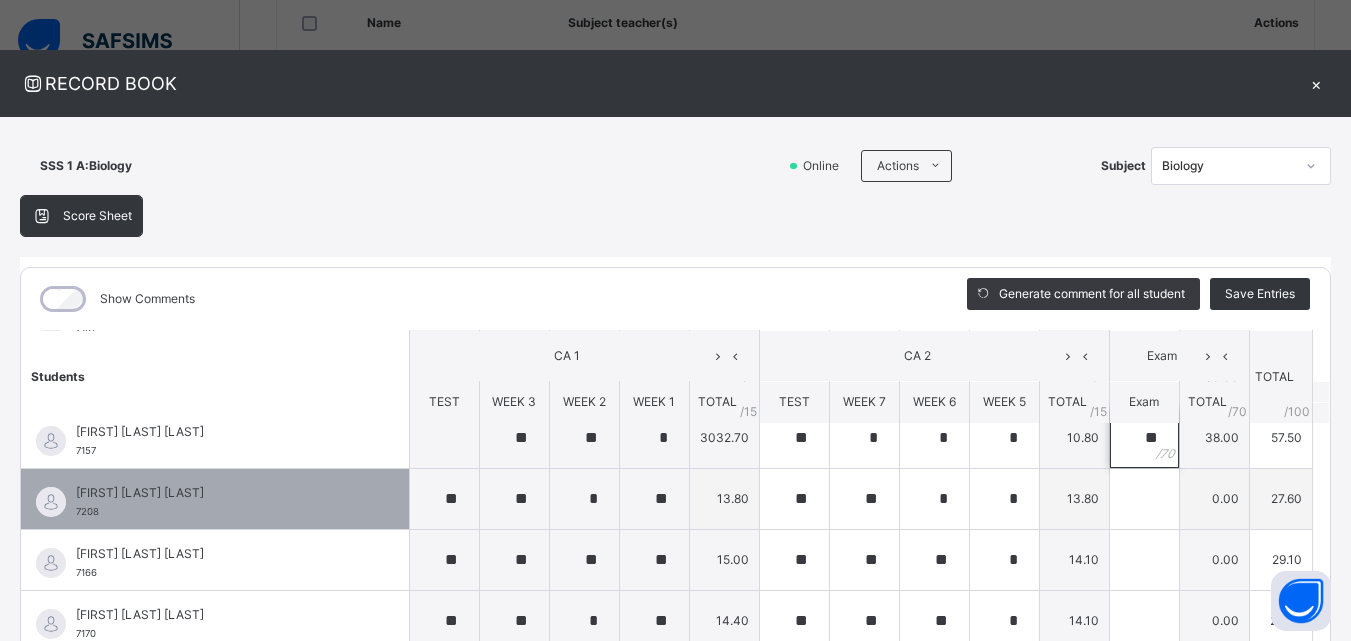 type on "**" 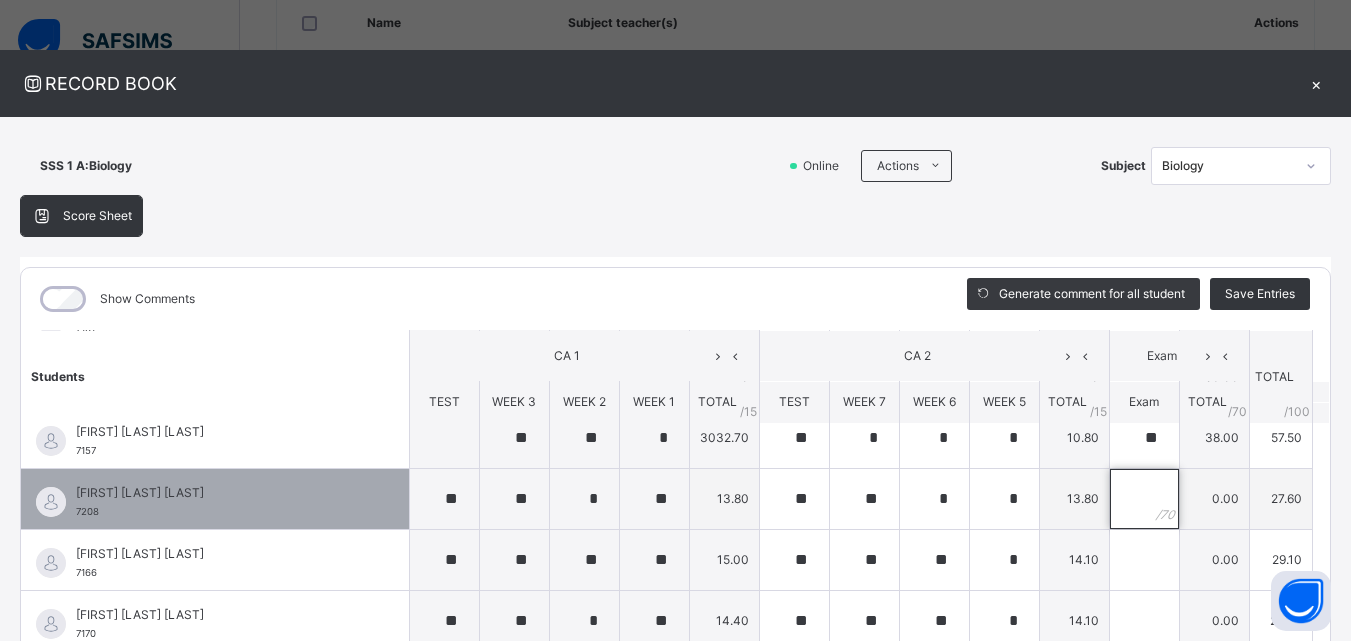 click at bounding box center [1144, 499] 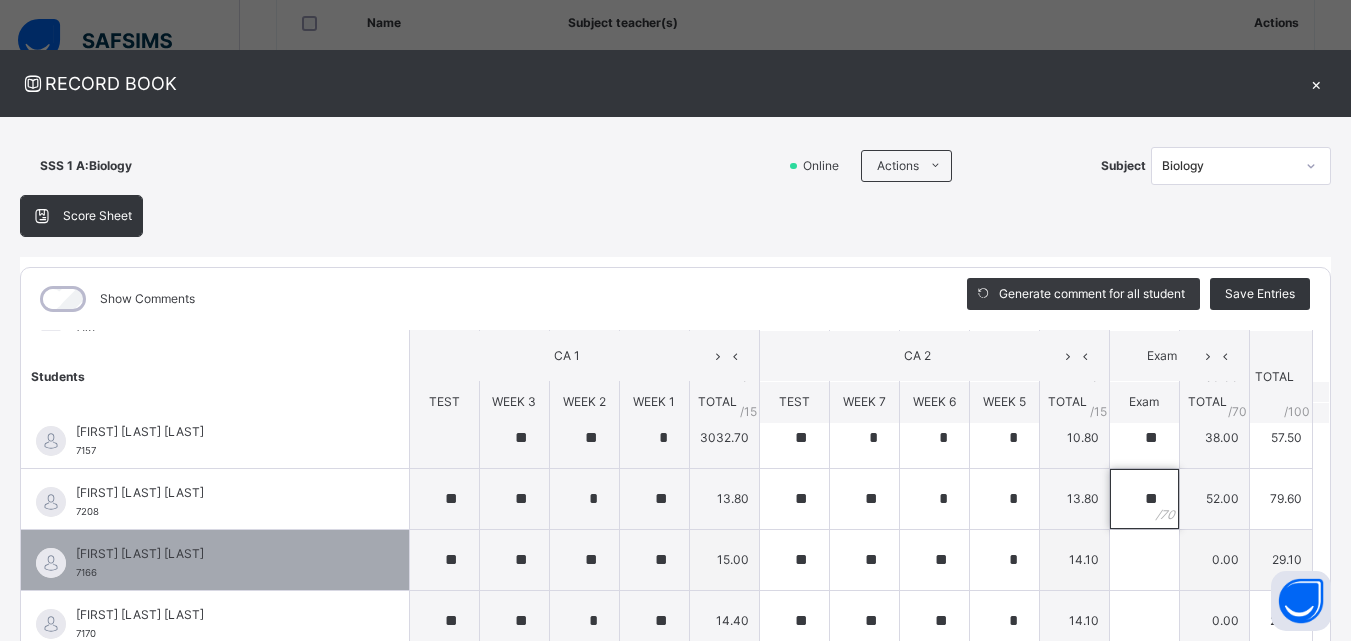 type on "**" 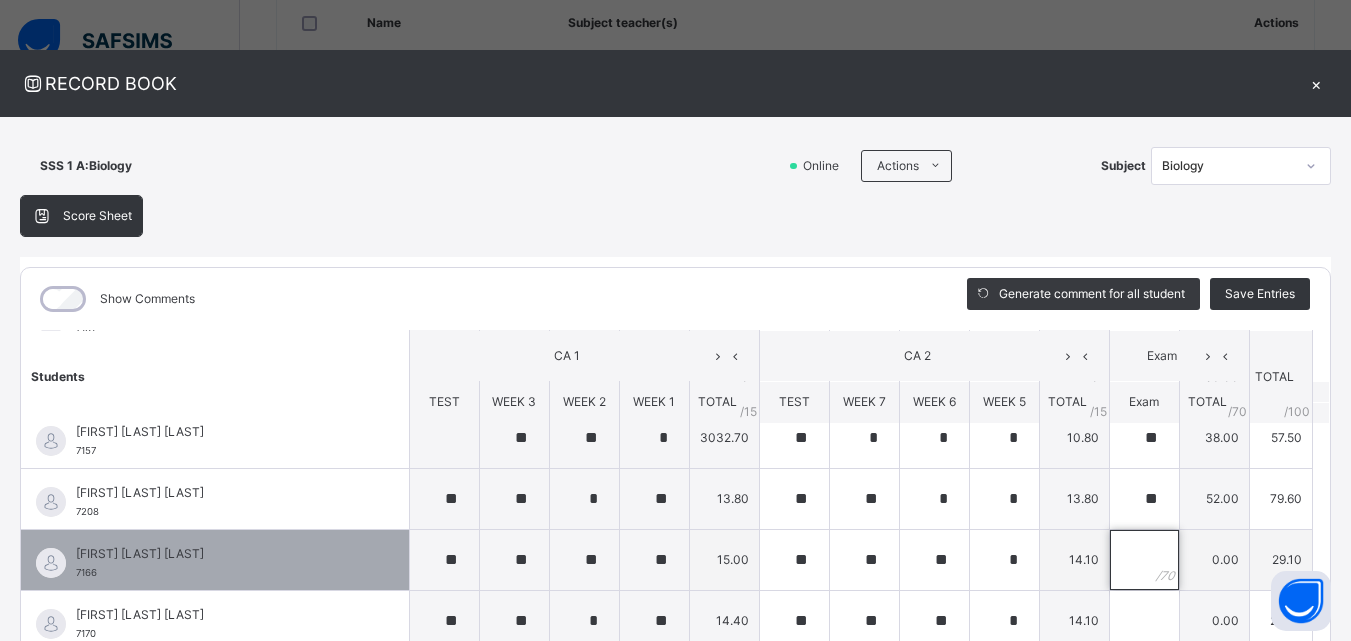 click at bounding box center [1144, 560] 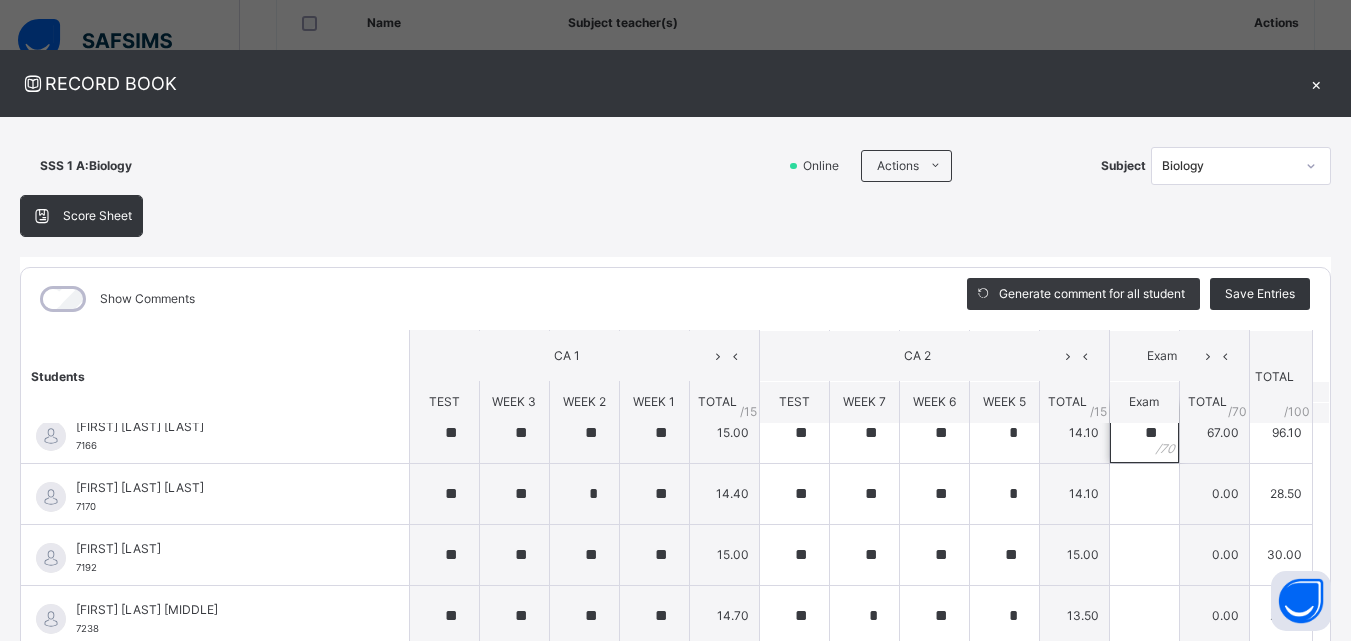 scroll, scrollTop: 316, scrollLeft: 0, axis: vertical 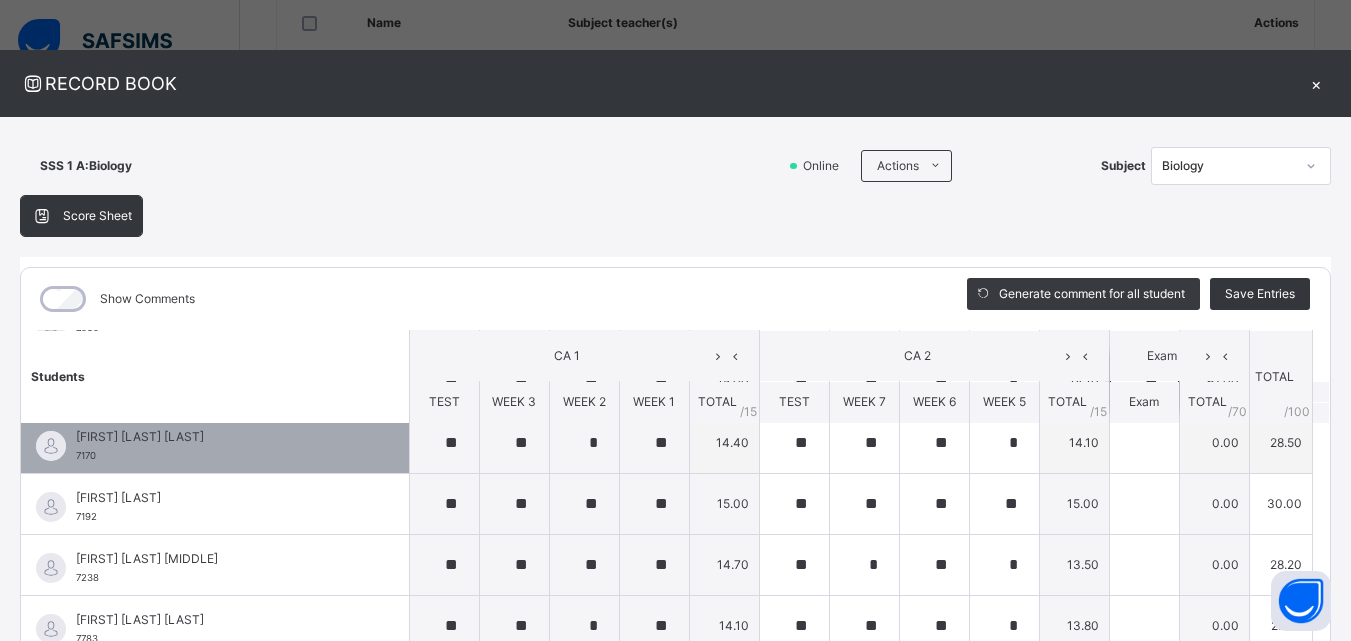 type on "**" 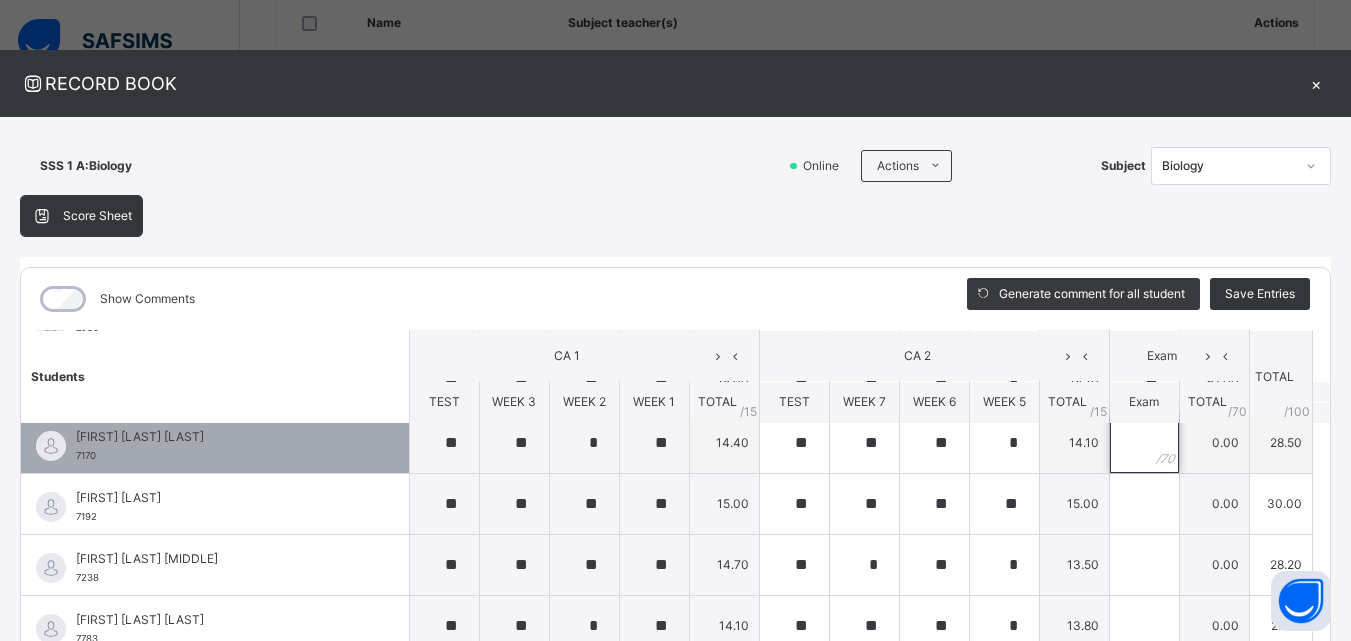 click at bounding box center (1144, 443) 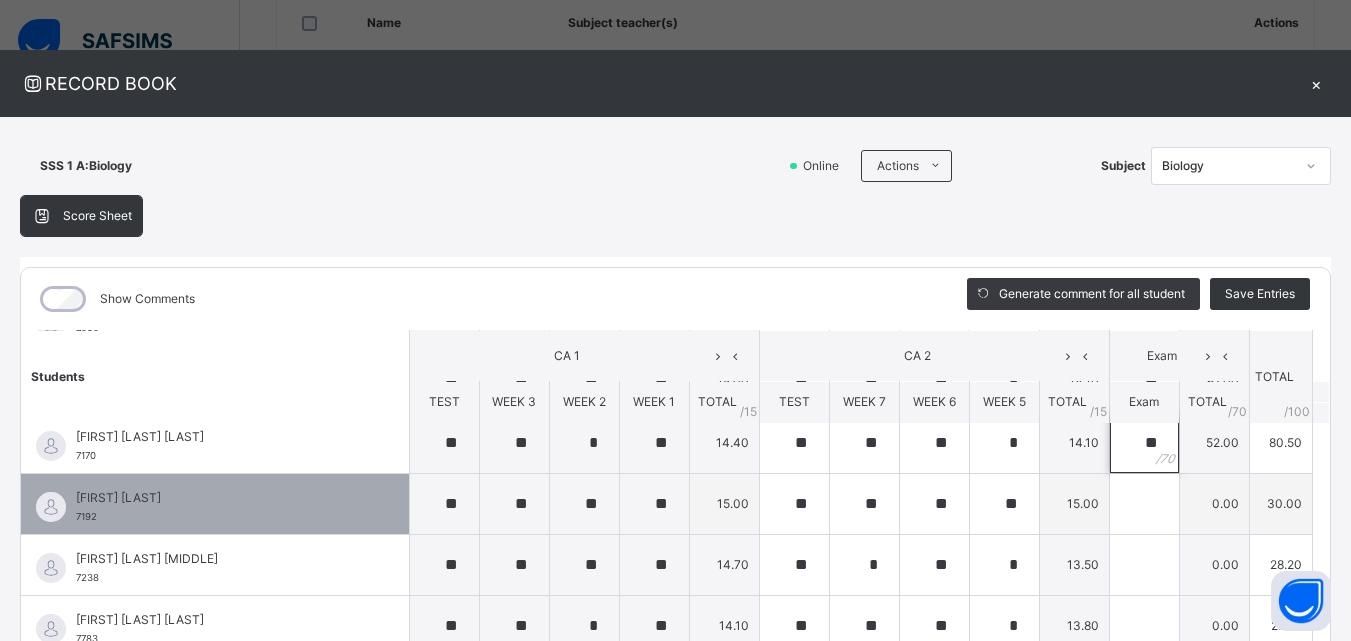type on "**" 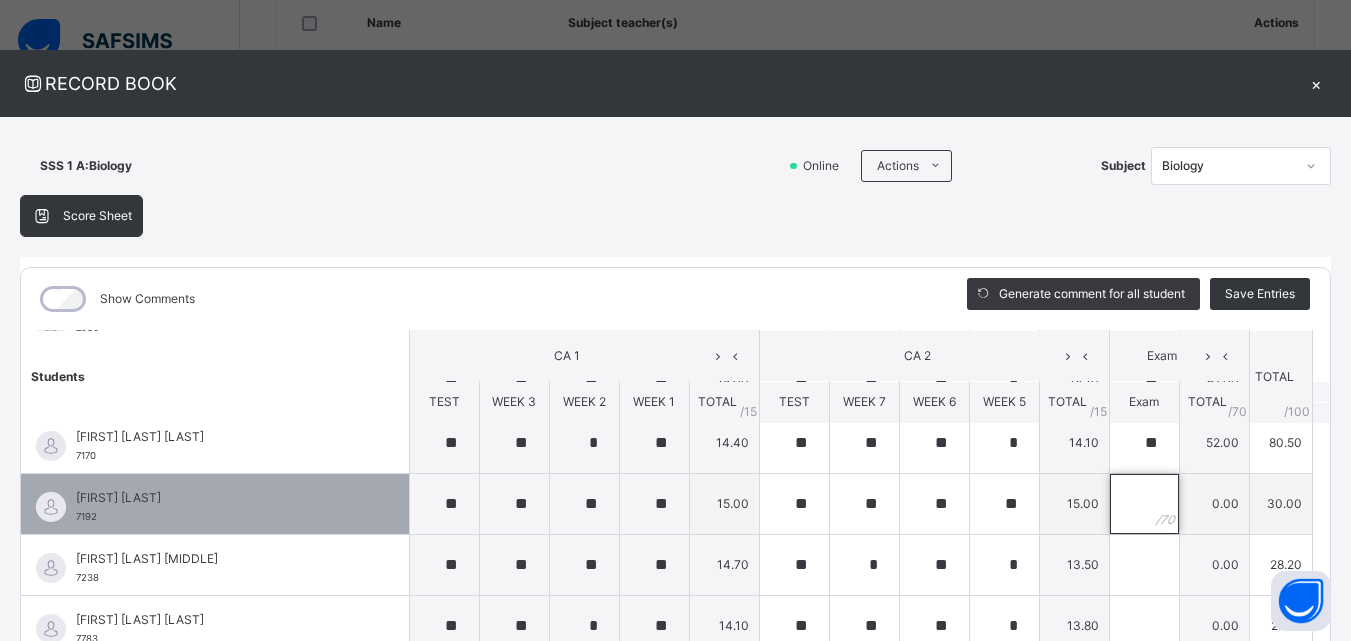 click at bounding box center [1144, 504] 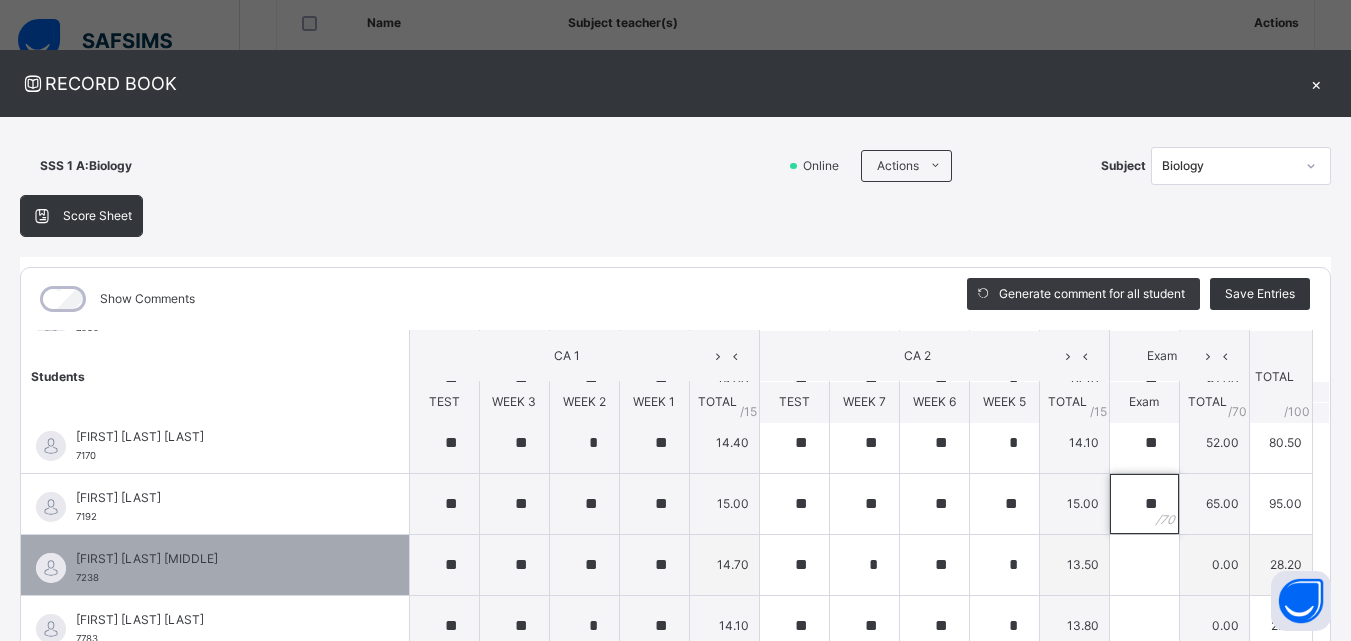 type on "**" 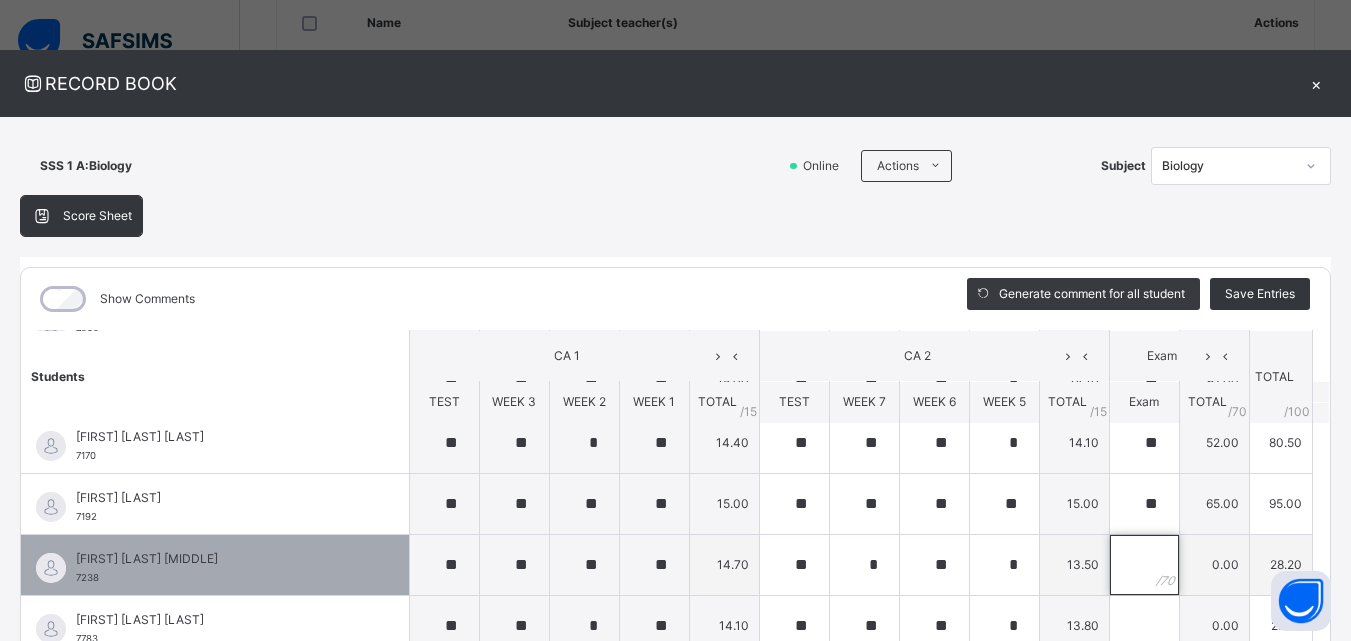 click at bounding box center [1144, 565] 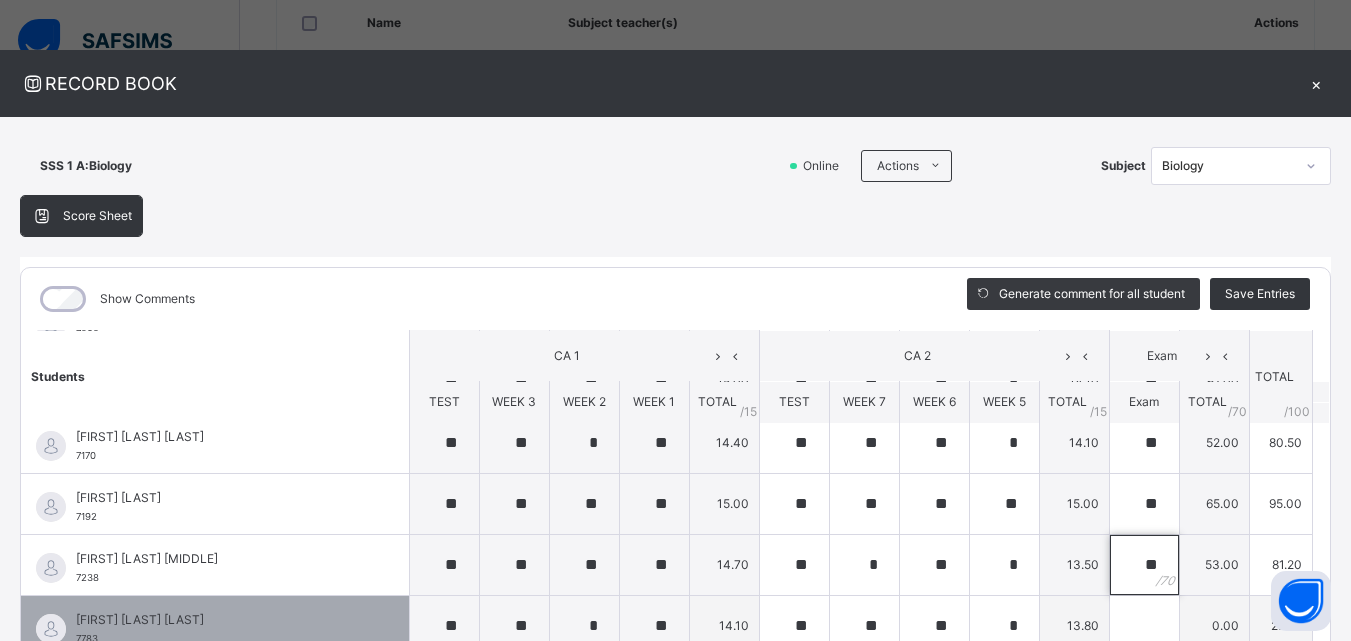 type 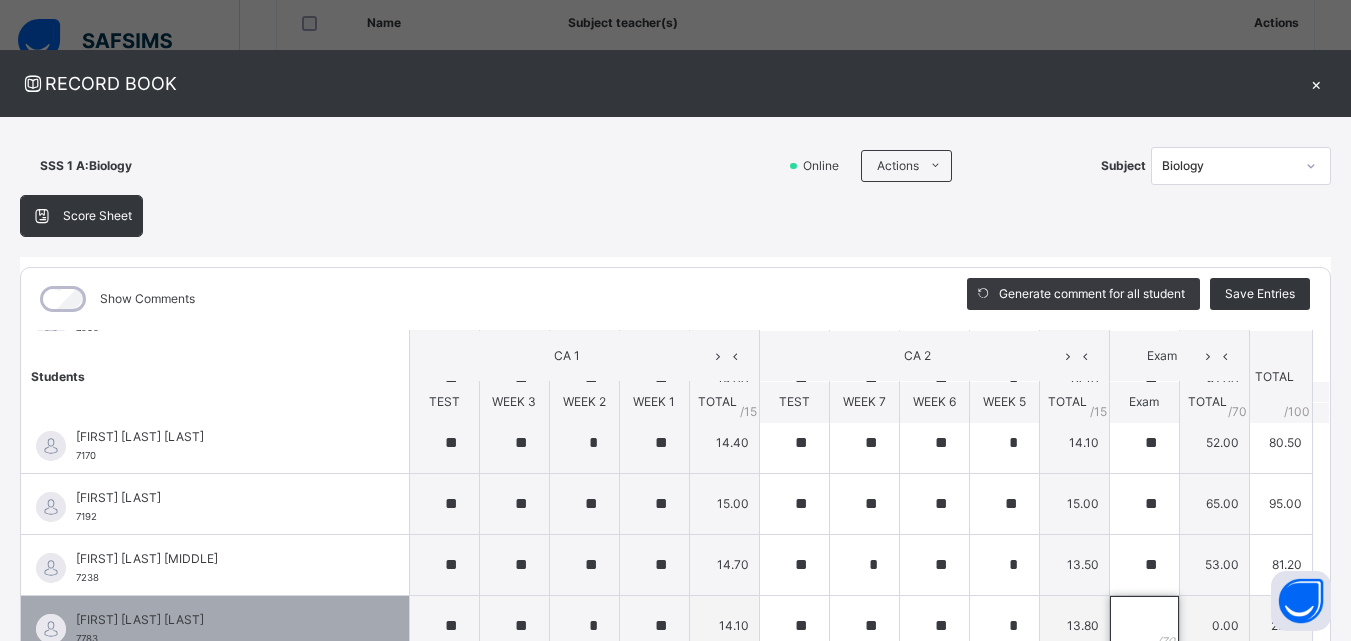 click at bounding box center [1144, 626] 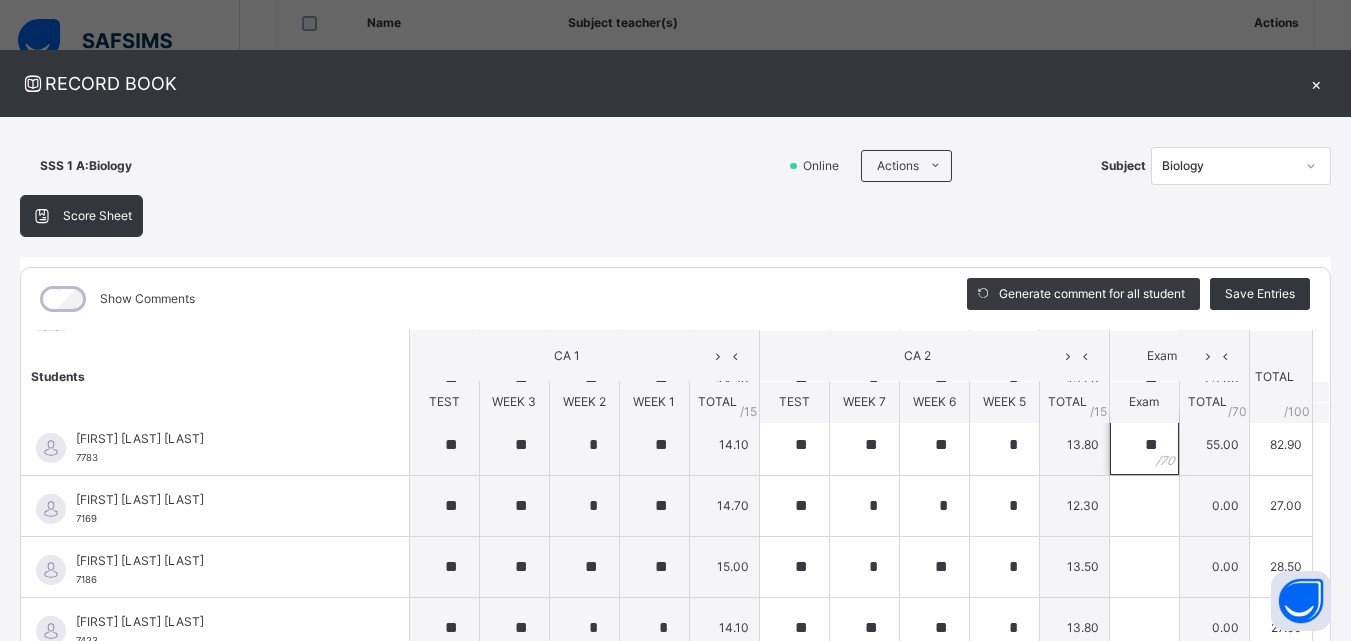 scroll, scrollTop: 500, scrollLeft: 0, axis: vertical 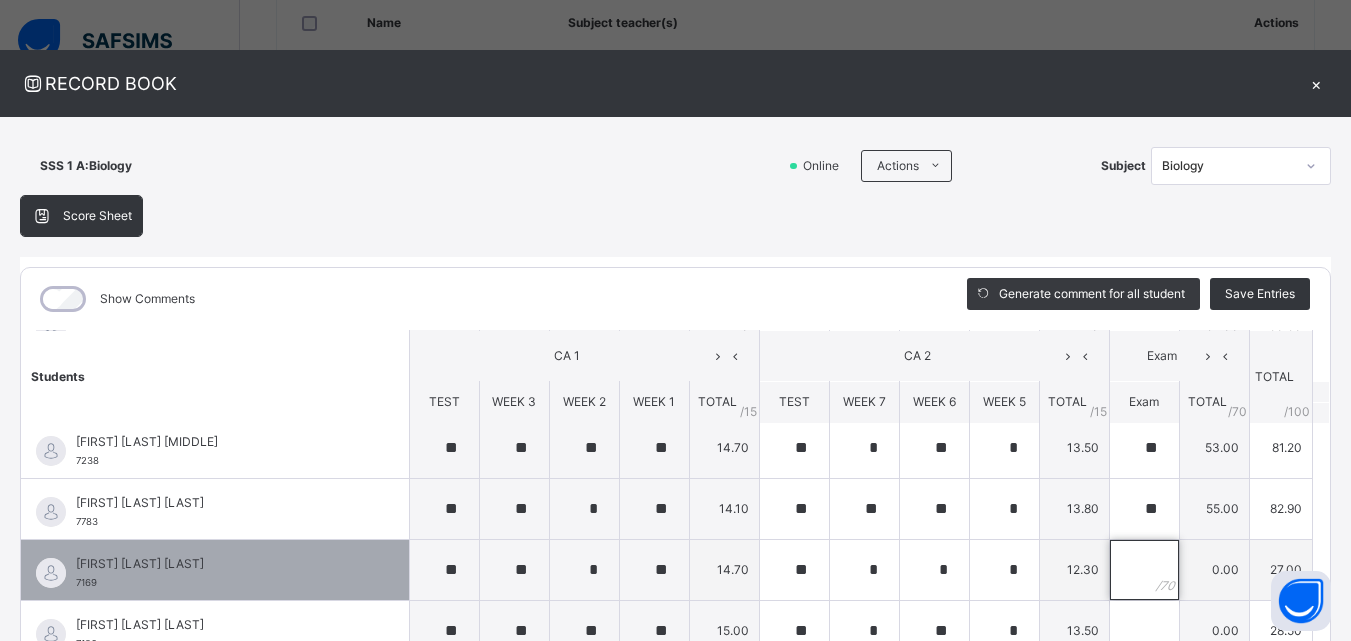 click at bounding box center (1144, 570) 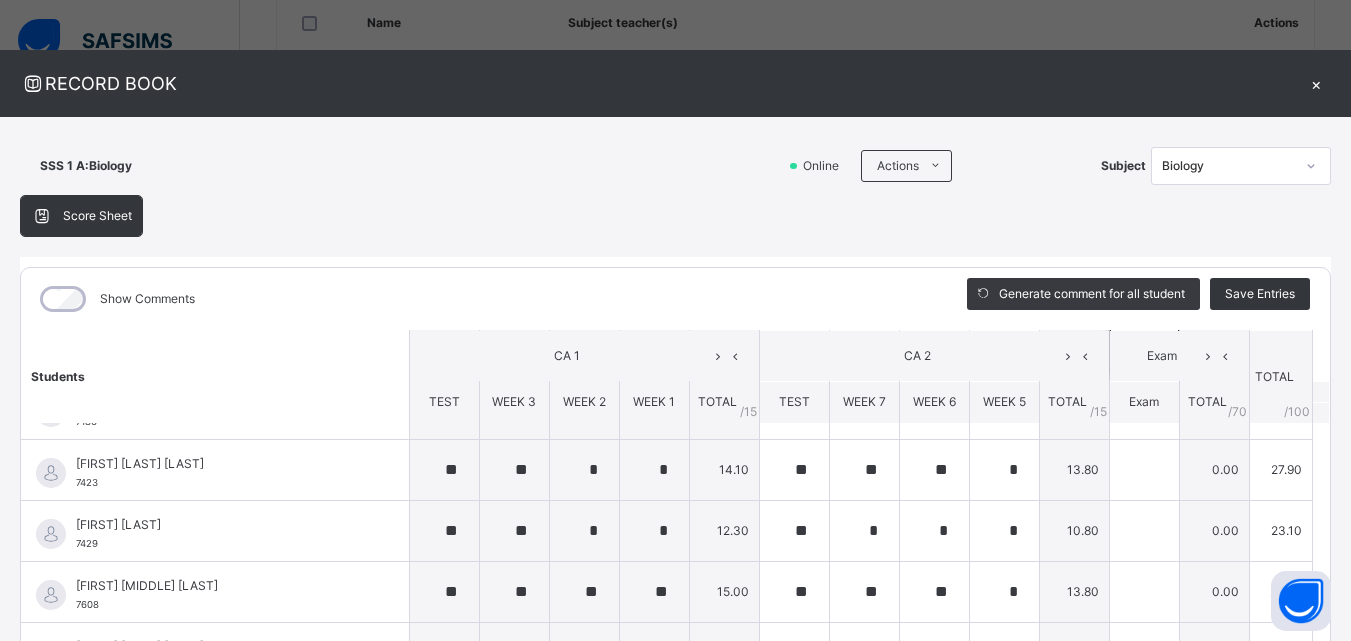 scroll, scrollTop: 631, scrollLeft: 0, axis: vertical 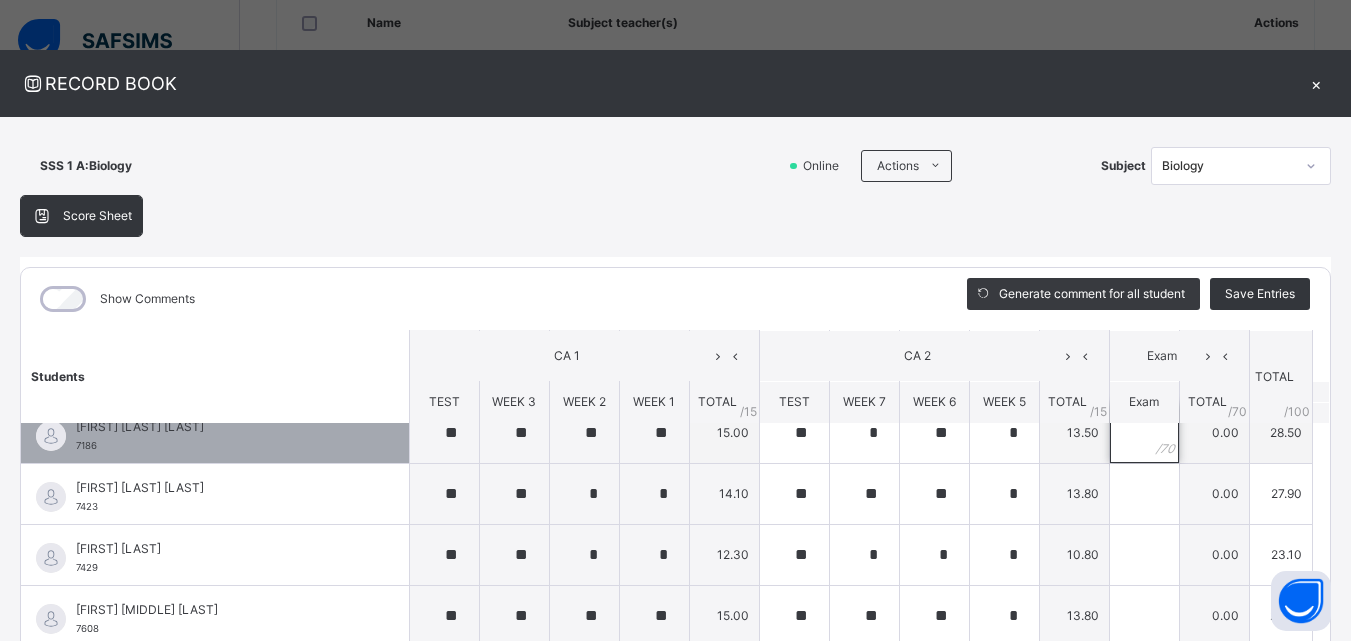 click at bounding box center (1144, 433) 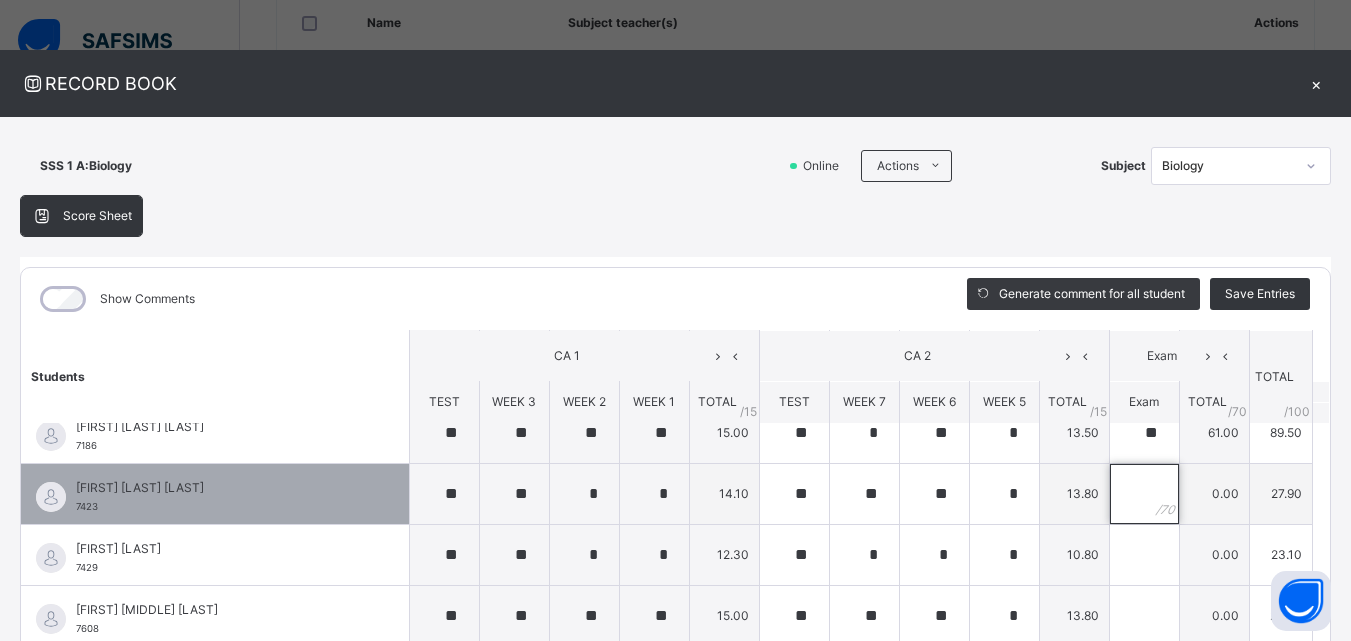 click at bounding box center (1144, 494) 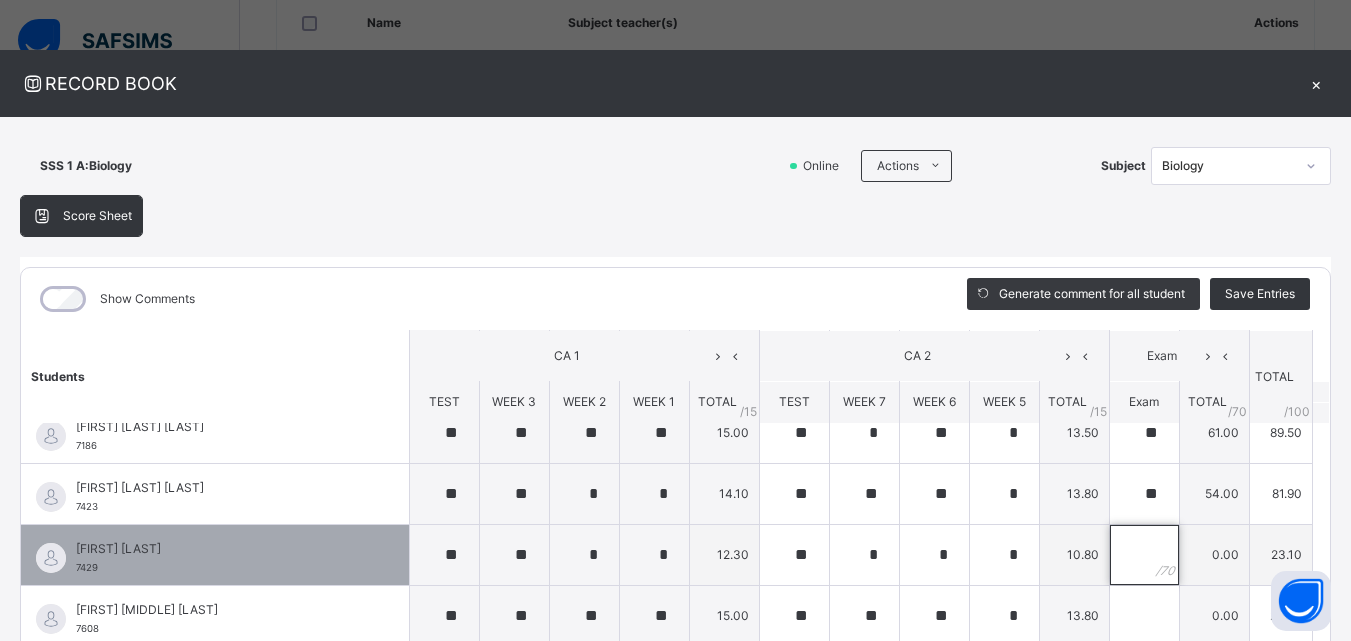 click at bounding box center (1144, 555) 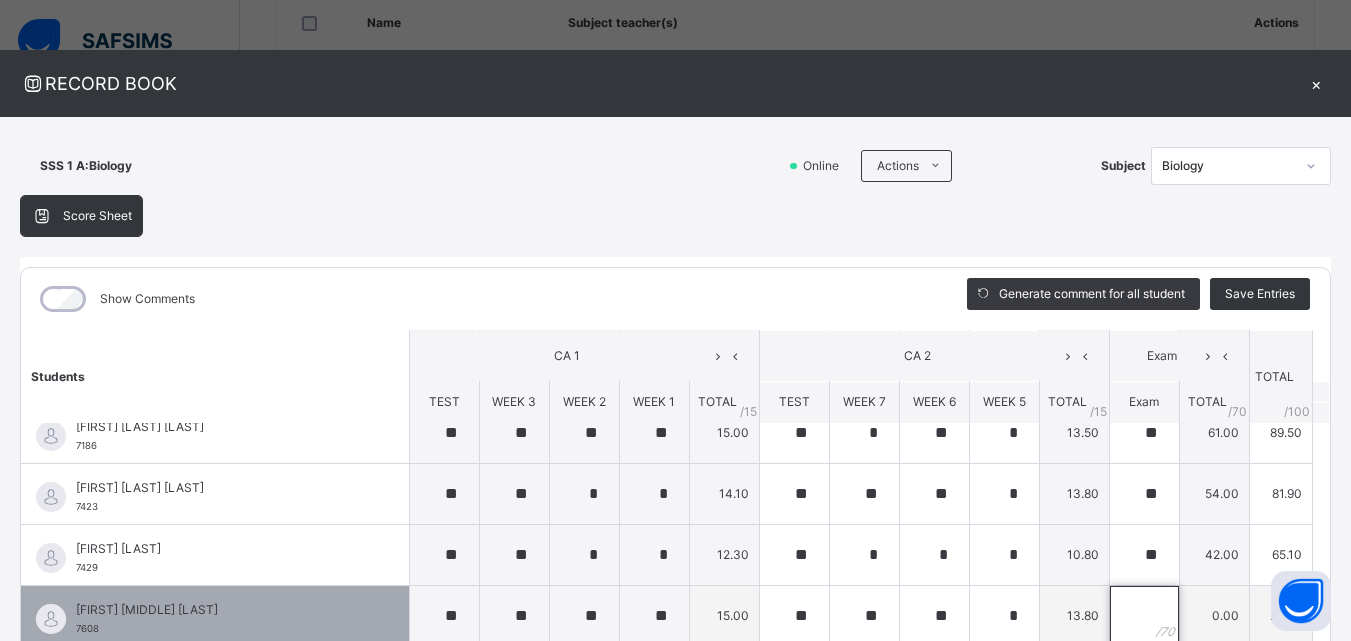 click at bounding box center (1144, 616) 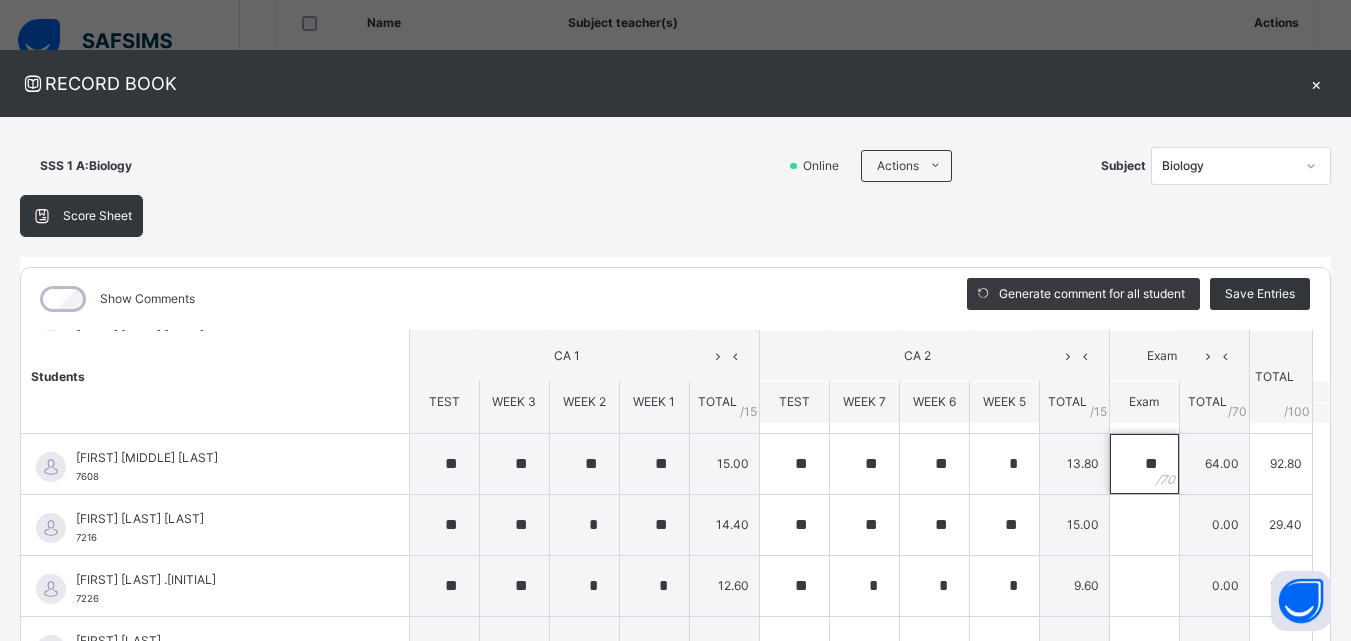 scroll, scrollTop: 796, scrollLeft: 0, axis: vertical 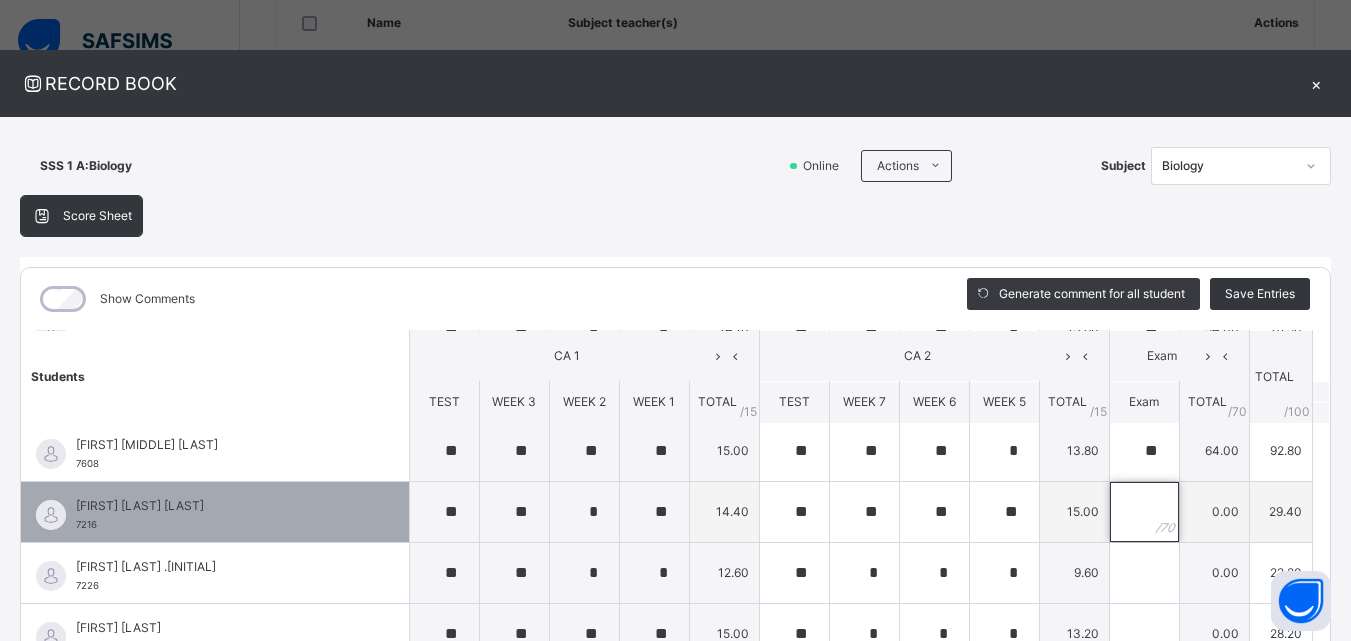 click at bounding box center [1144, 512] 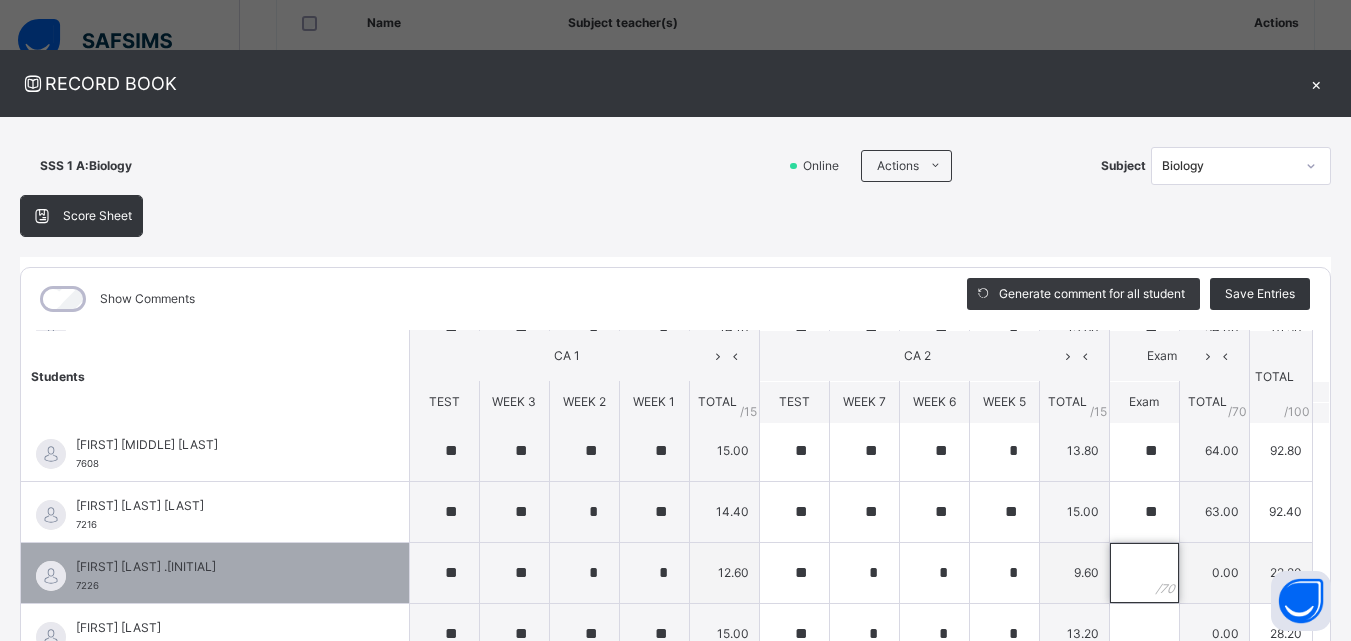 click at bounding box center [1144, 573] 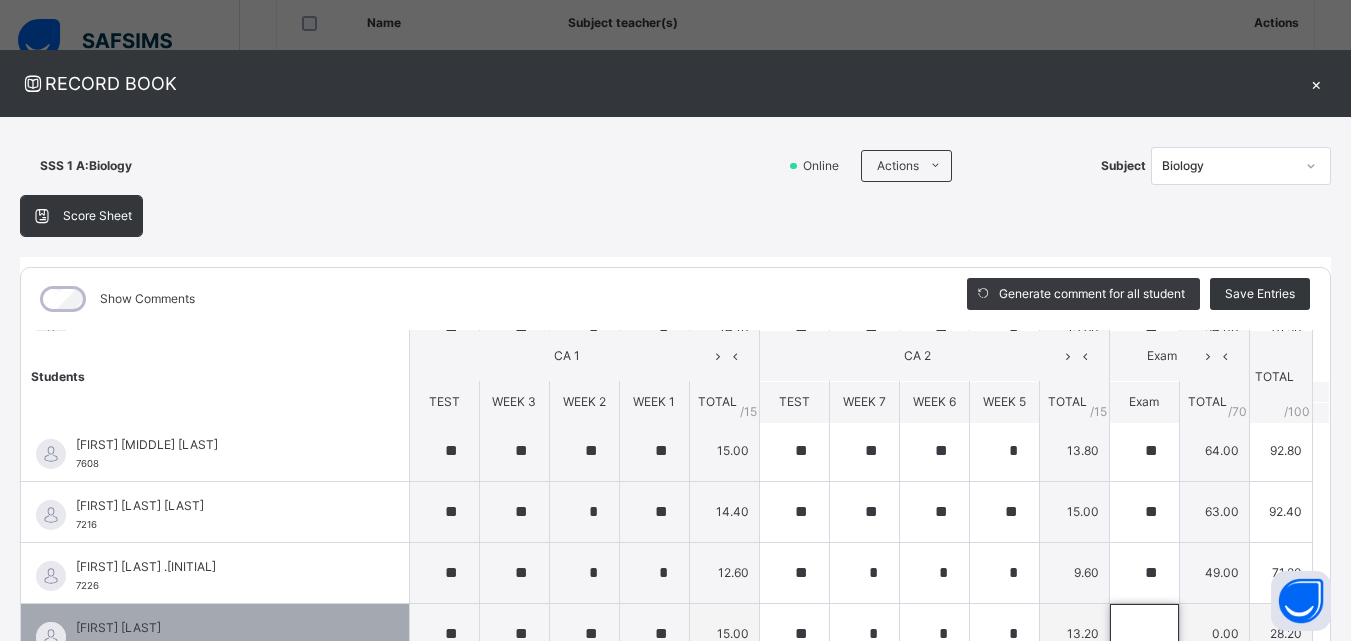 click at bounding box center (1144, 634) 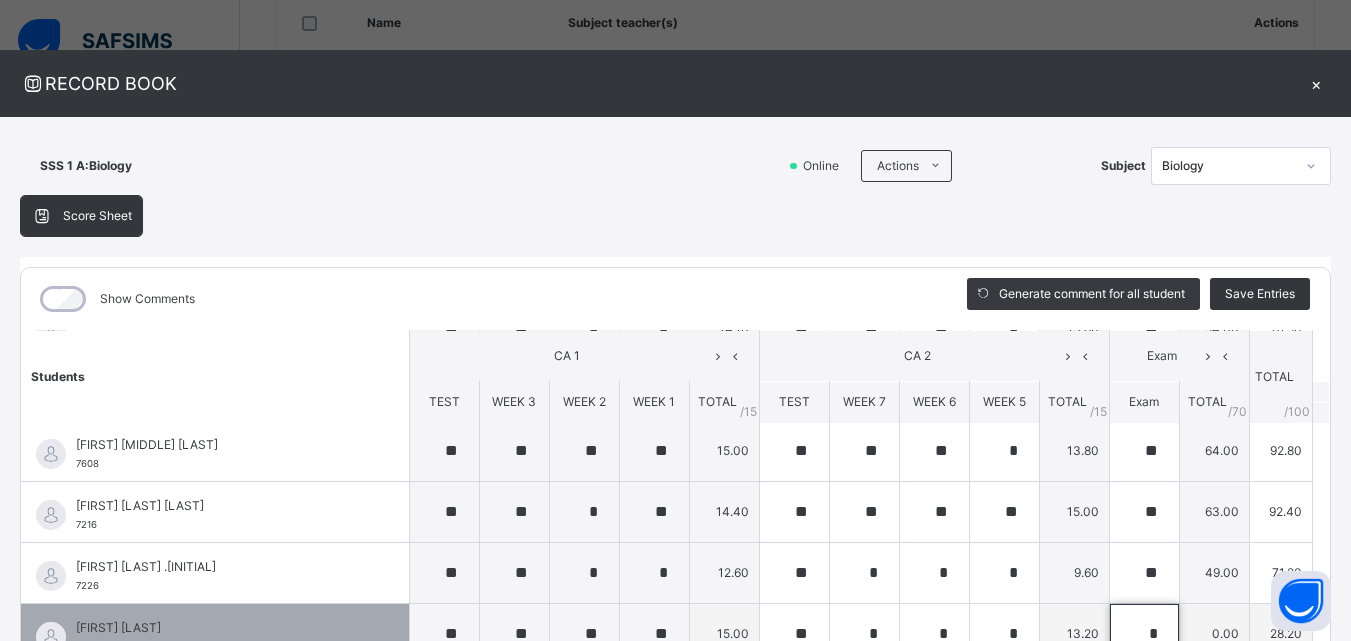 scroll, scrollTop: 3, scrollLeft: 0, axis: vertical 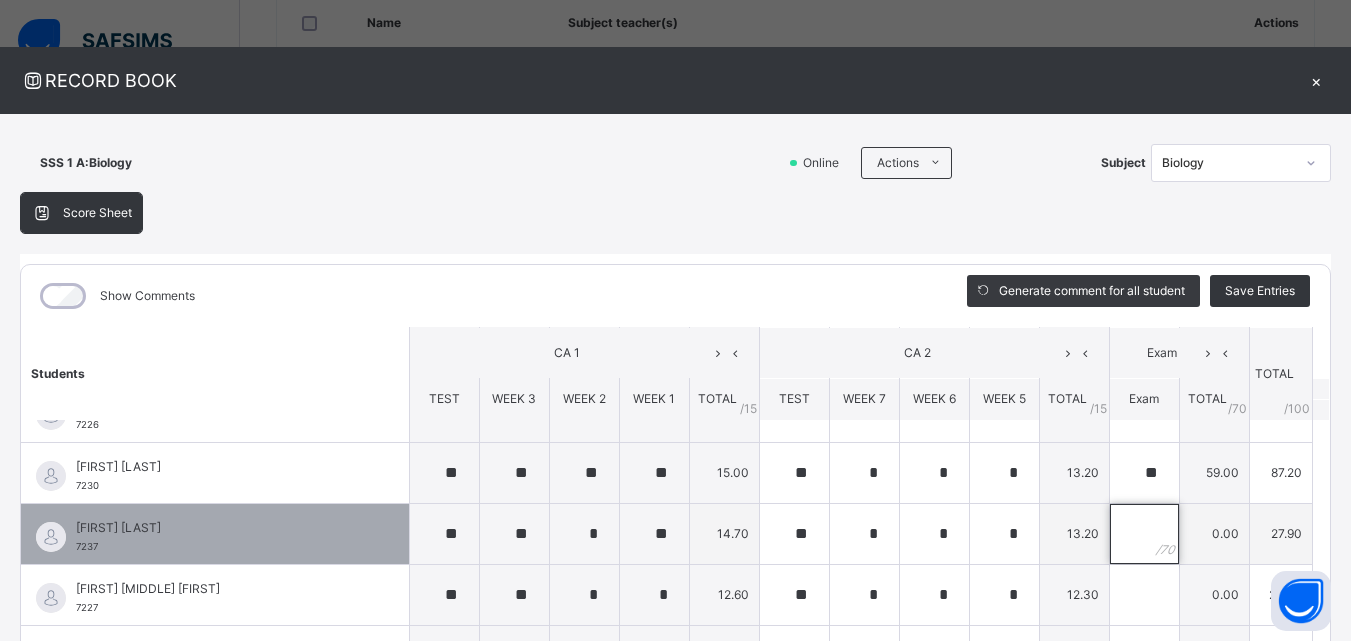 click at bounding box center (1144, 534) 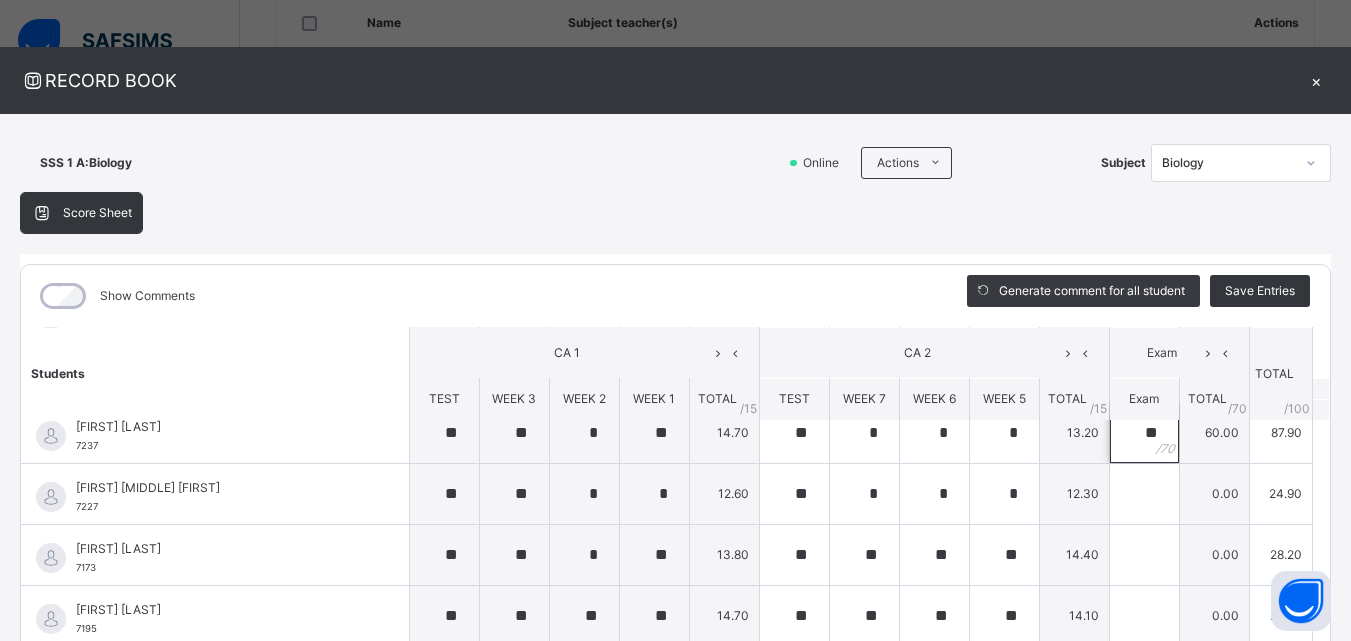 scroll, scrollTop: 1058, scrollLeft: 0, axis: vertical 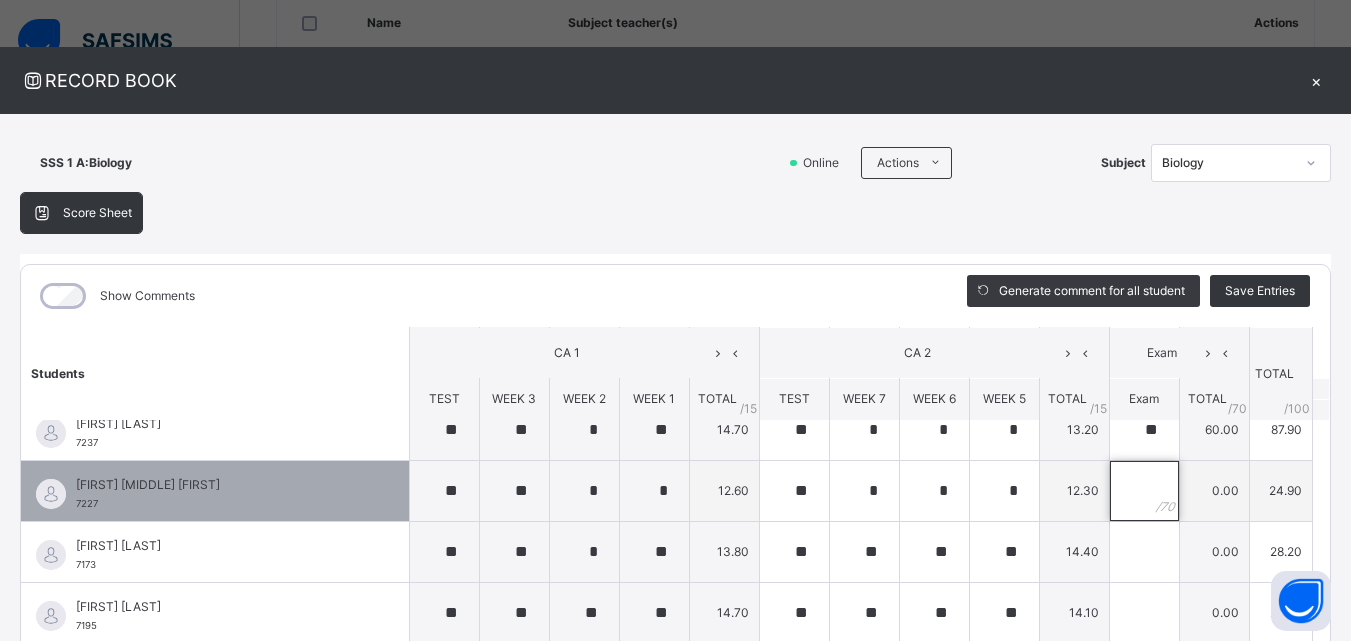 click at bounding box center [1144, 491] 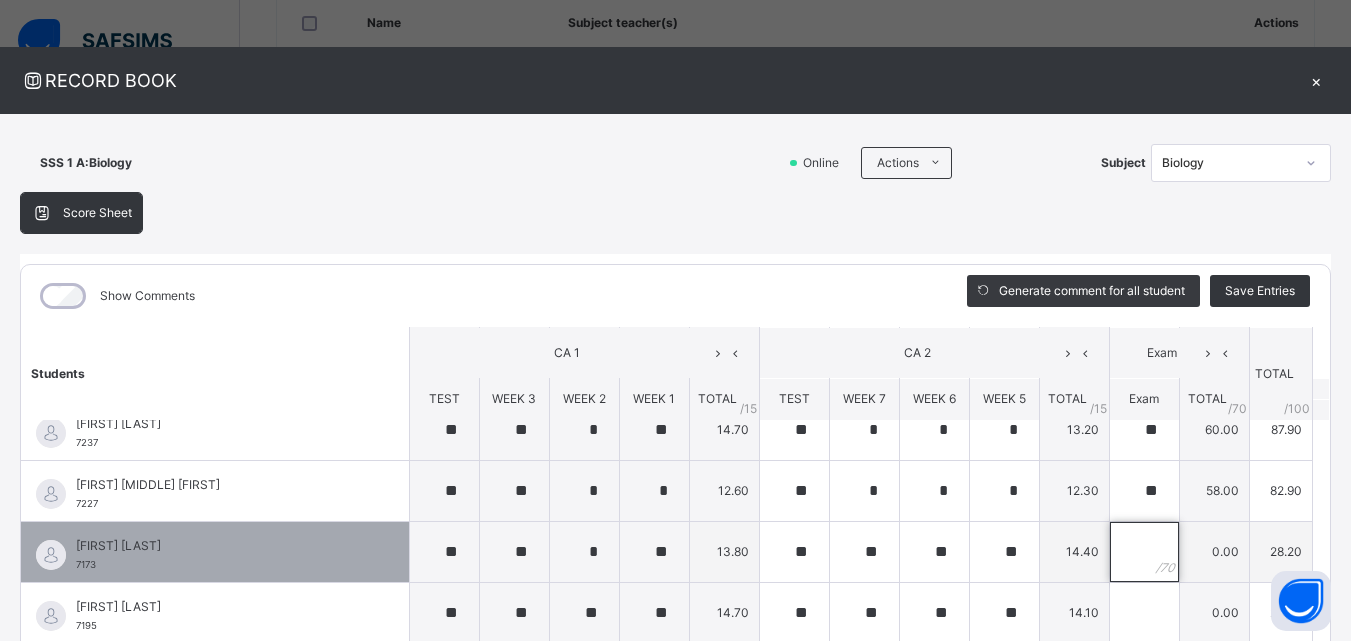 click at bounding box center [1144, 552] 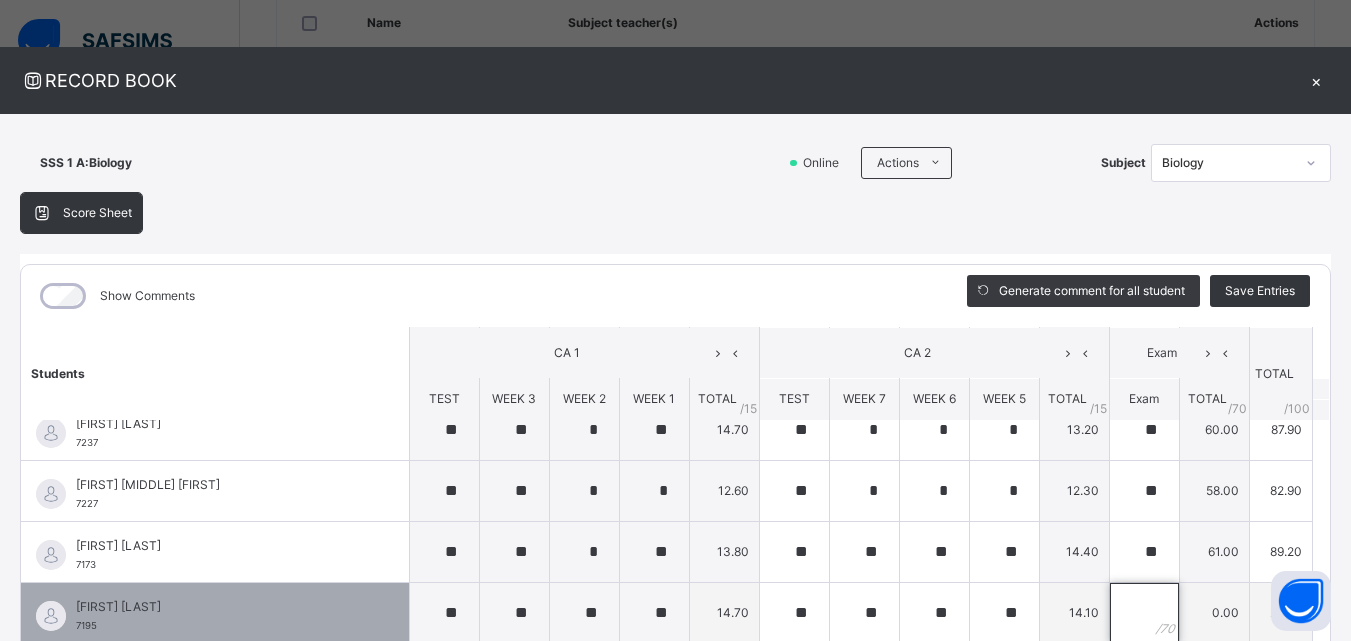 click at bounding box center (1144, 613) 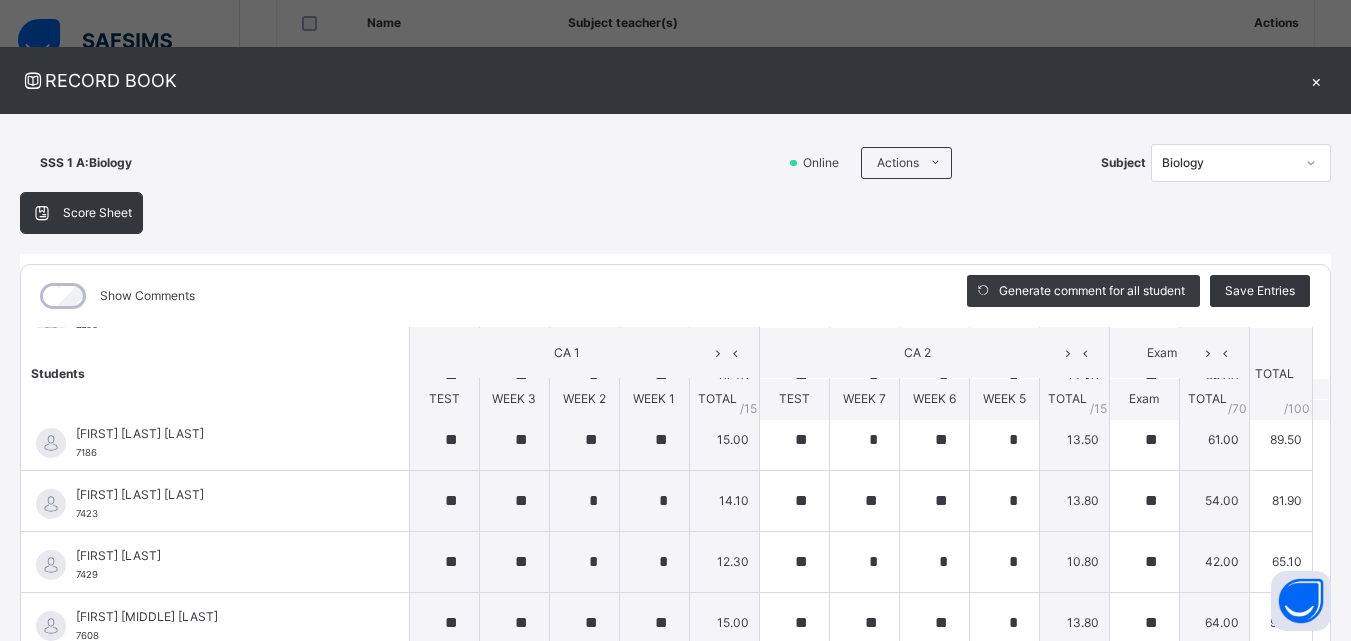 scroll, scrollTop: 36, scrollLeft: 0, axis: vertical 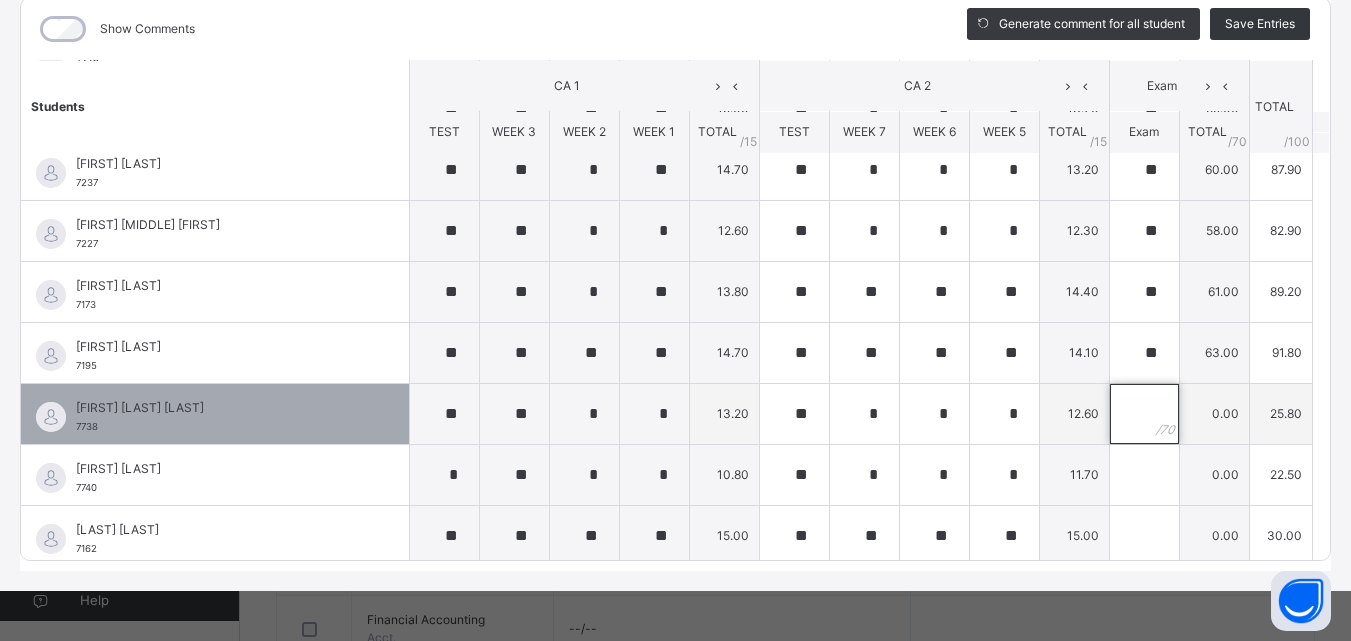 click at bounding box center (1144, 414) 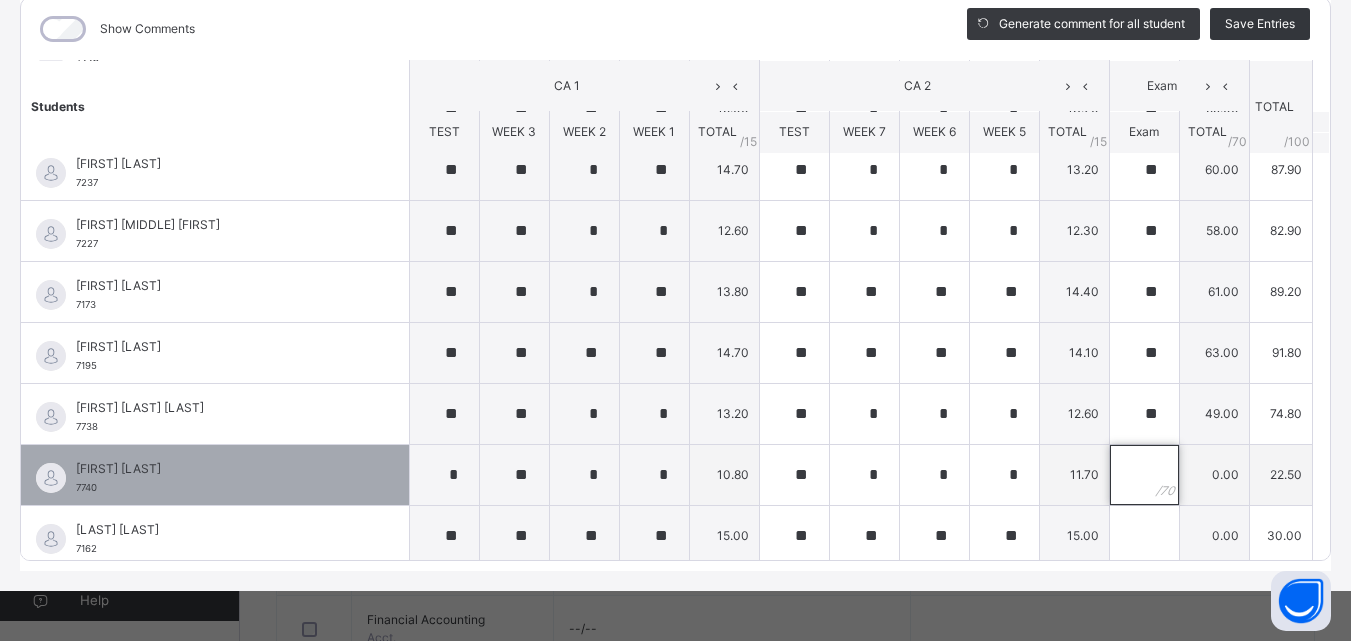 click at bounding box center [1144, 475] 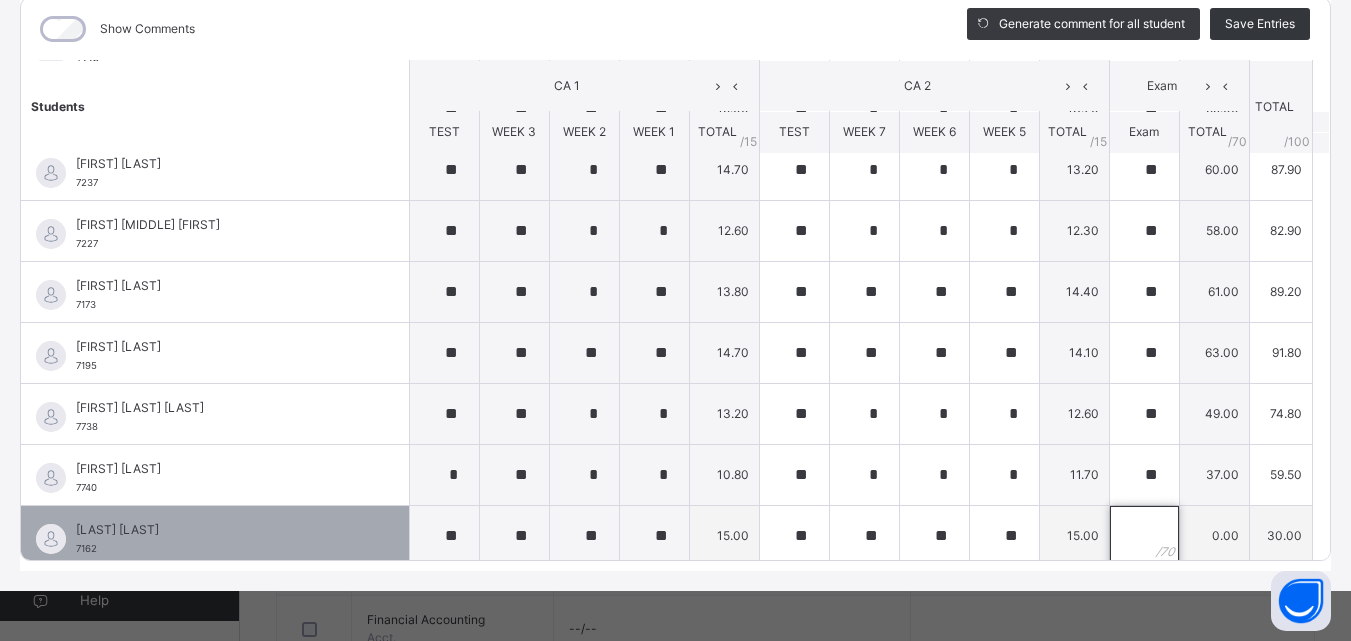 click at bounding box center [1144, 536] 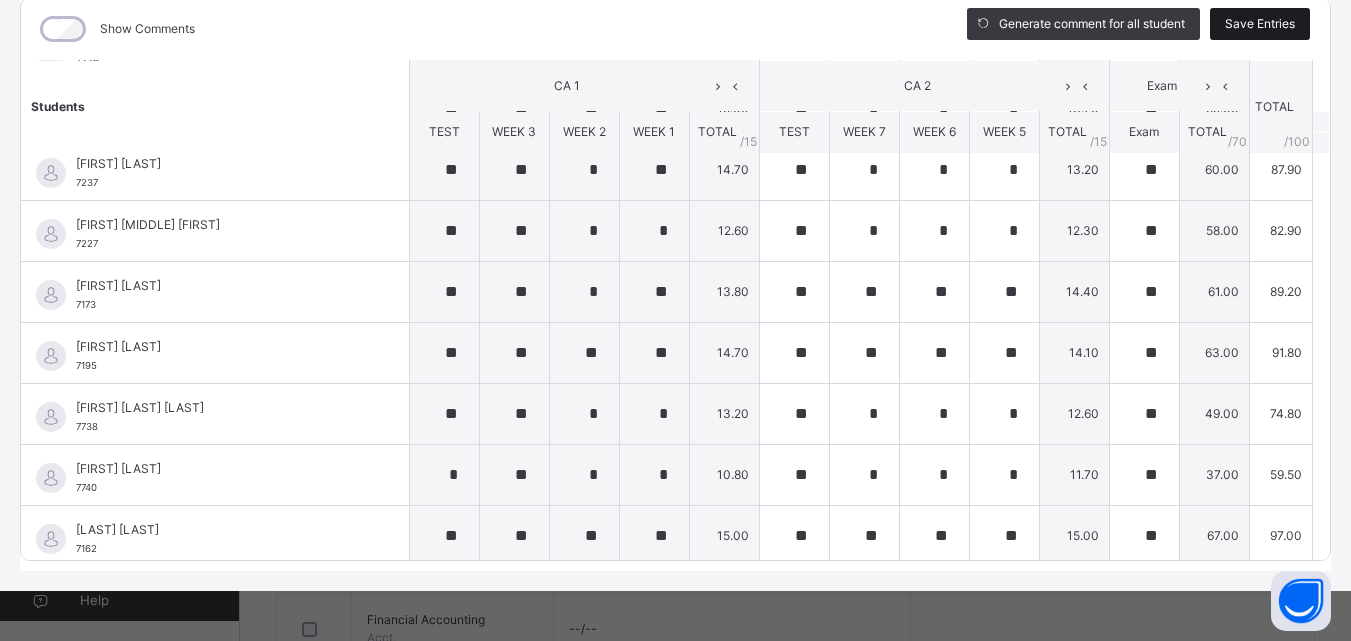 click on "Save Entries" at bounding box center (1260, 24) 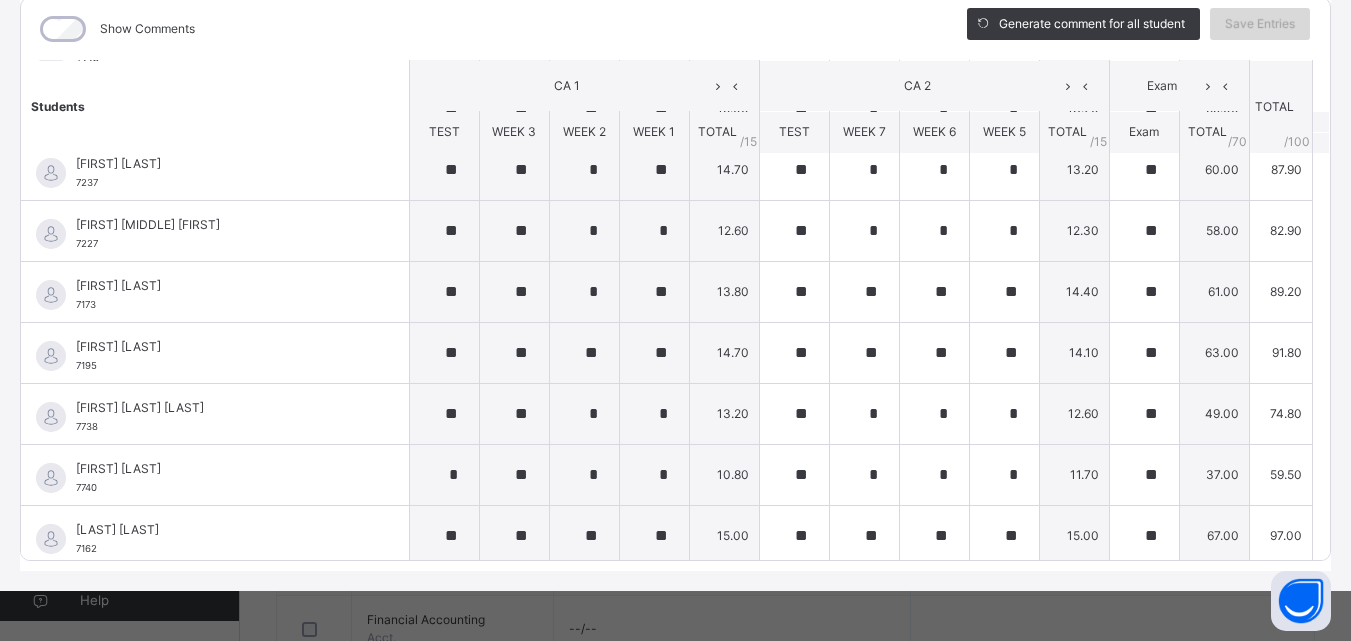 click on "Save Entries" at bounding box center [1260, 24] 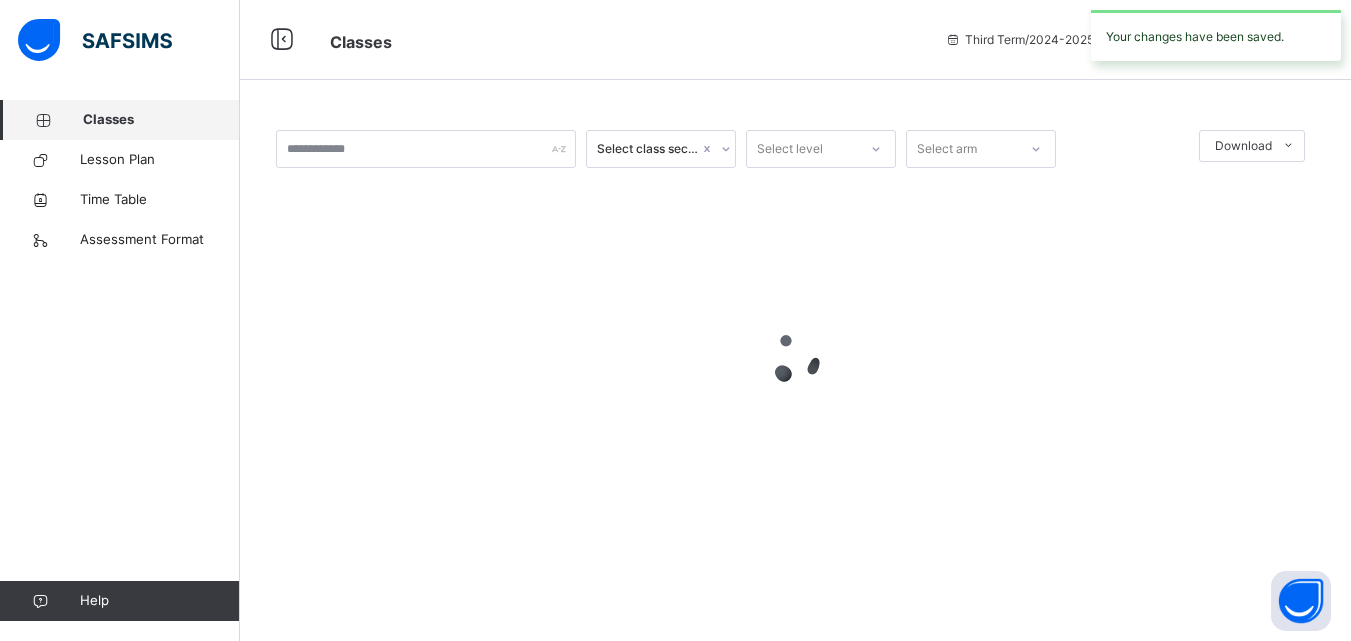 scroll, scrollTop: 0, scrollLeft: 0, axis: both 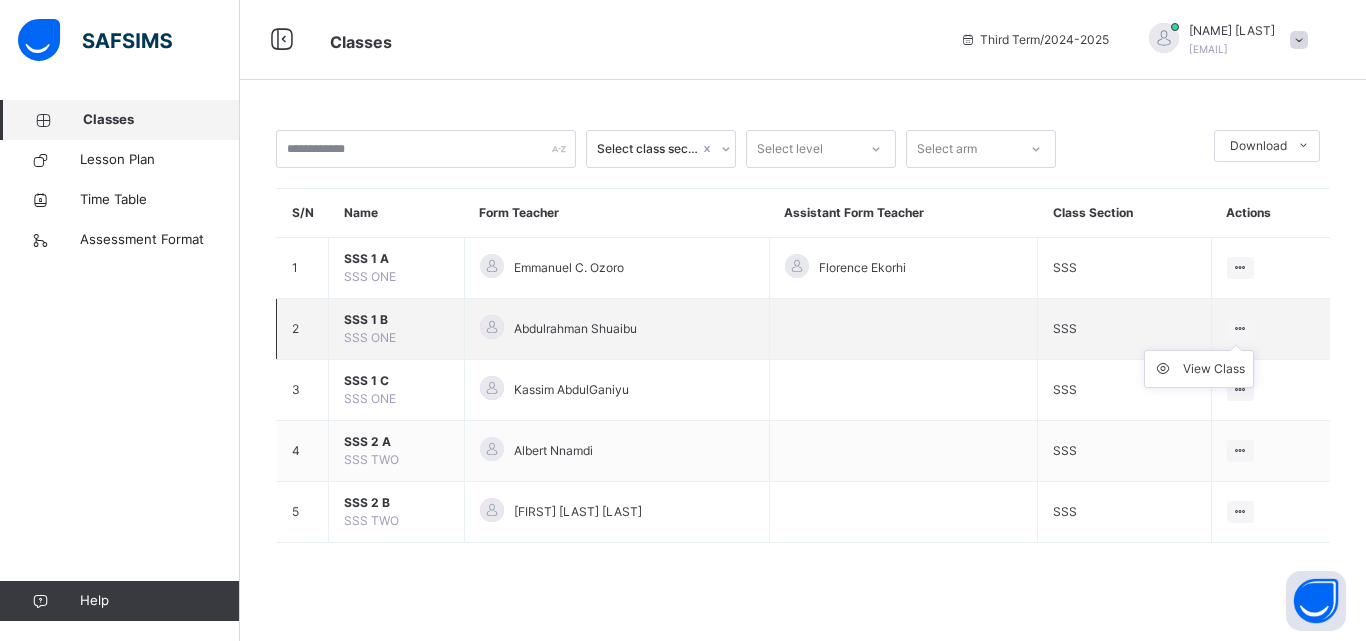 click at bounding box center [1240, 328] 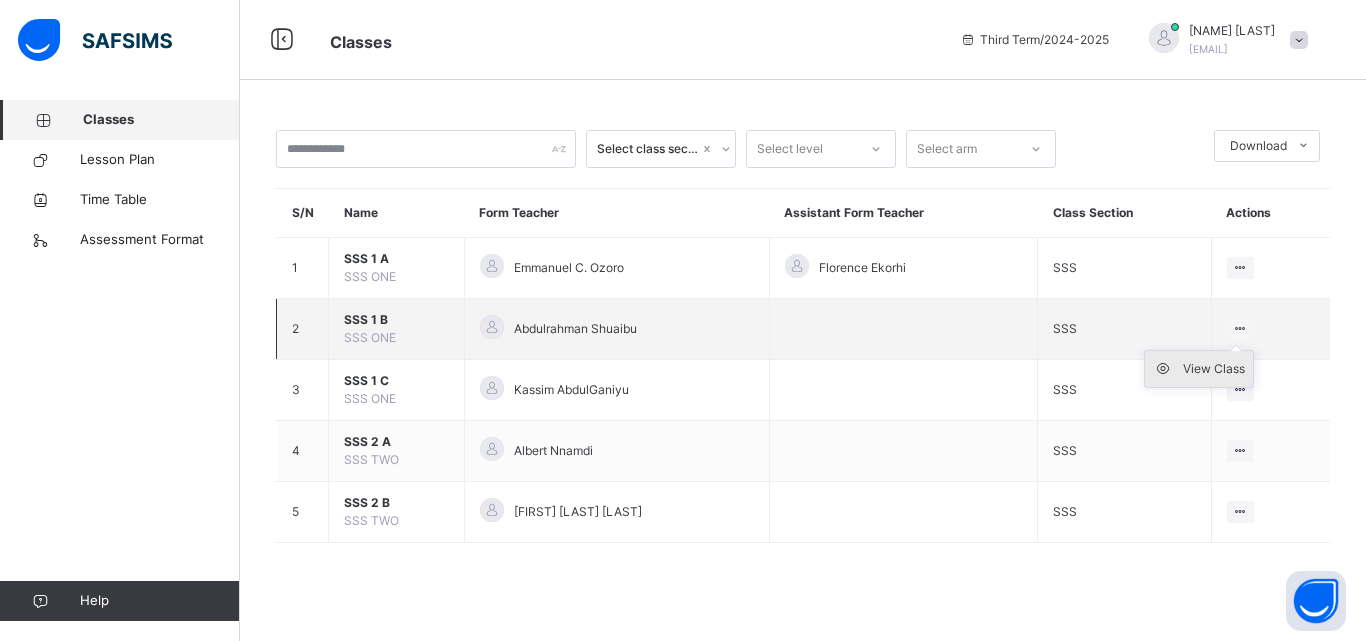 click on "View Class" at bounding box center [1214, 369] 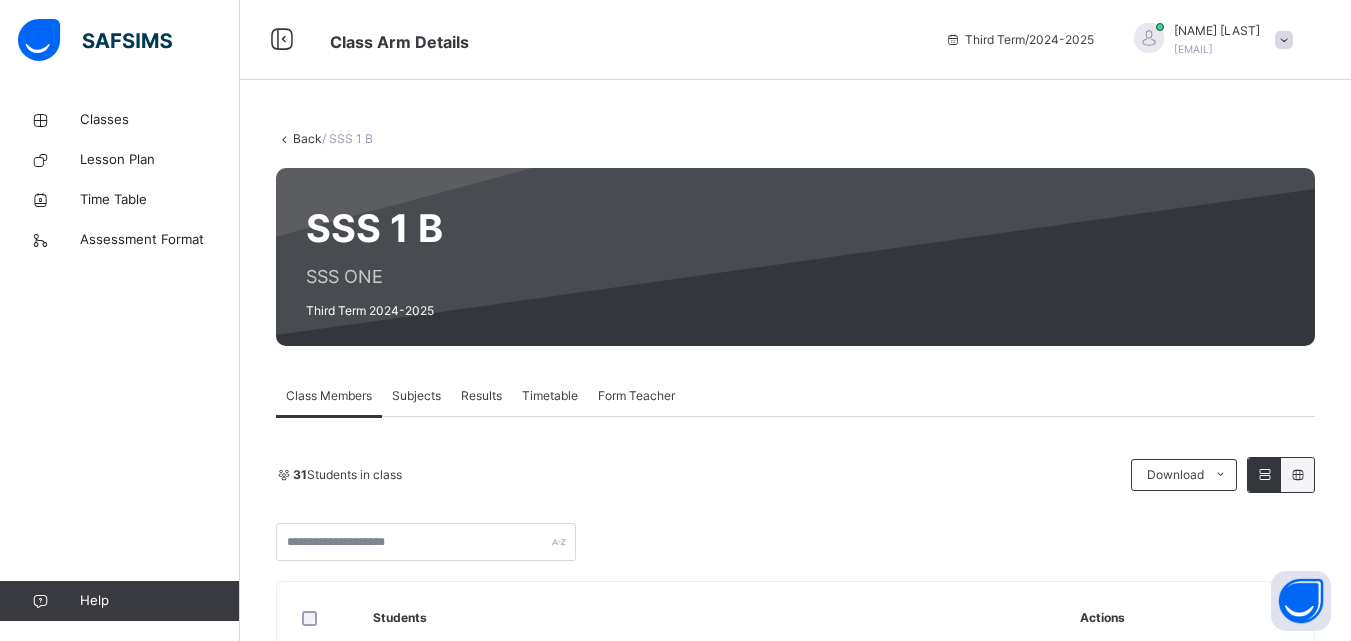 click on "Subjects" at bounding box center [416, 396] 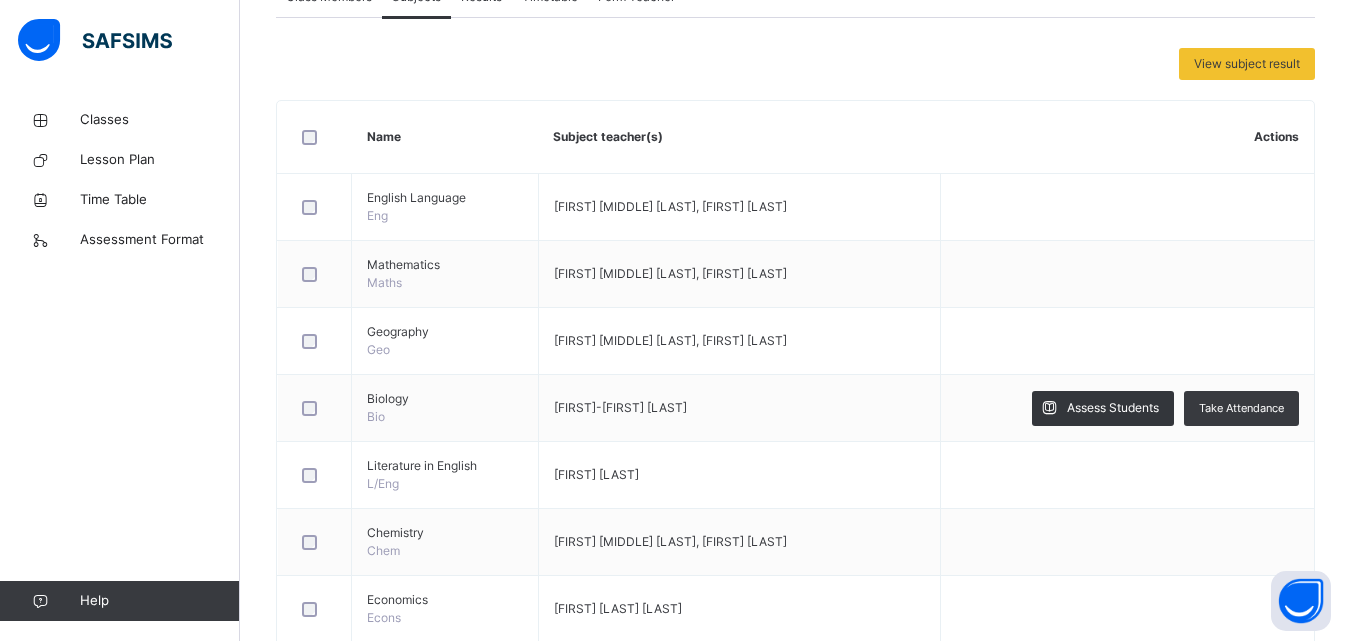 scroll, scrollTop: 403, scrollLeft: 0, axis: vertical 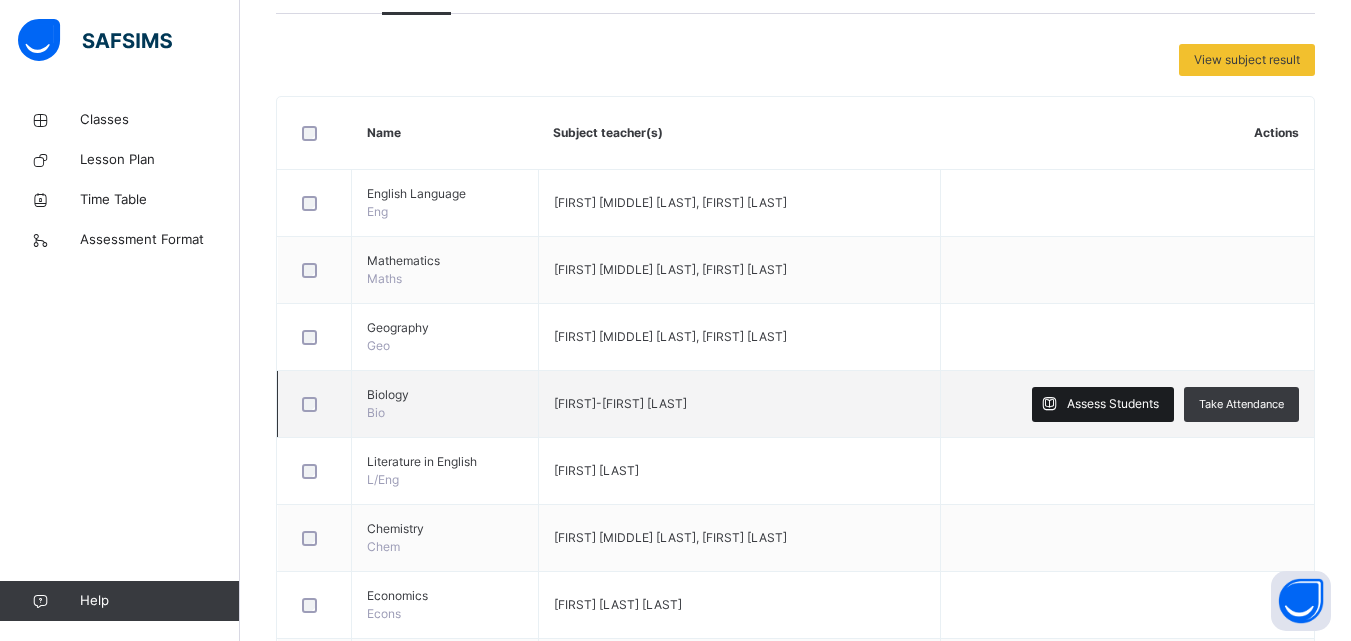 click on "Assess Students" at bounding box center (1113, 404) 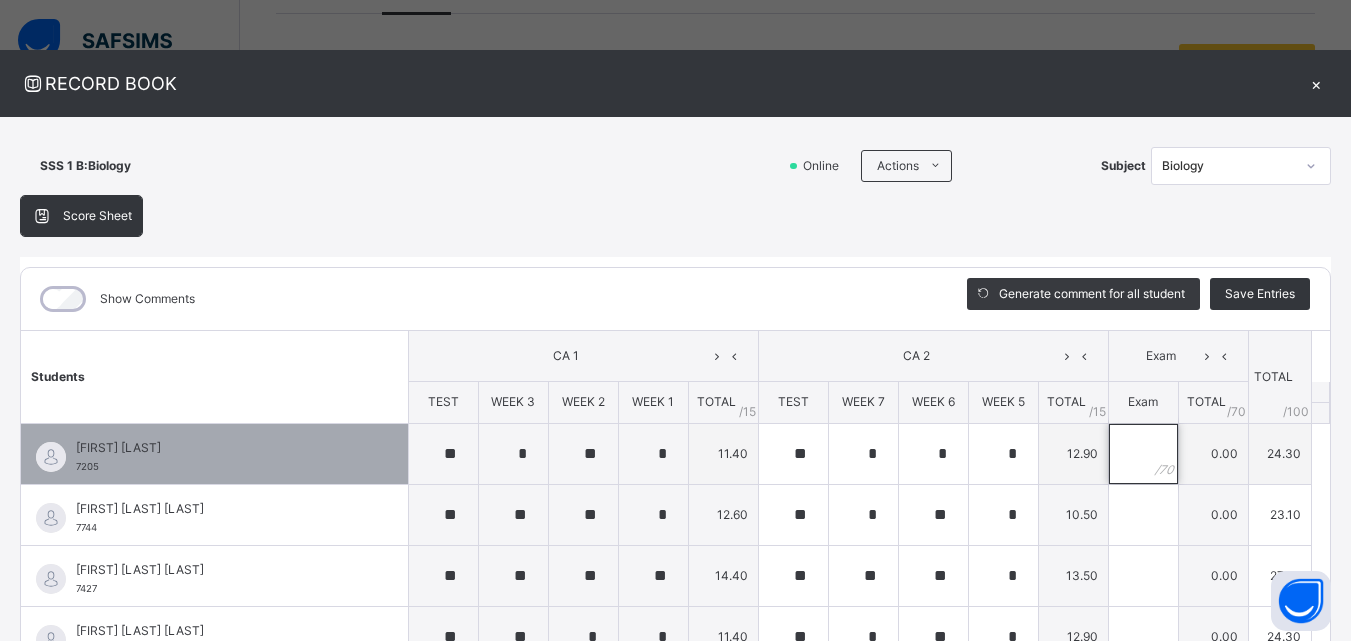 click at bounding box center [1143, 454] 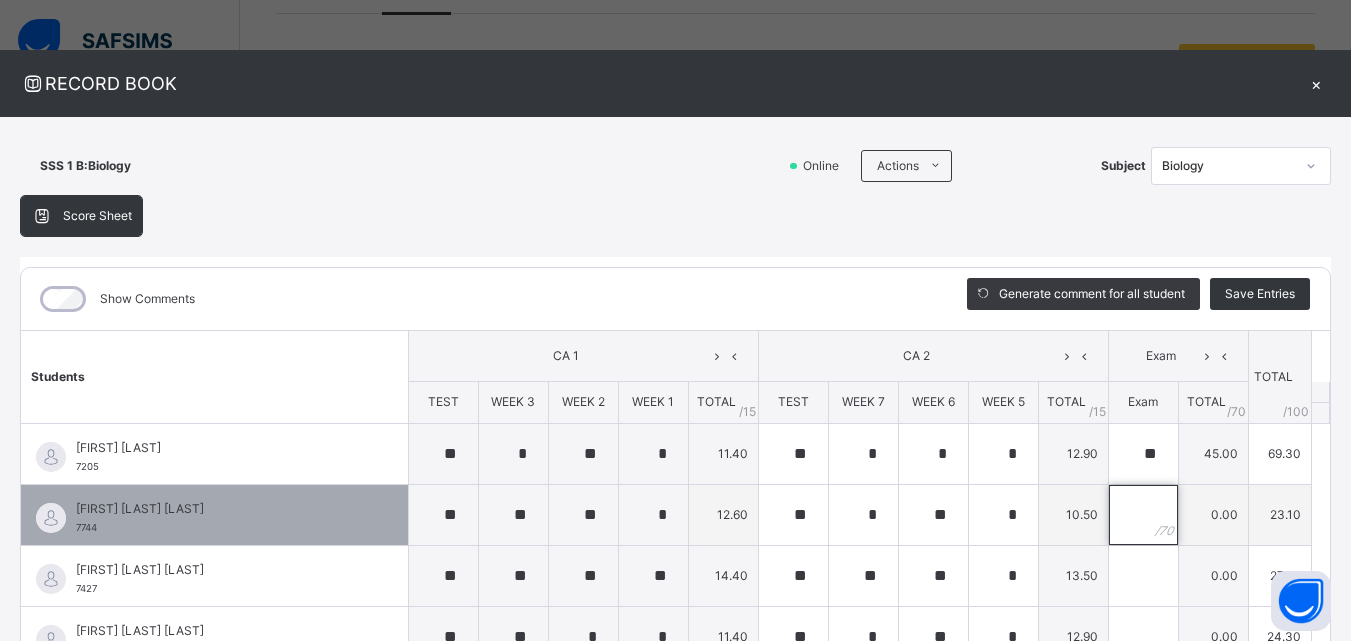 click at bounding box center [1143, 515] 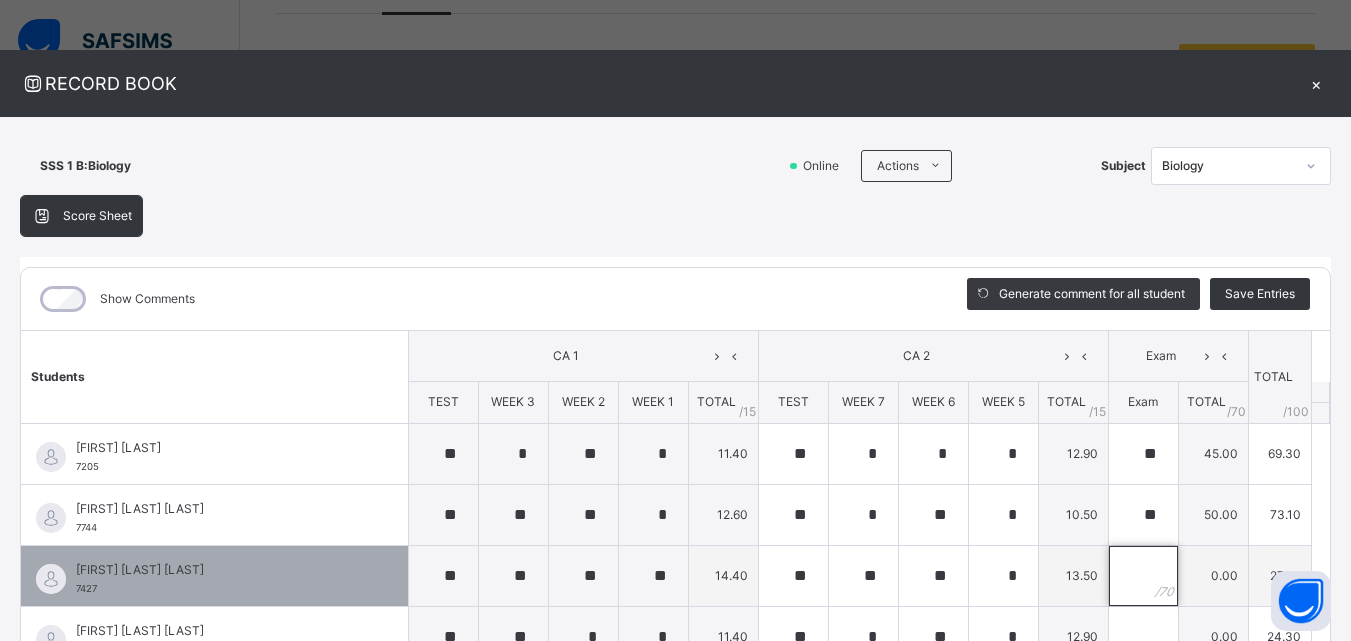 click at bounding box center [1143, 576] 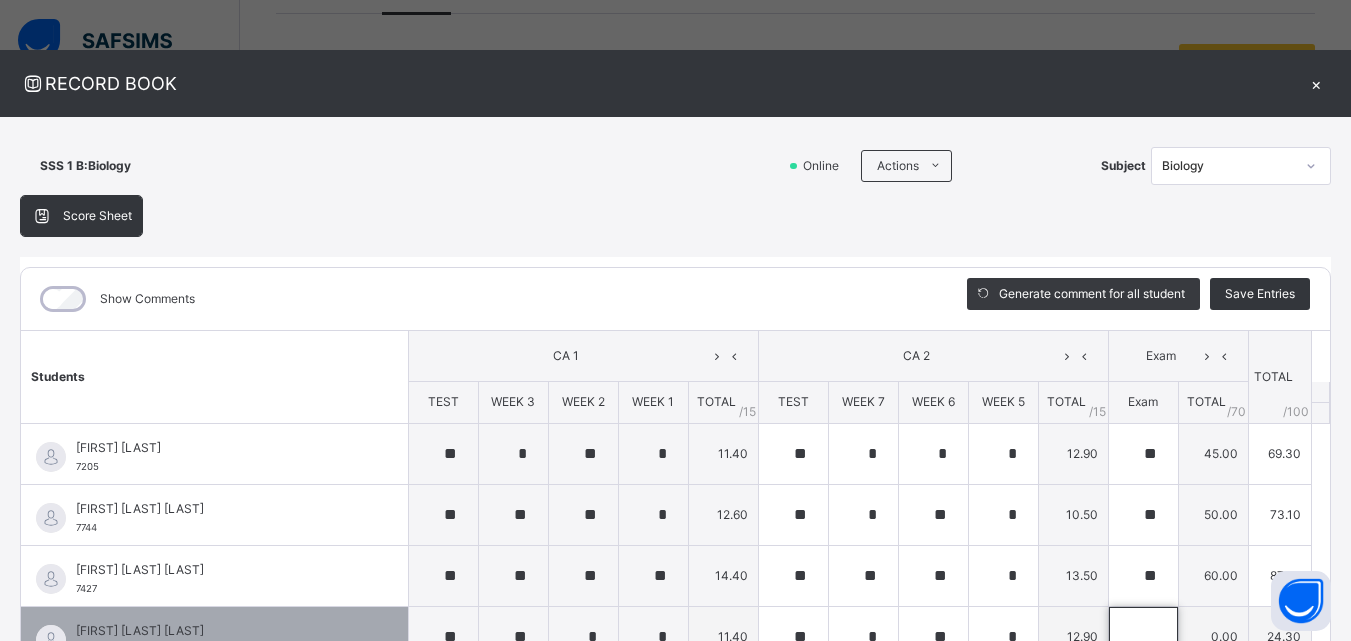 click at bounding box center (1143, 637) 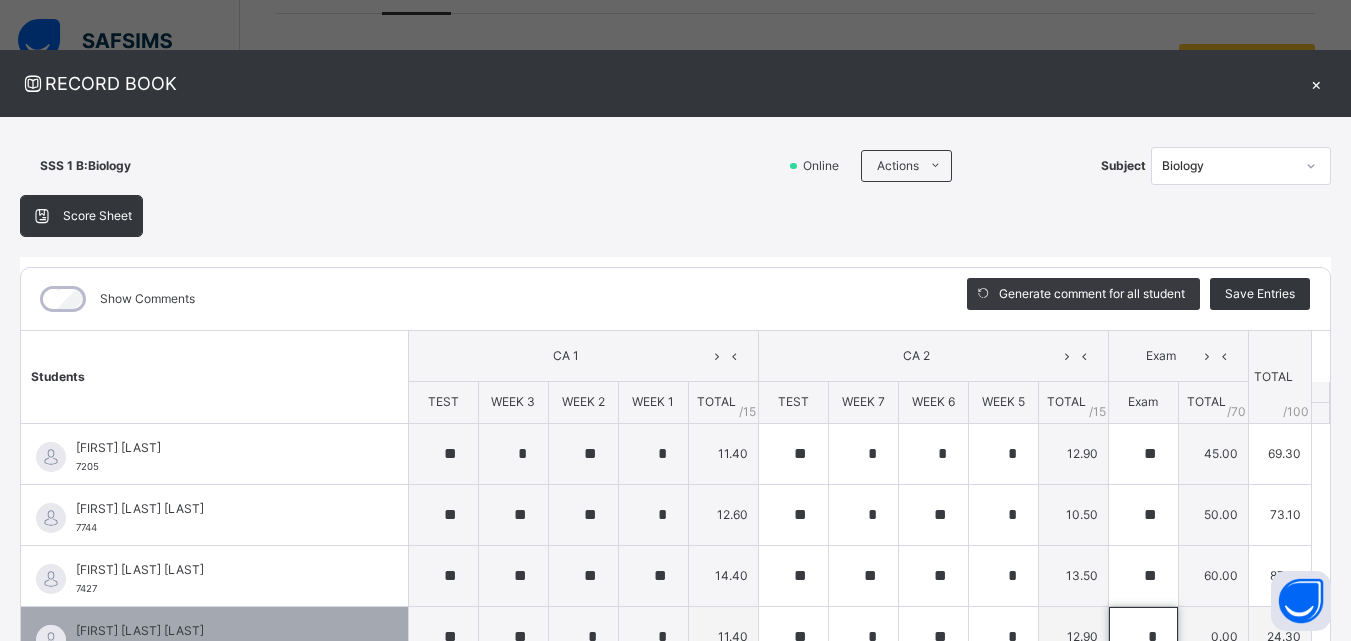 scroll, scrollTop: 6, scrollLeft: 0, axis: vertical 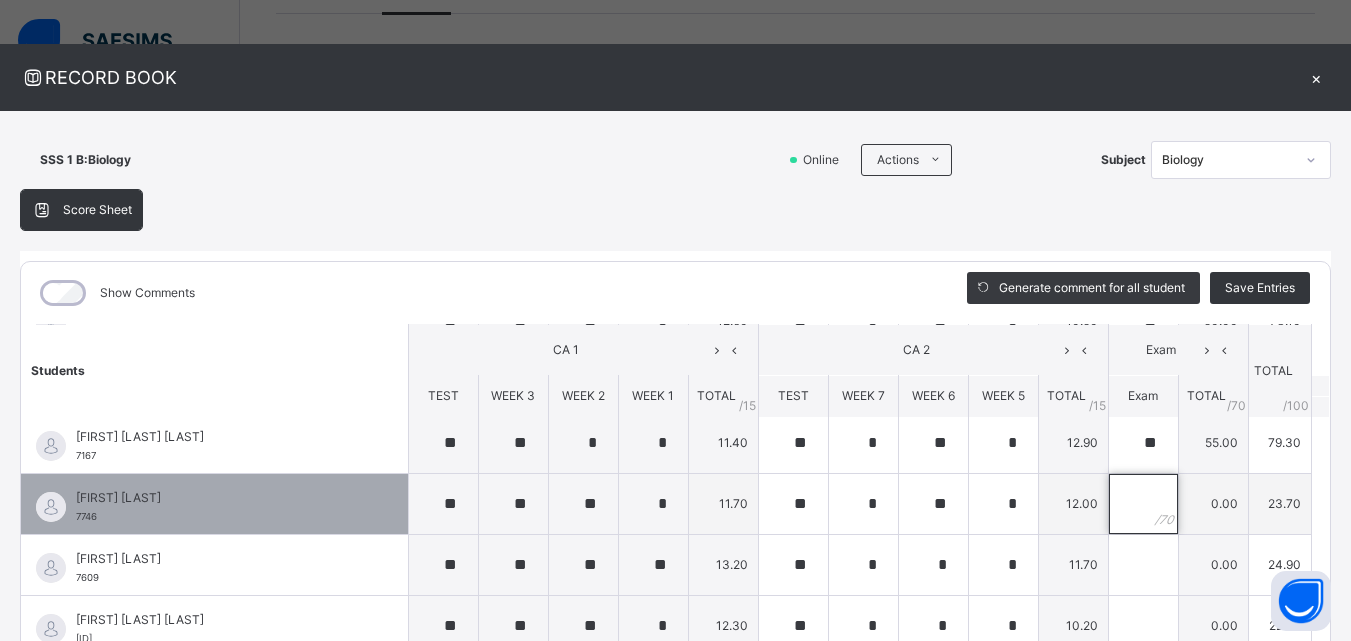click at bounding box center [1143, 504] 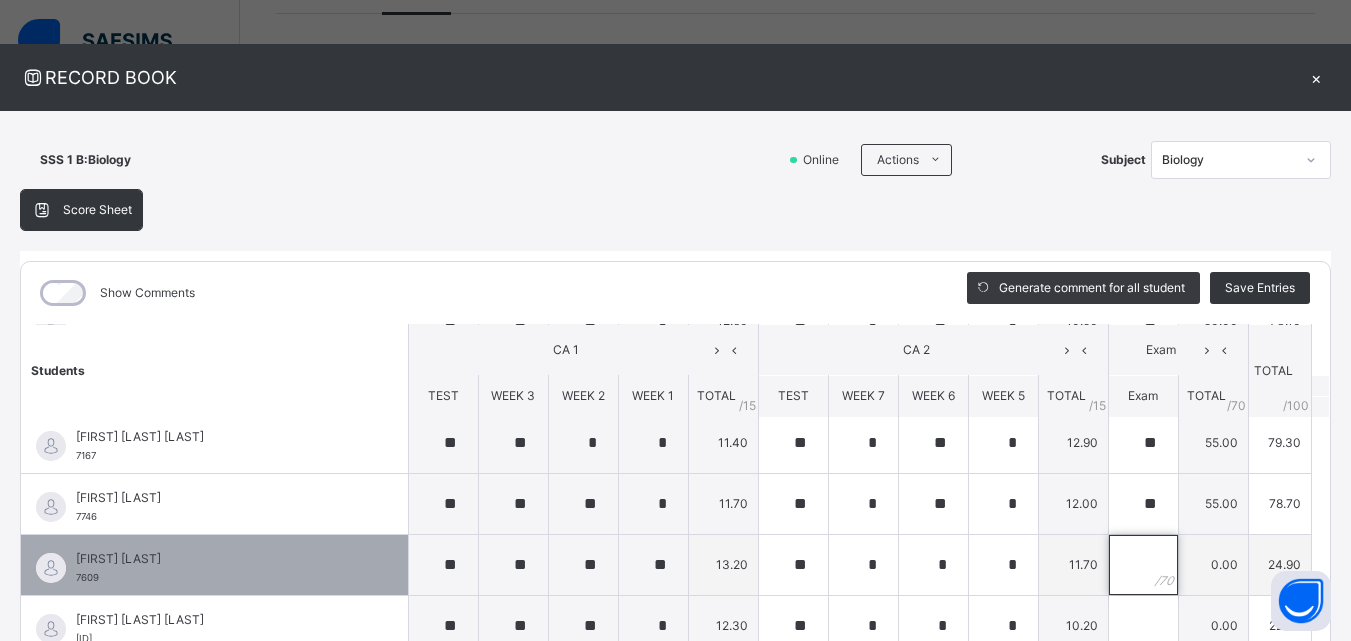 click at bounding box center (1143, 565) 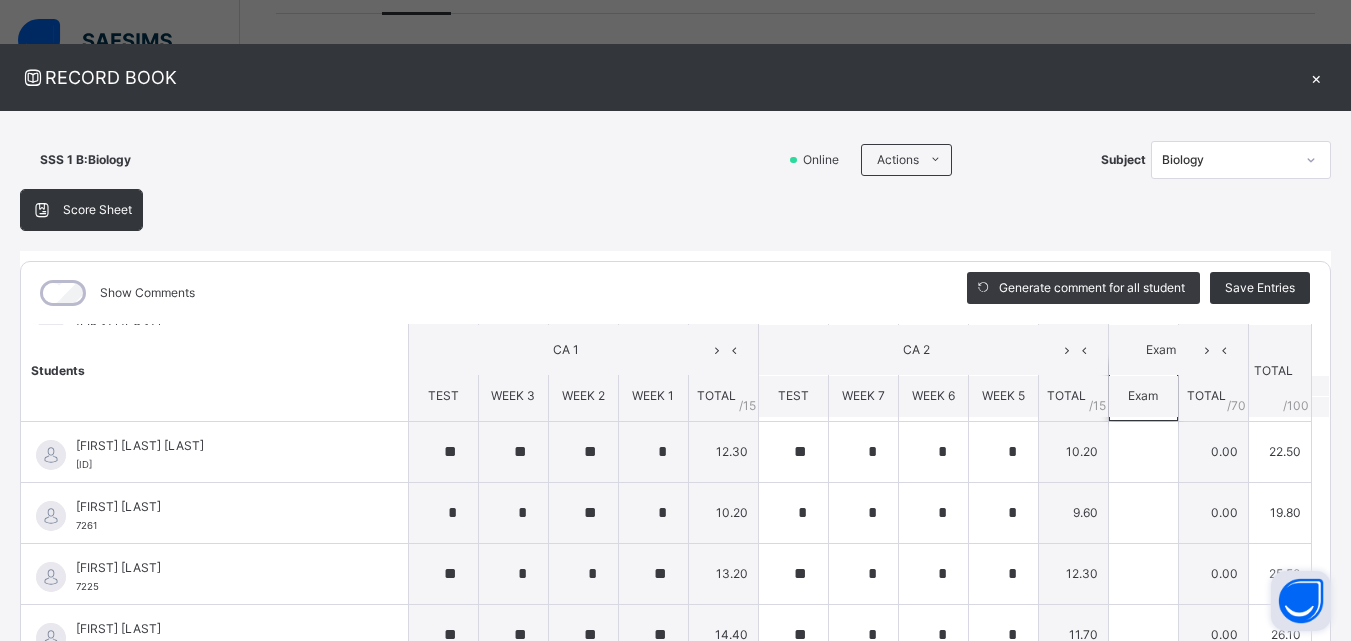 scroll, scrollTop: 368, scrollLeft: 0, axis: vertical 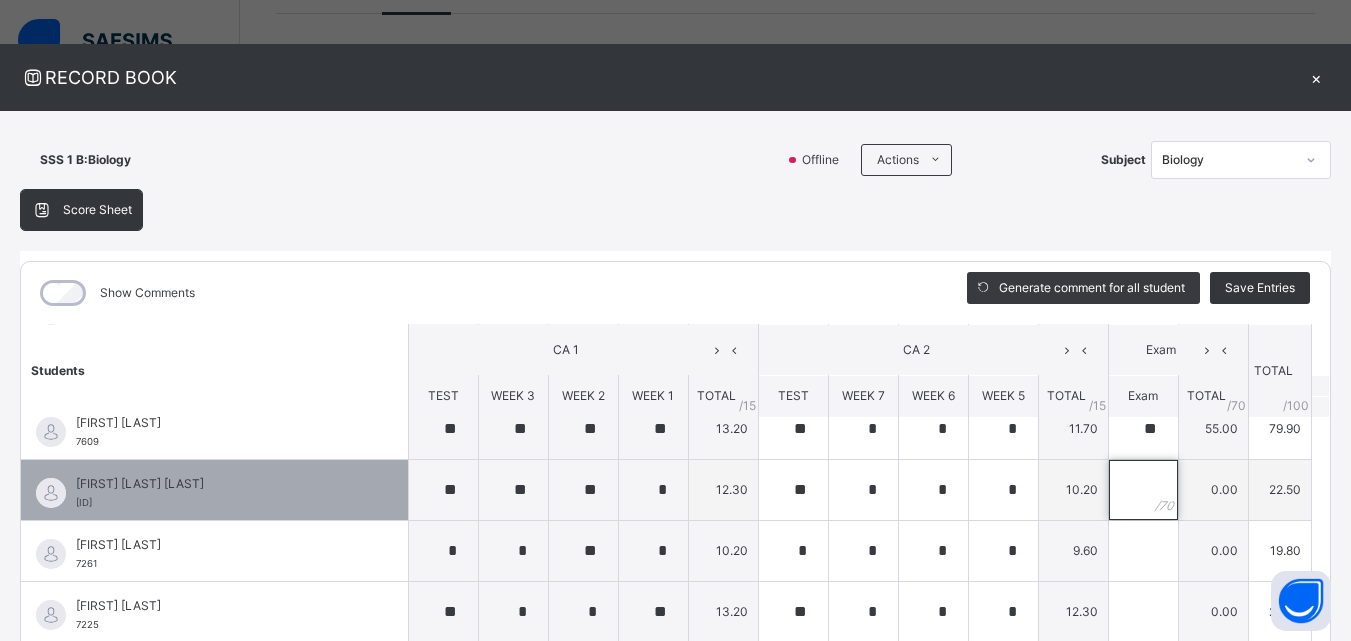 click at bounding box center (1143, 490) 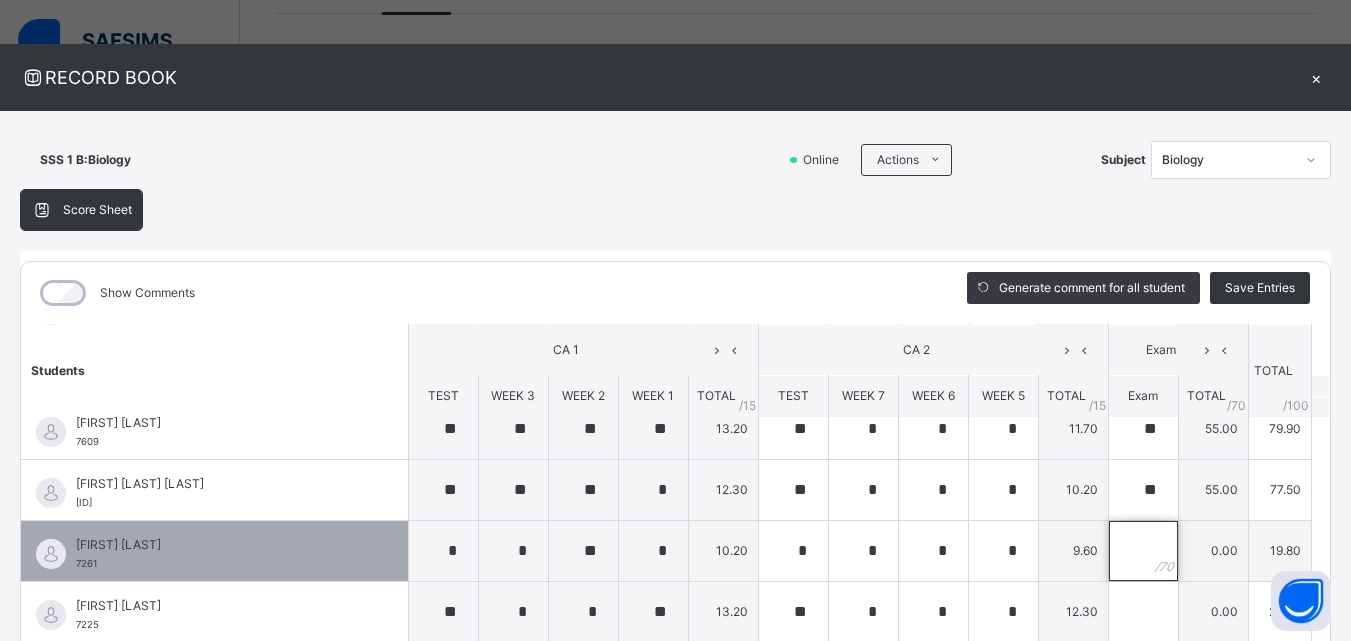 click at bounding box center (1143, 551) 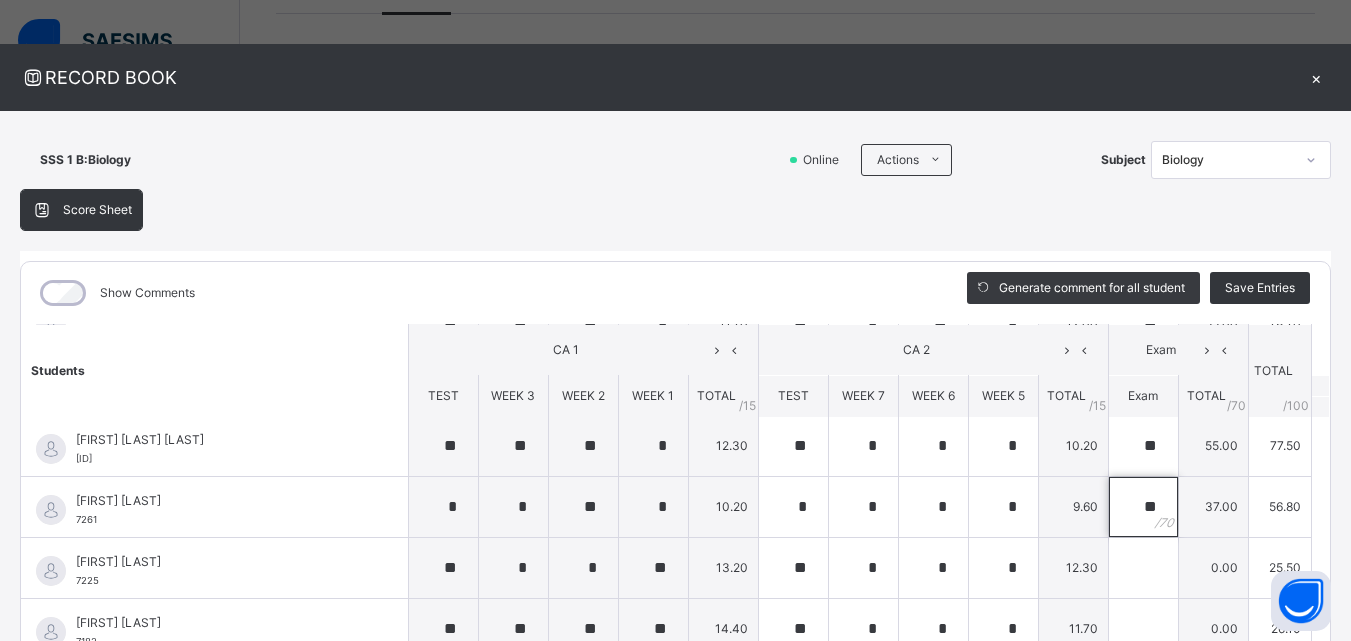 scroll, scrollTop: 387, scrollLeft: 0, axis: vertical 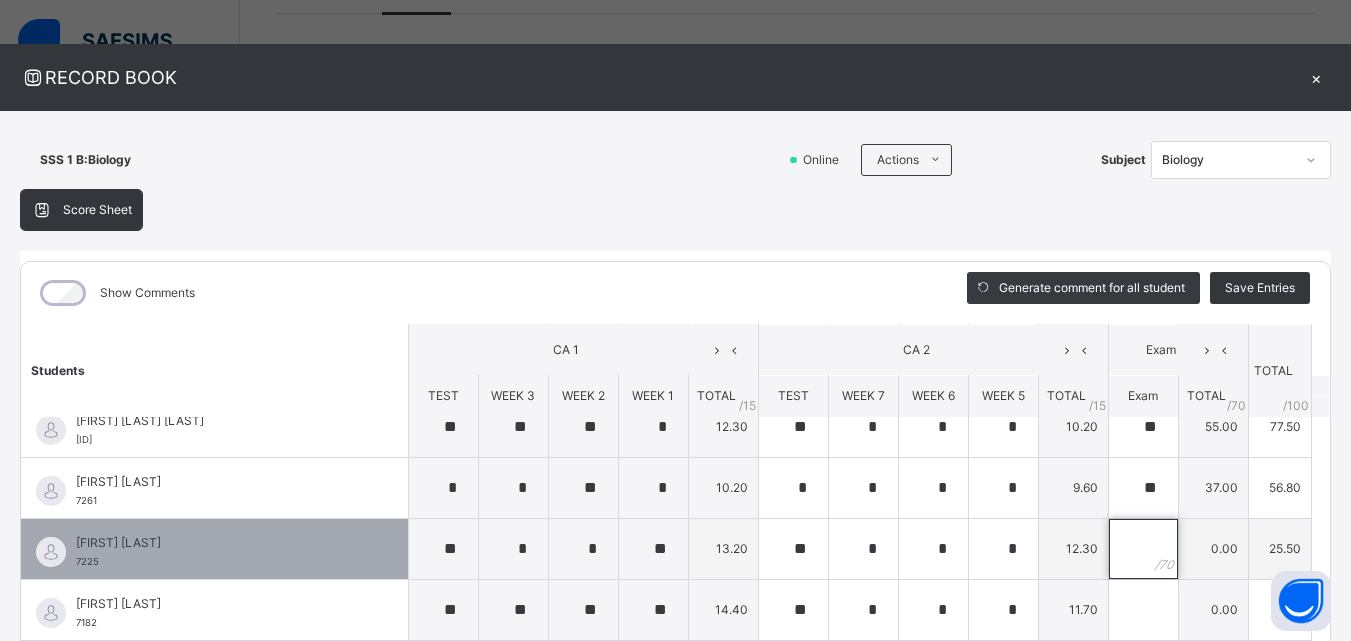 click at bounding box center [1143, 549] 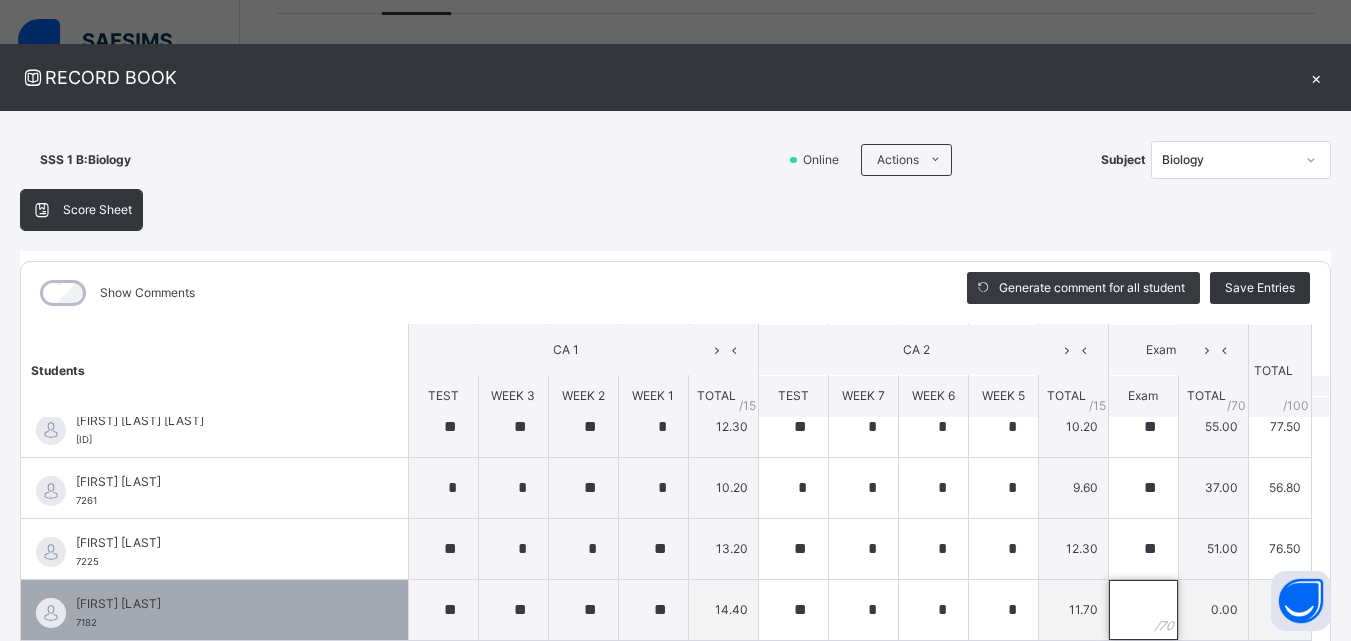 click at bounding box center (1143, 610) 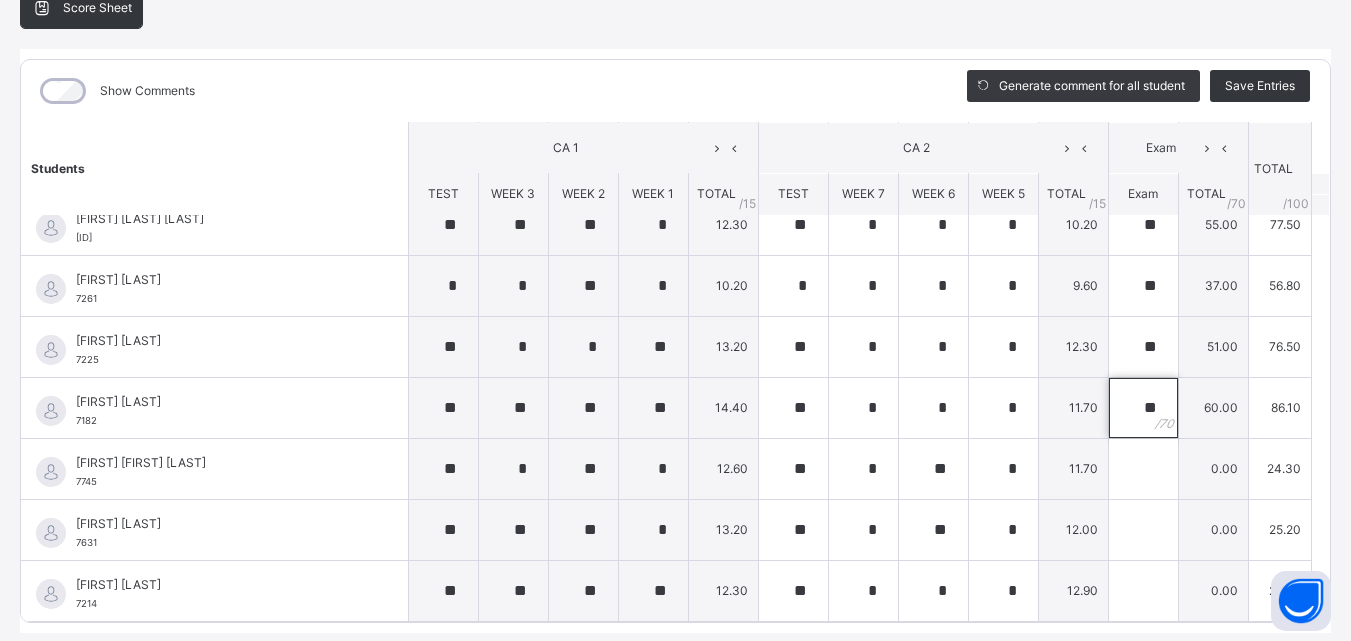 scroll, scrollTop: 213, scrollLeft: 0, axis: vertical 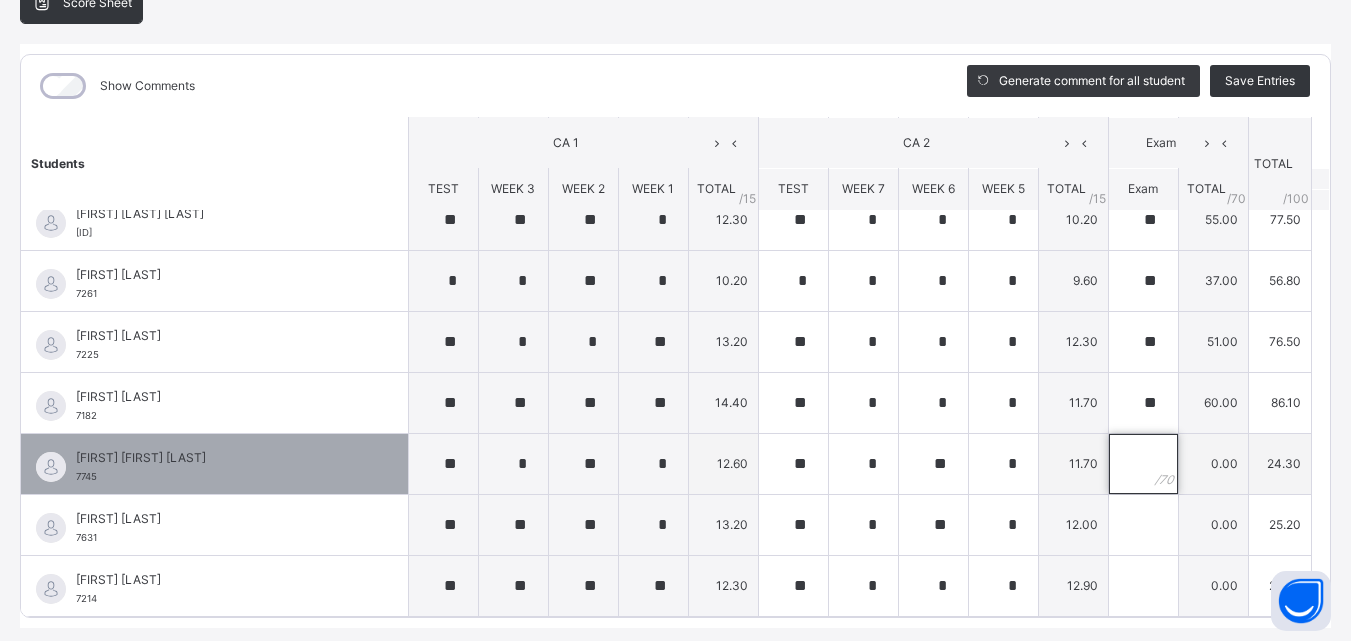 click at bounding box center [1143, 464] 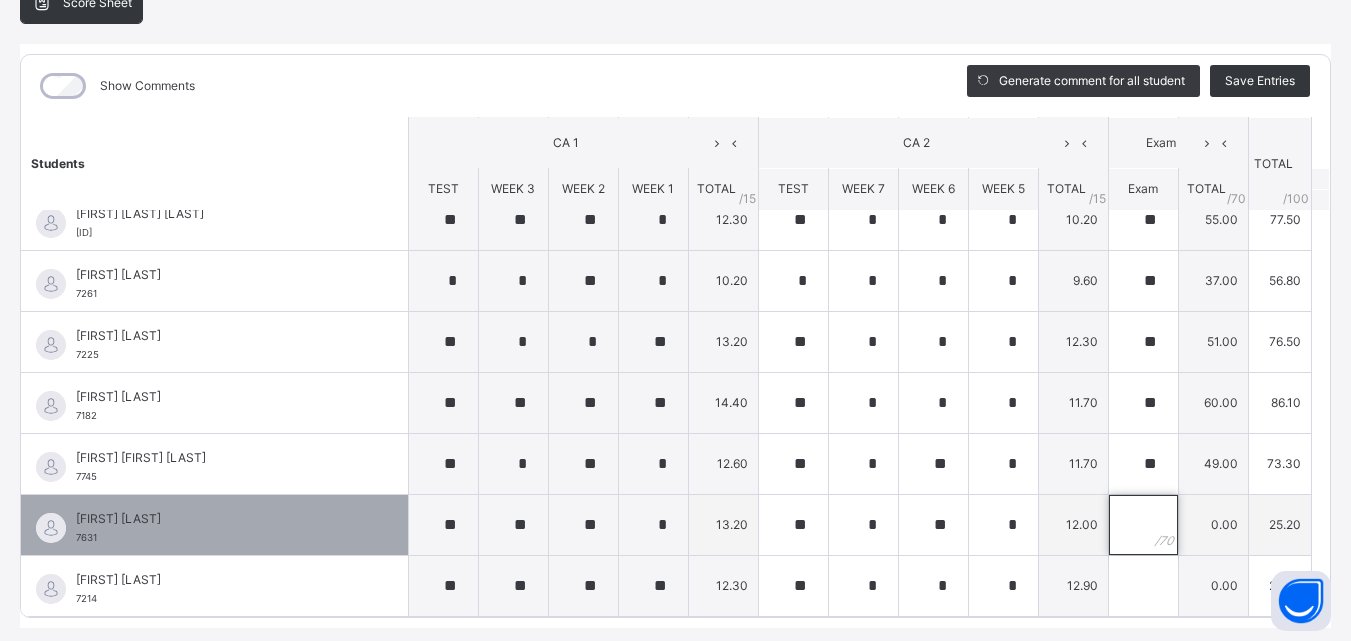 click at bounding box center (1143, 525) 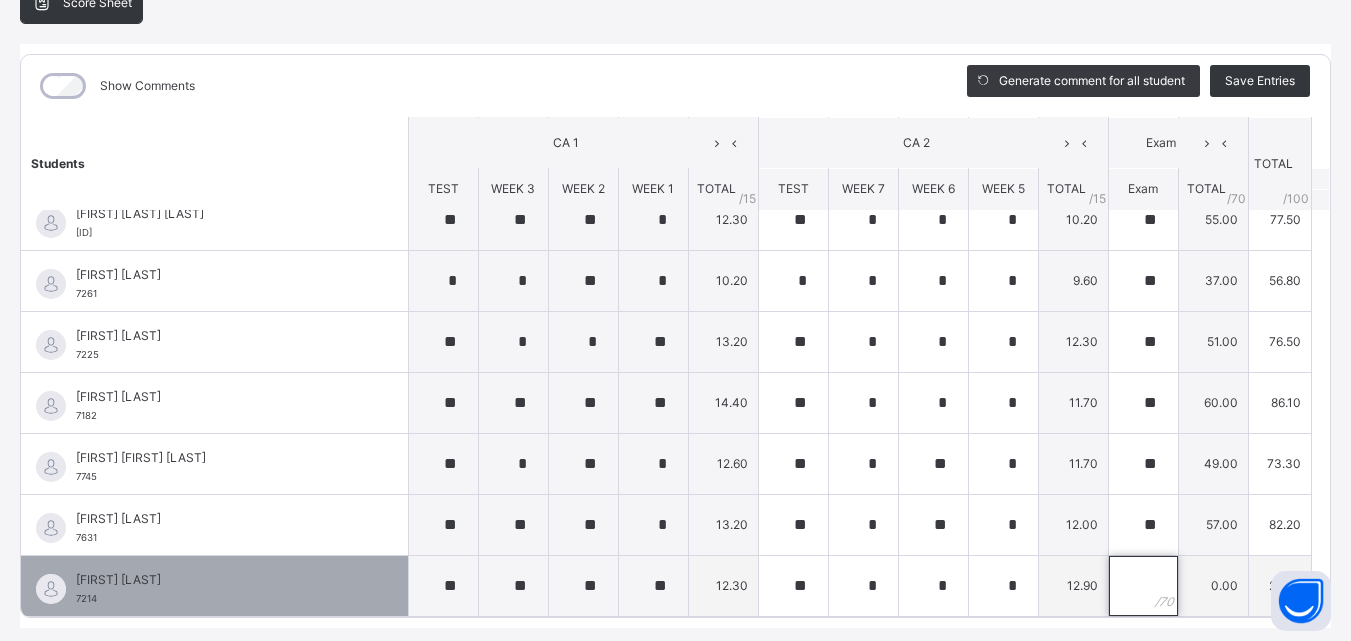 click at bounding box center (1143, 586) 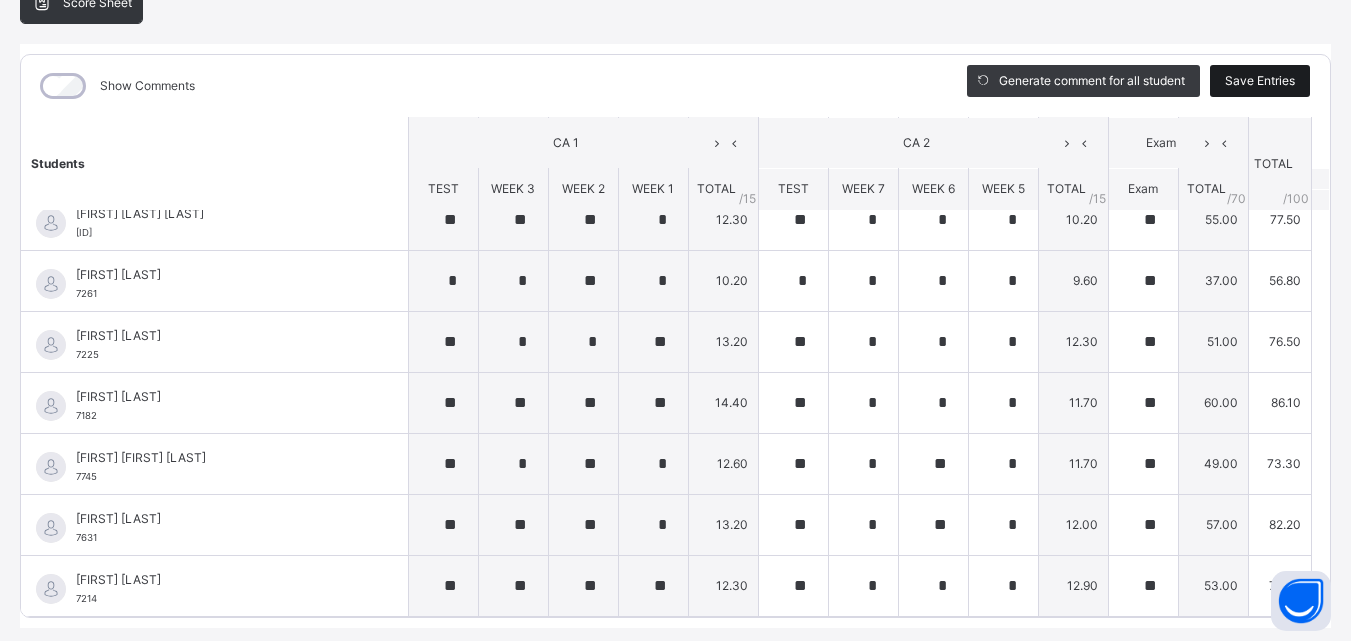 click on "Save Entries" at bounding box center (1260, 81) 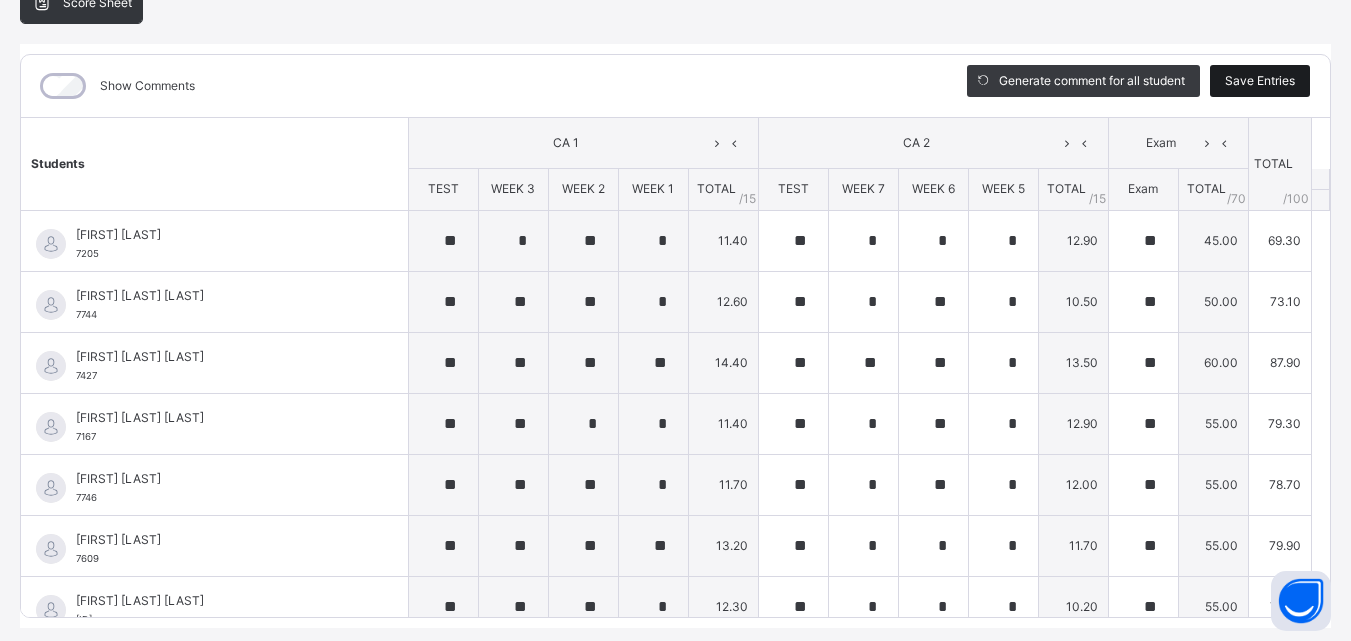 click on "Save Entries" at bounding box center (1260, 81) 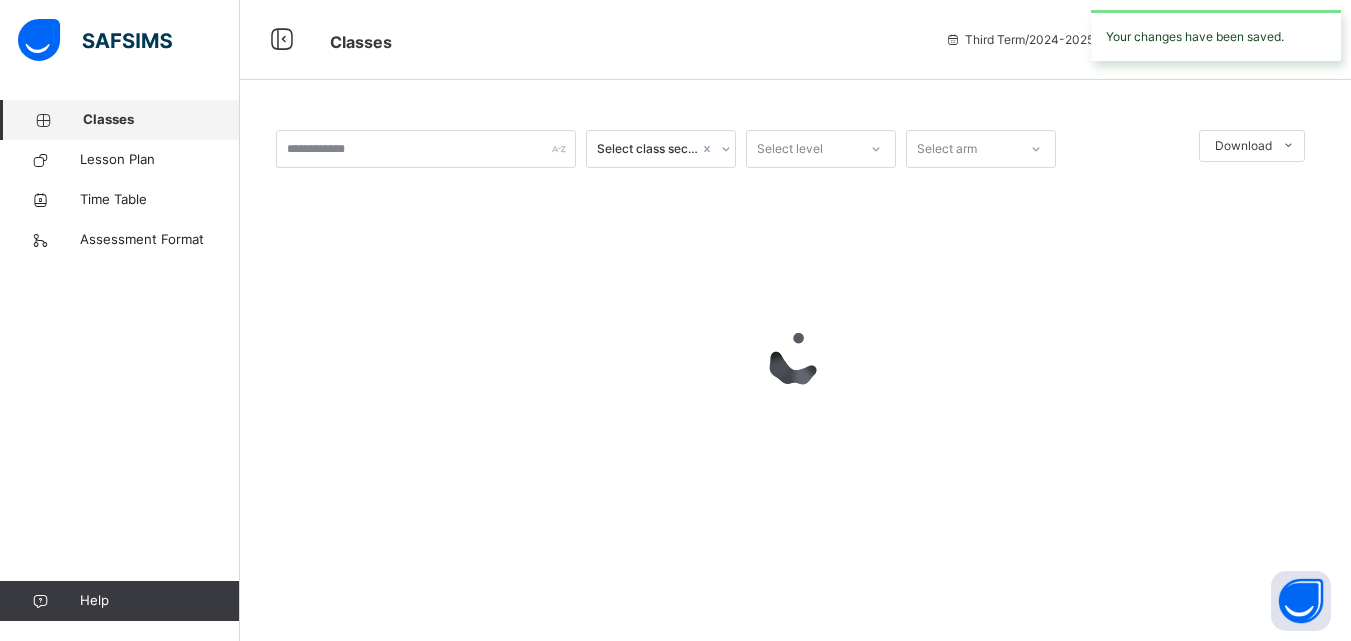 scroll, scrollTop: 0, scrollLeft: 0, axis: both 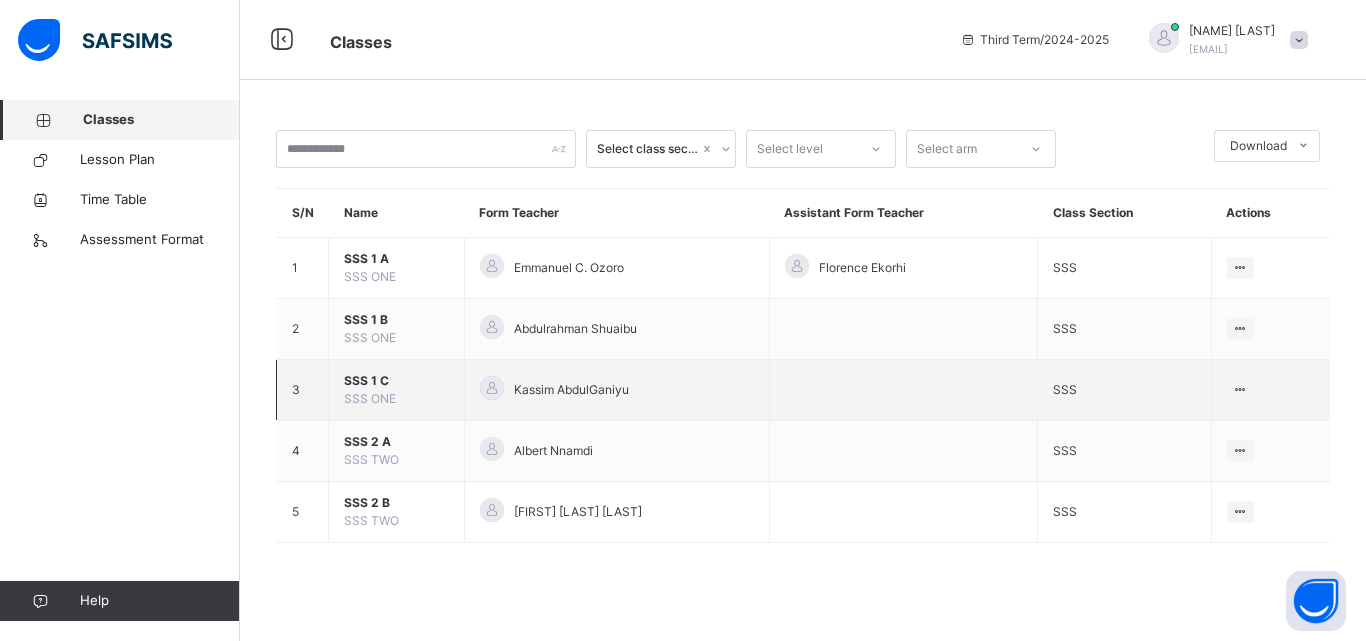 click on "View Class" at bounding box center (1270, 390) 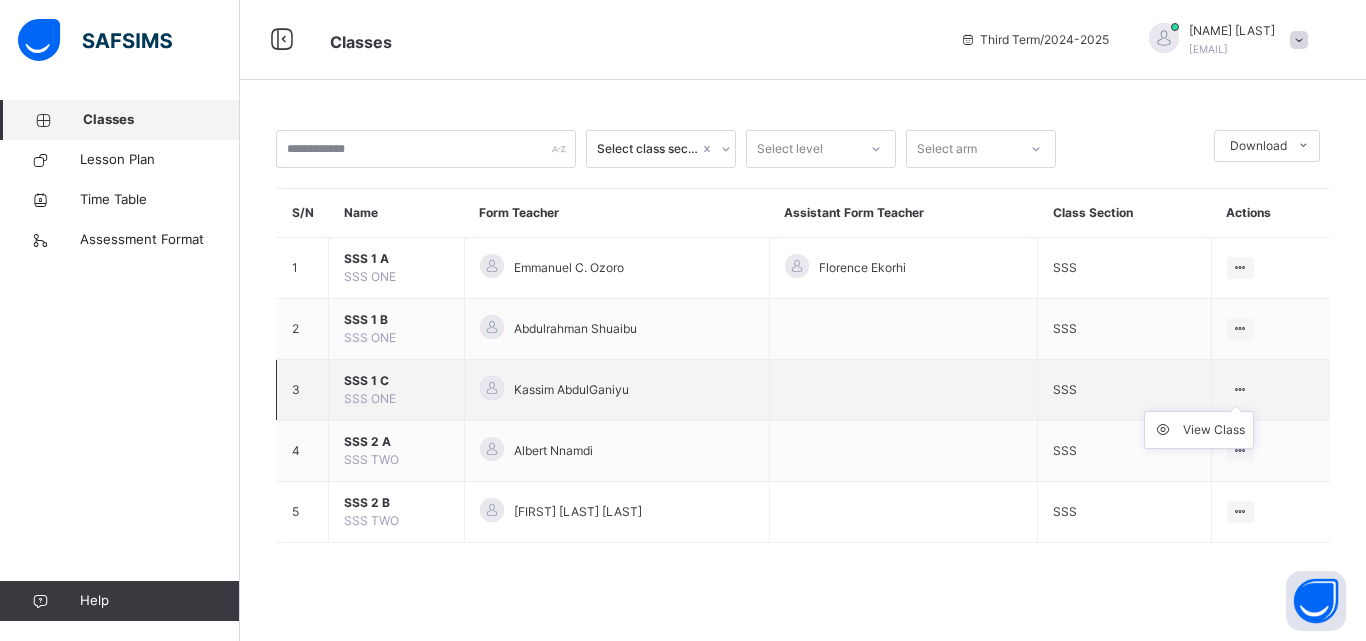 click on "View Class" at bounding box center [1199, 430] 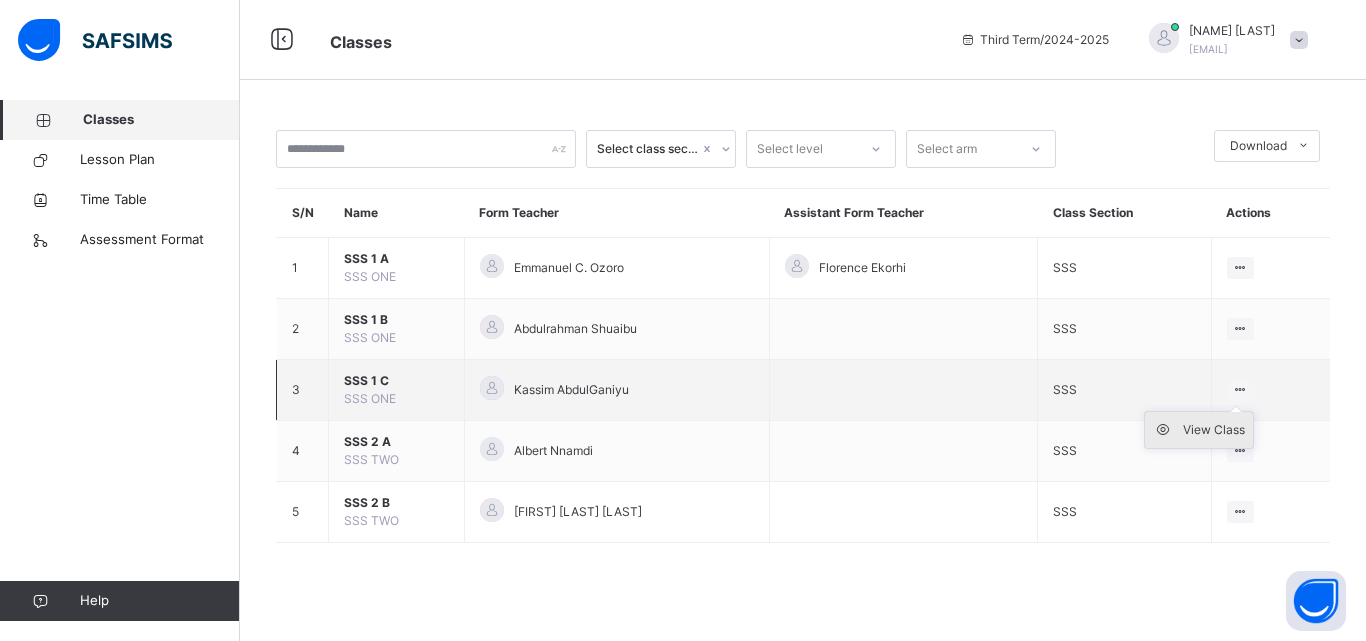 click on "View Class" at bounding box center (1214, 430) 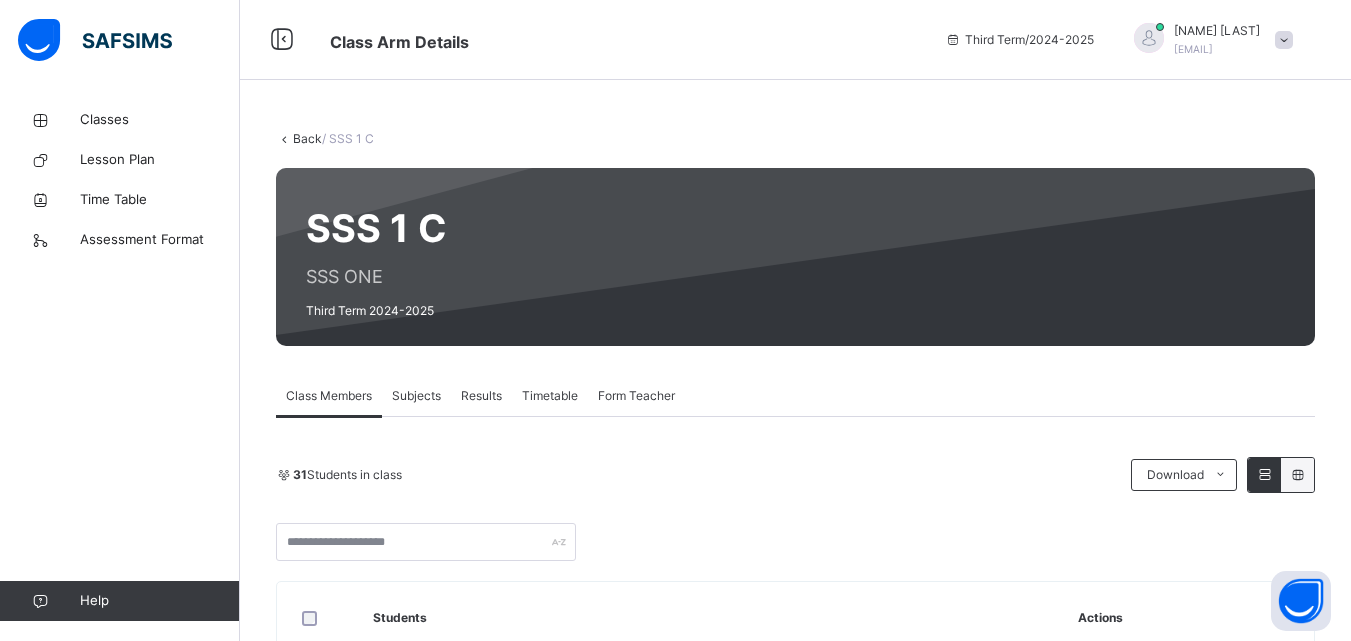 click on "Subjects" at bounding box center [416, 396] 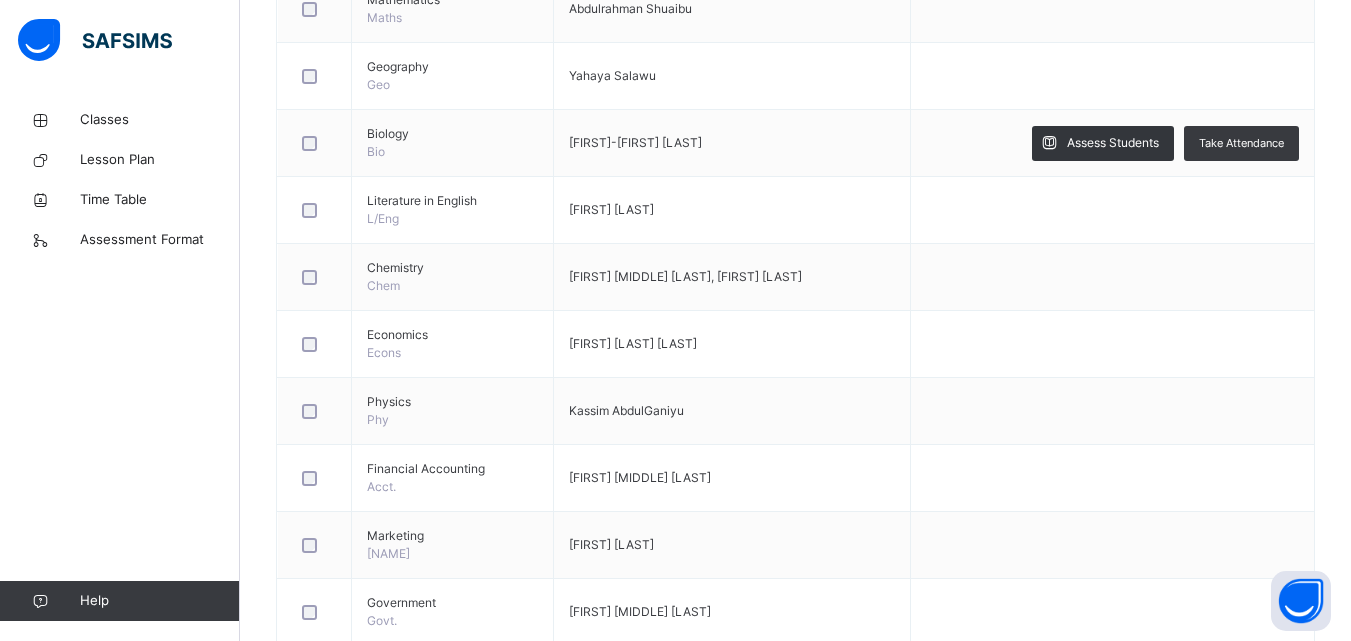 scroll, scrollTop: 678, scrollLeft: 0, axis: vertical 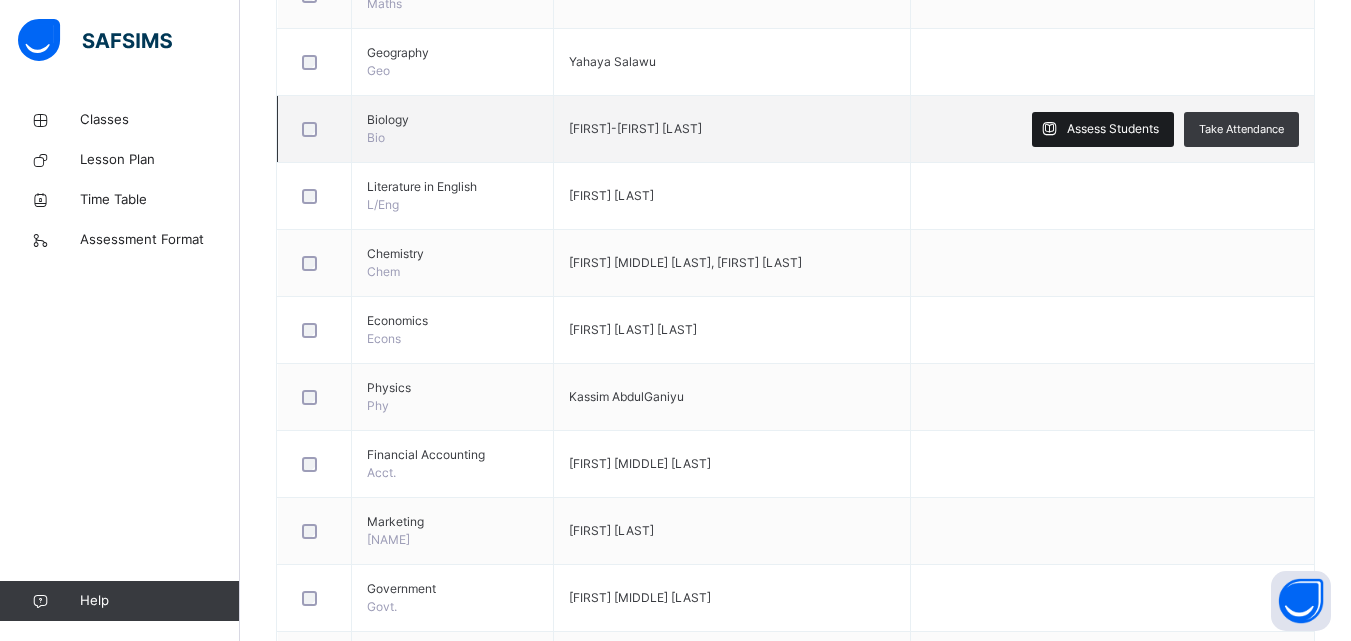 click on "Assess Students" at bounding box center (1103, 129) 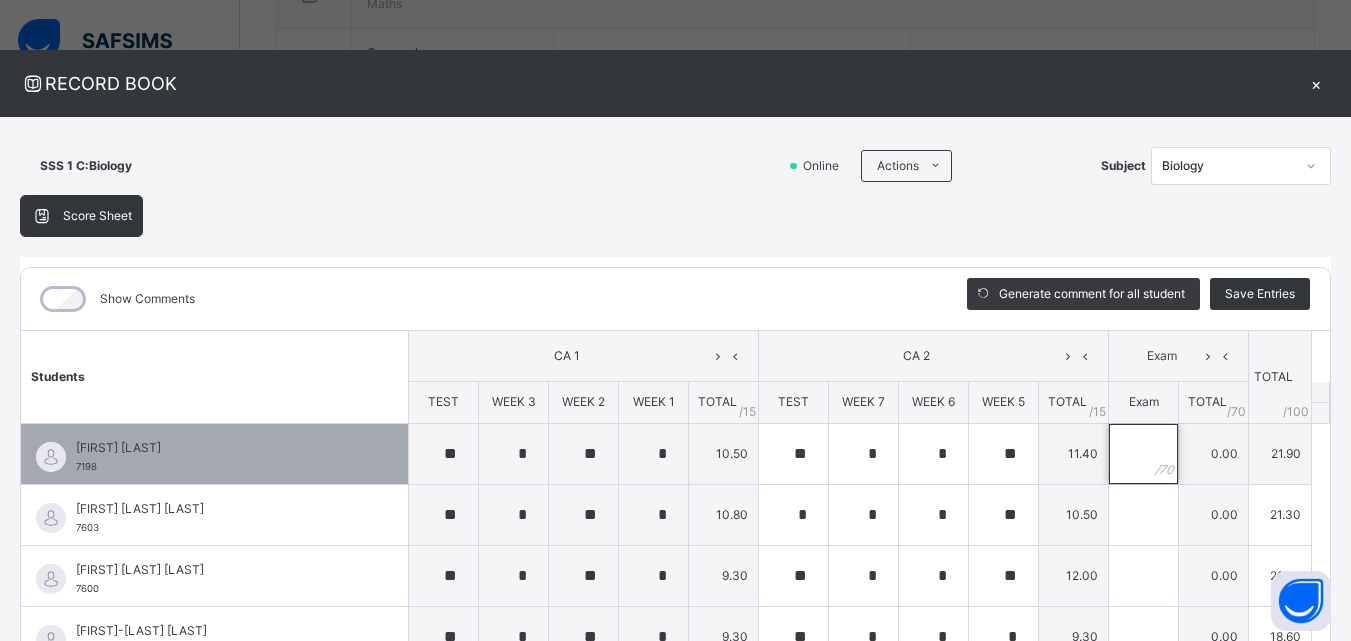 click at bounding box center (1143, 454) 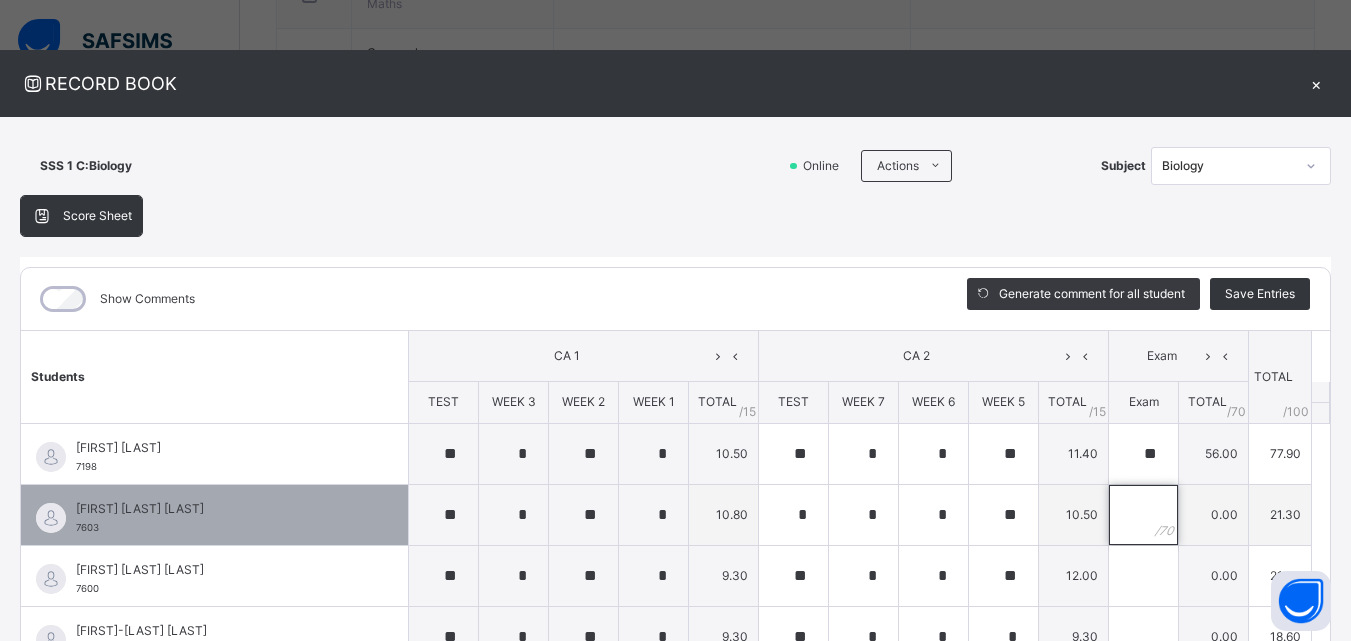 click at bounding box center [1143, 515] 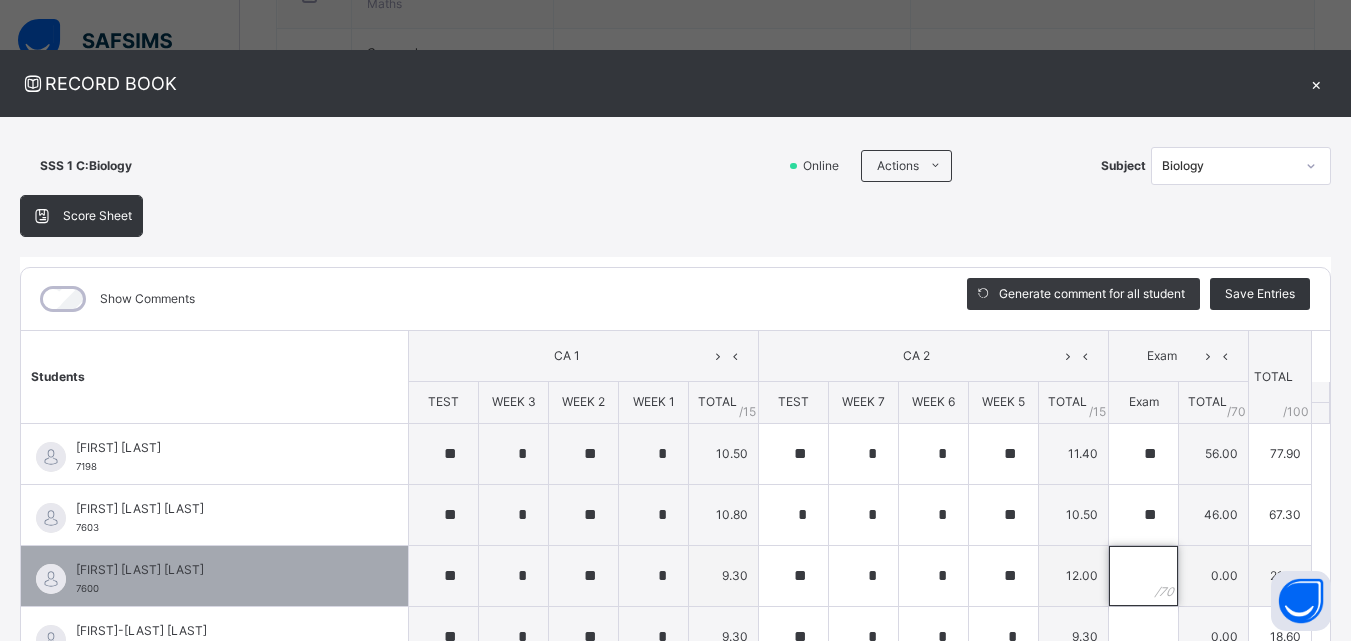 click at bounding box center (1143, 576) 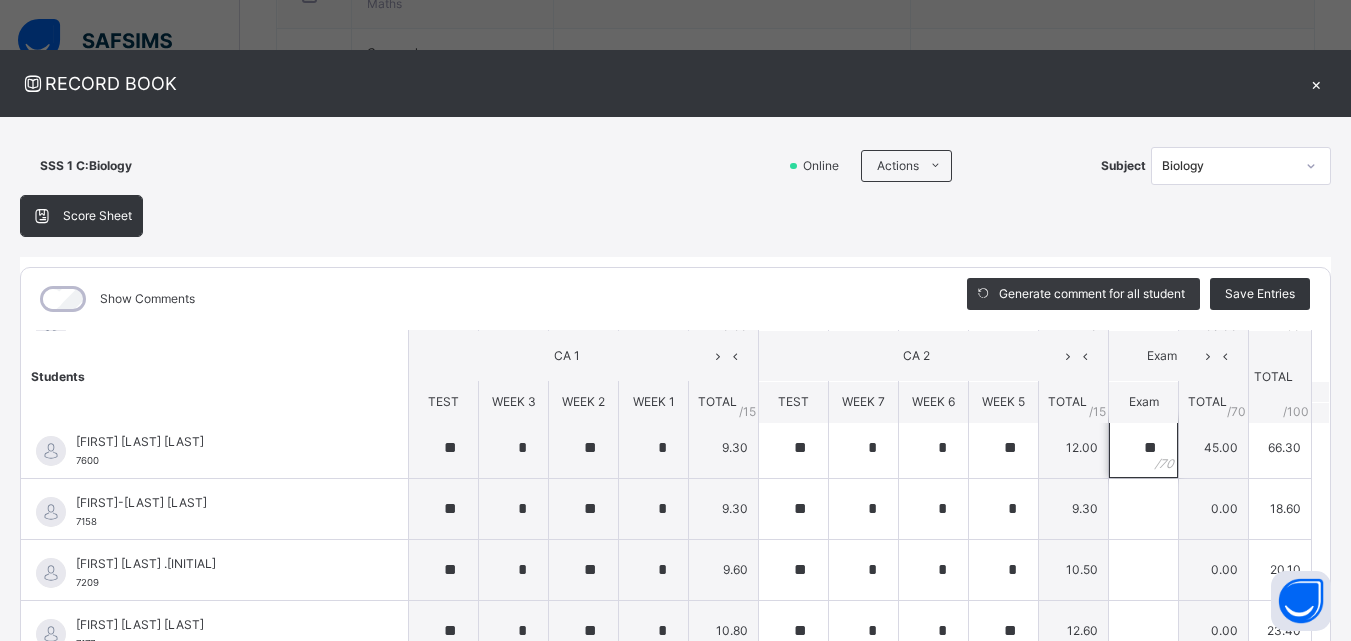 scroll, scrollTop: 136, scrollLeft: 0, axis: vertical 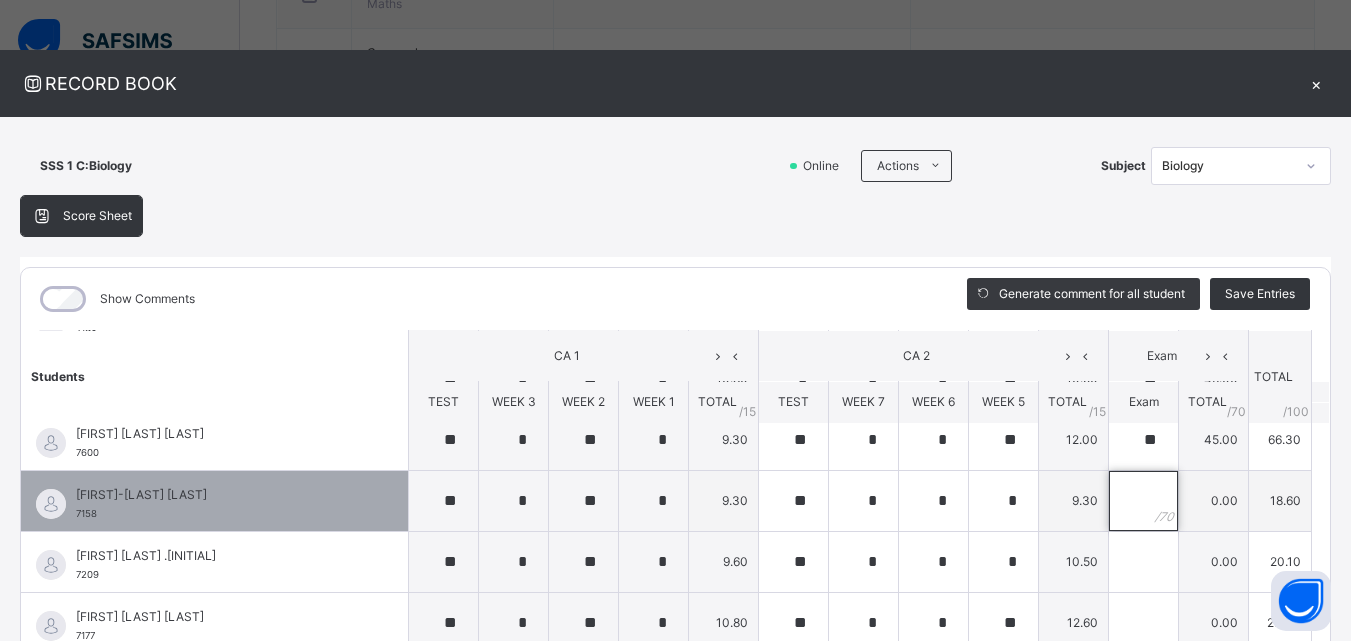 click at bounding box center (1143, 501) 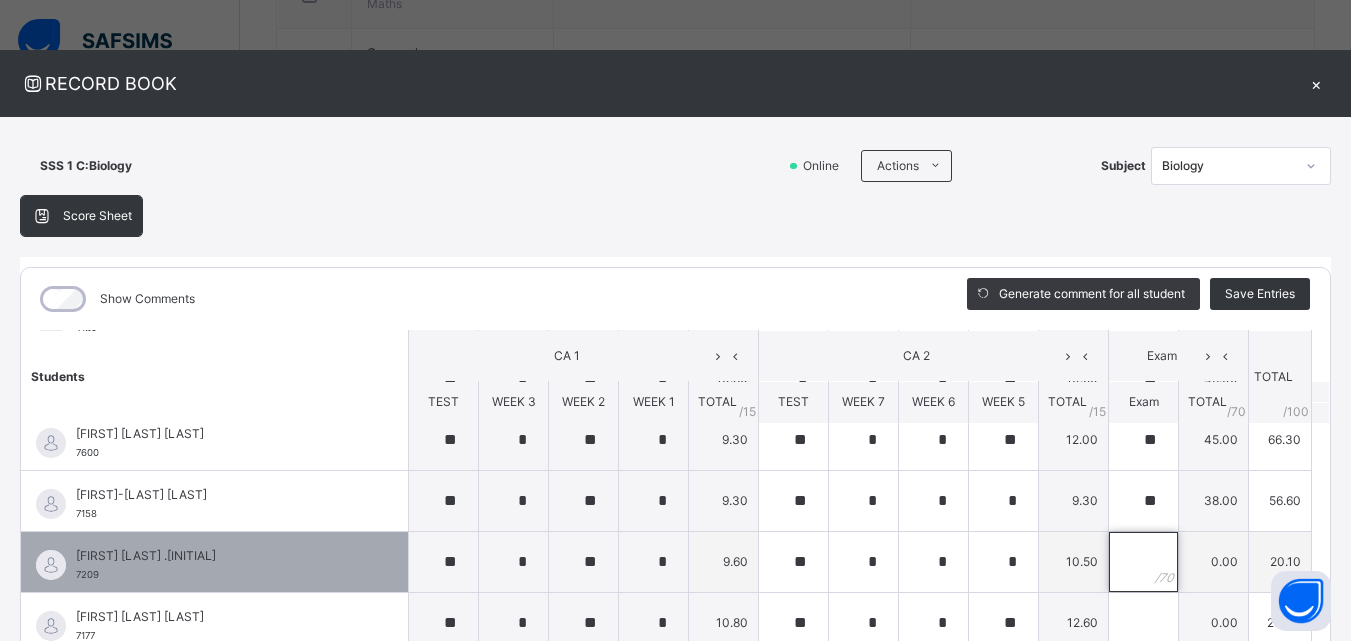 click at bounding box center (1143, 562) 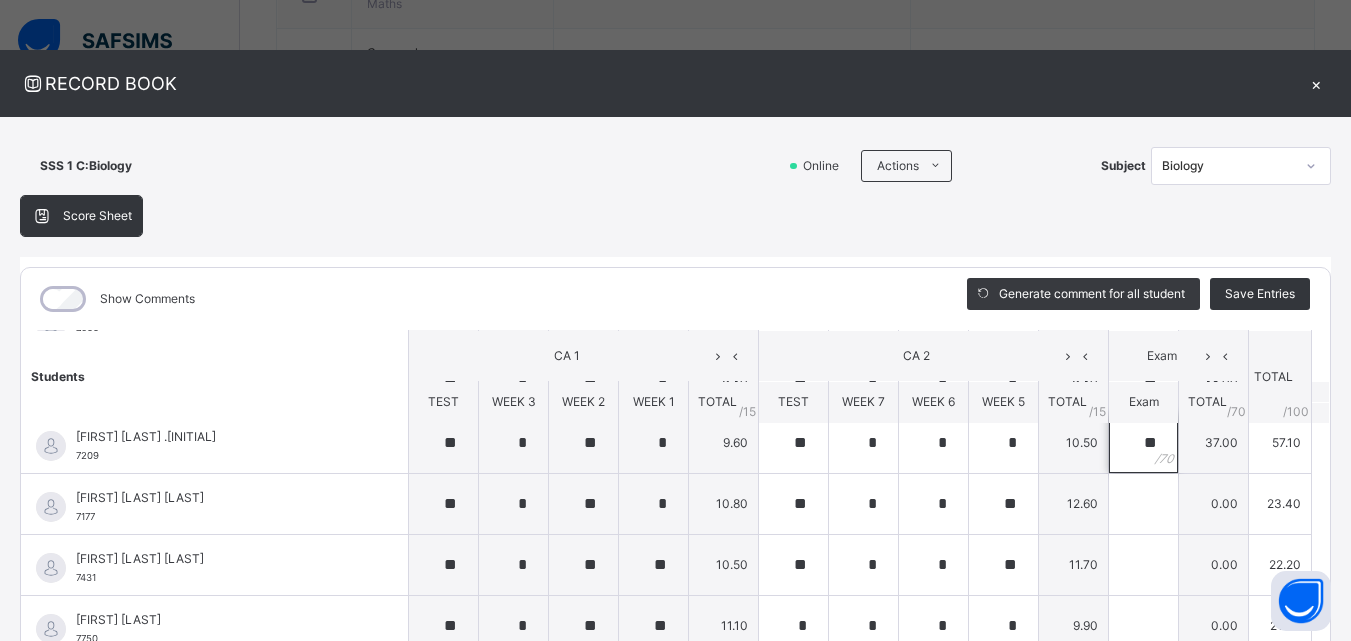scroll, scrollTop: 258, scrollLeft: 0, axis: vertical 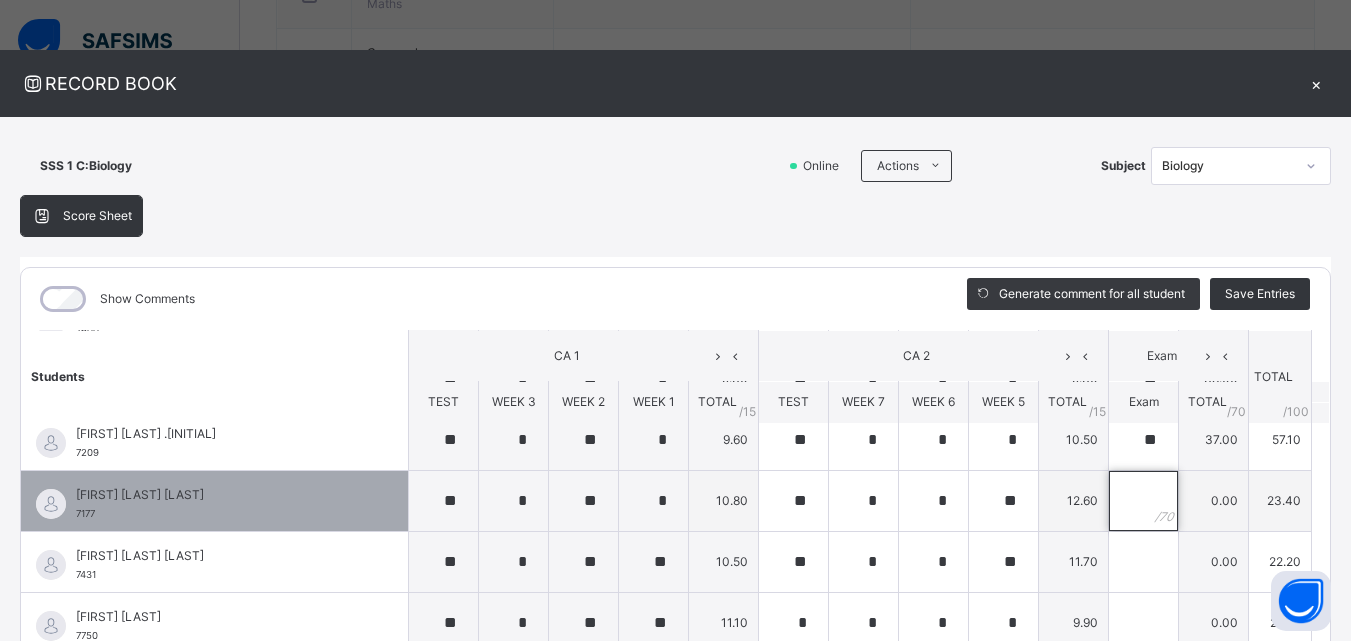 click at bounding box center (1143, 501) 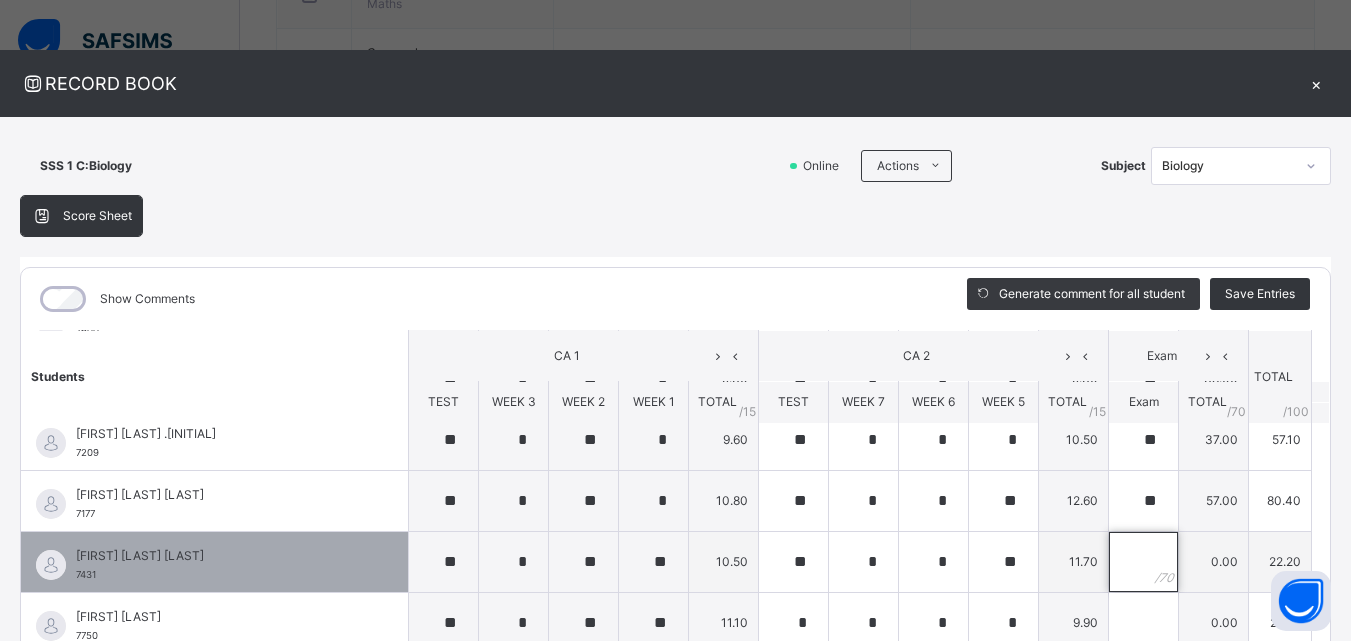click at bounding box center (1143, 562) 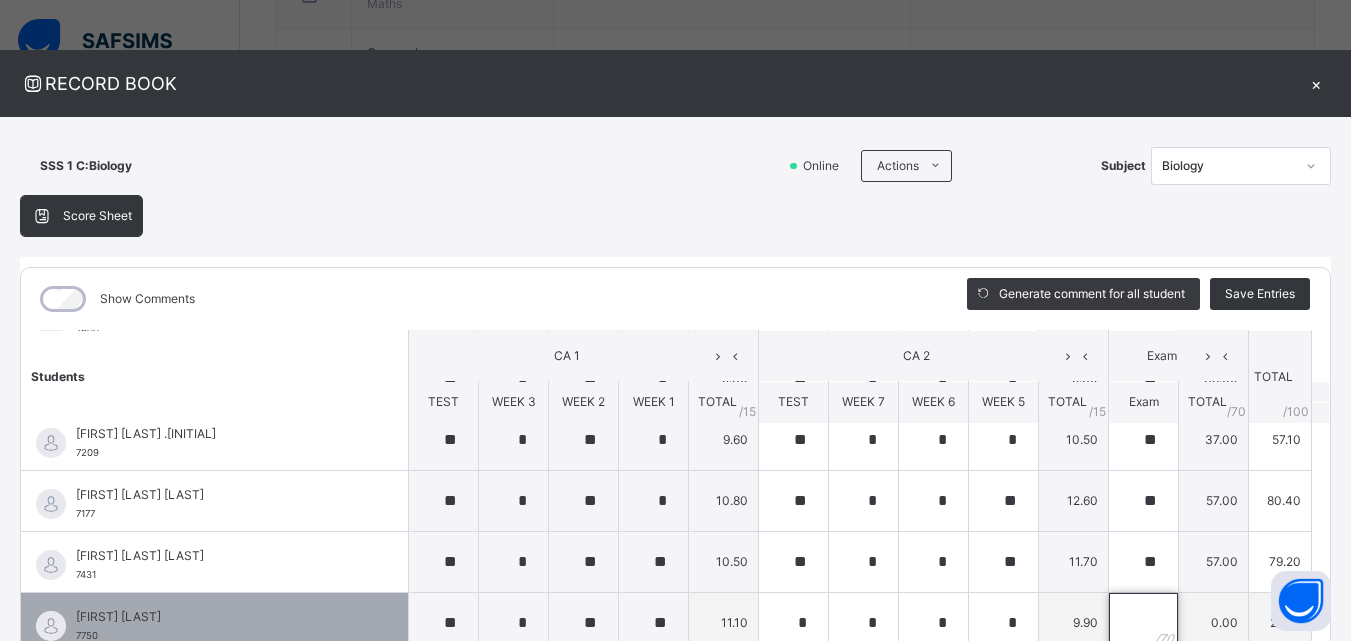 click at bounding box center [1143, 623] 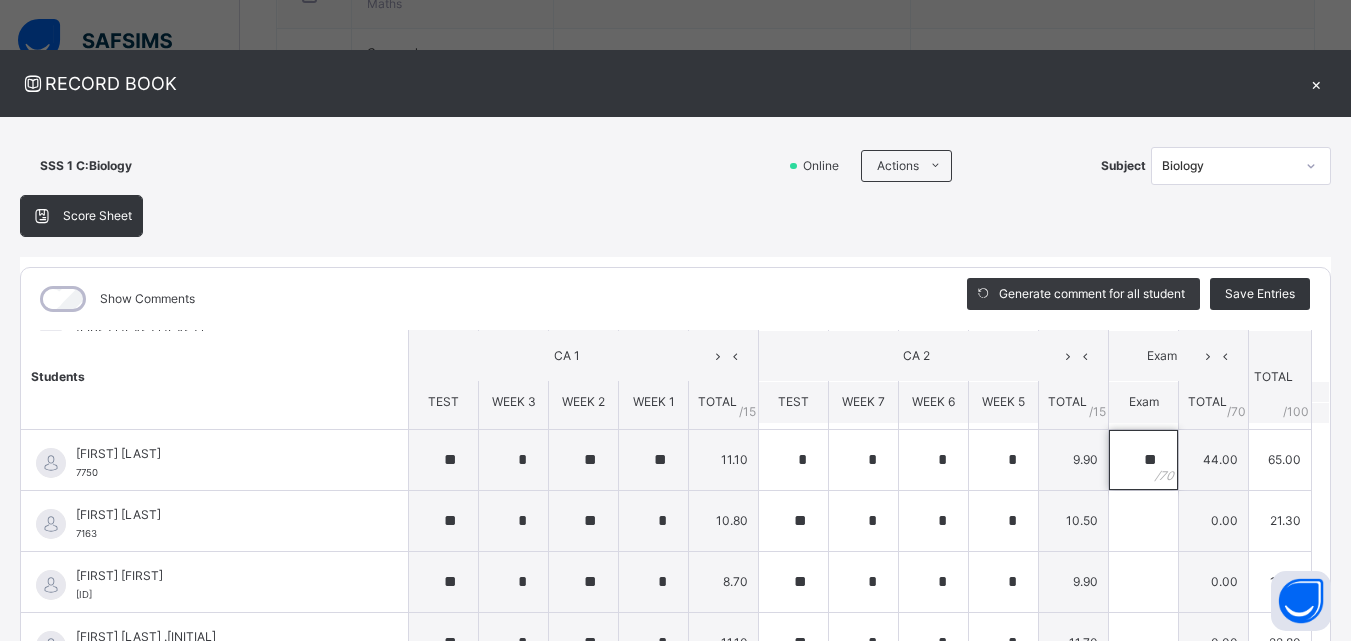 scroll, scrollTop: 442, scrollLeft: 0, axis: vertical 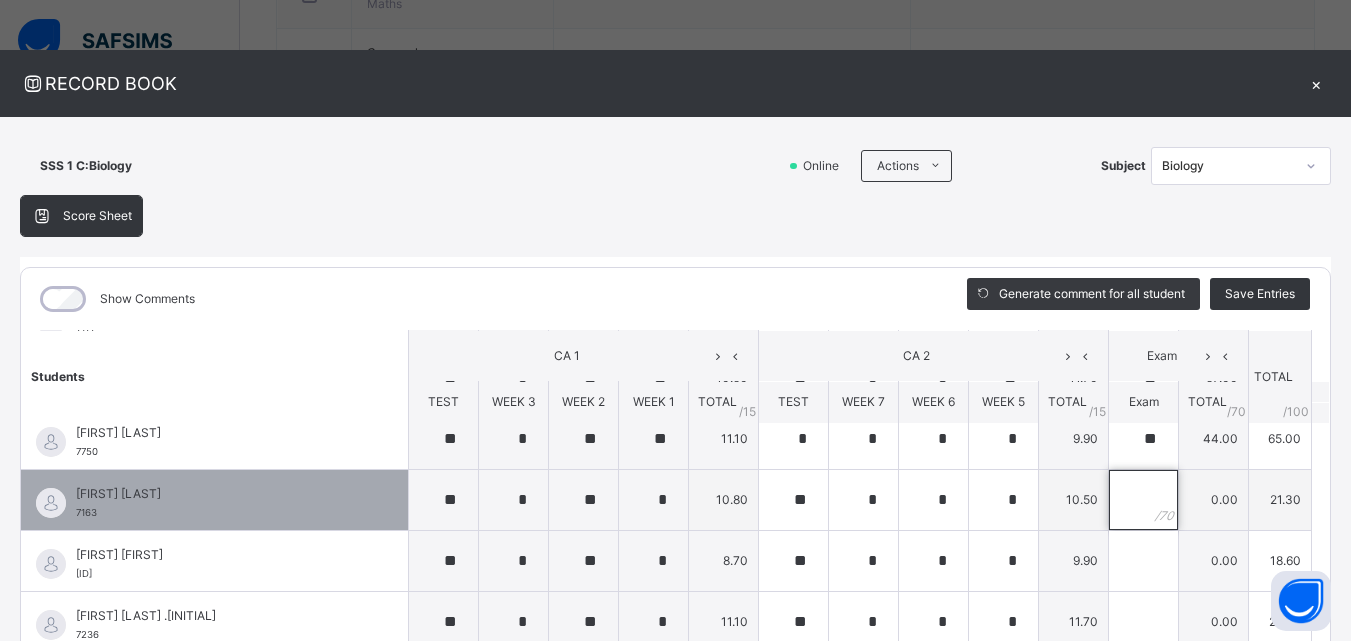 click at bounding box center [1143, 500] 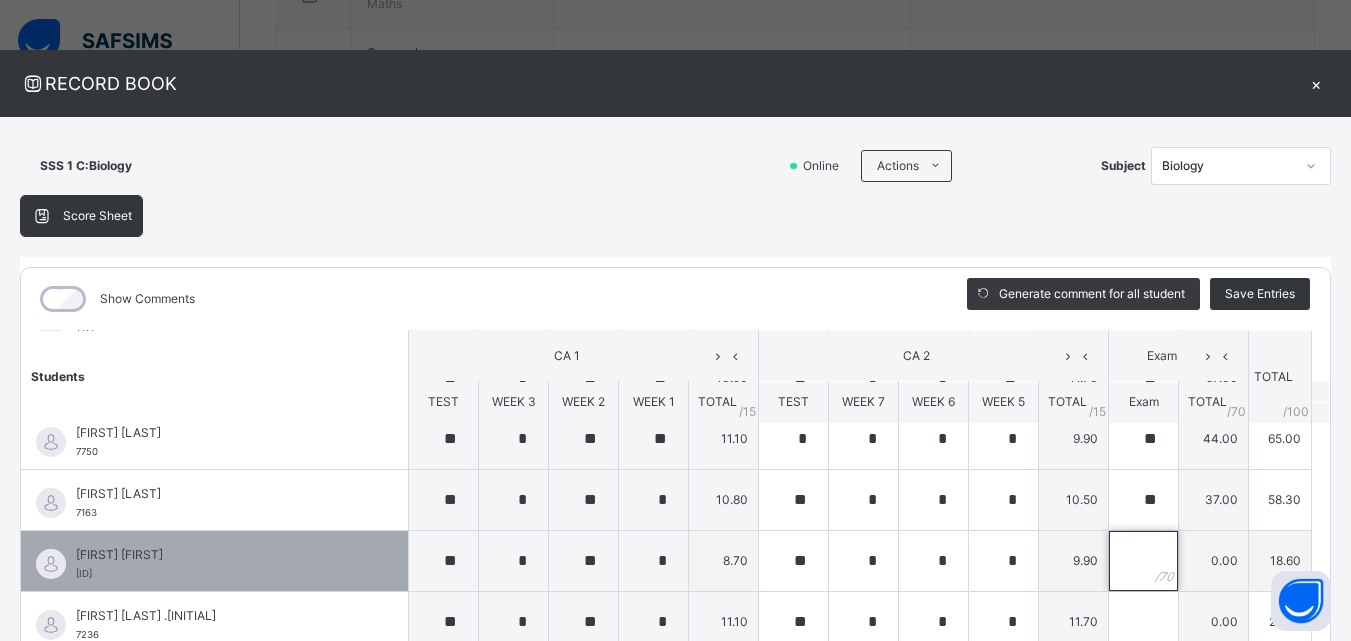 click at bounding box center [1143, 561] 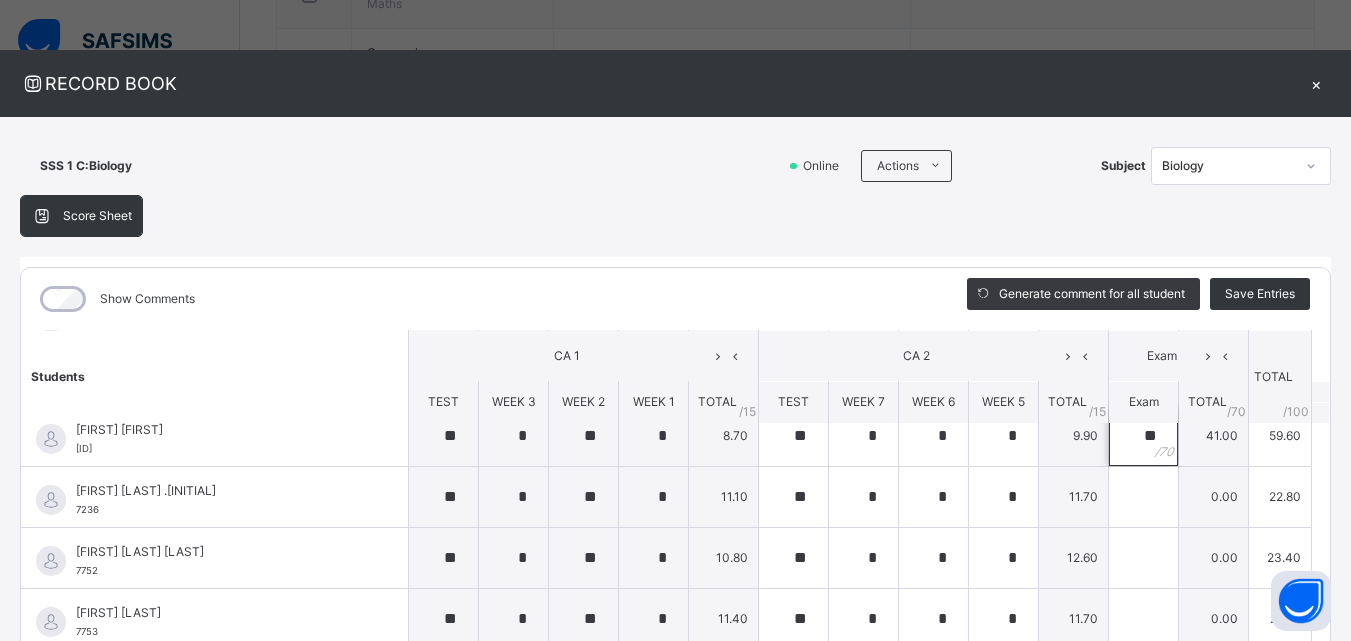 scroll, scrollTop: 569, scrollLeft: 0, axis: vertical 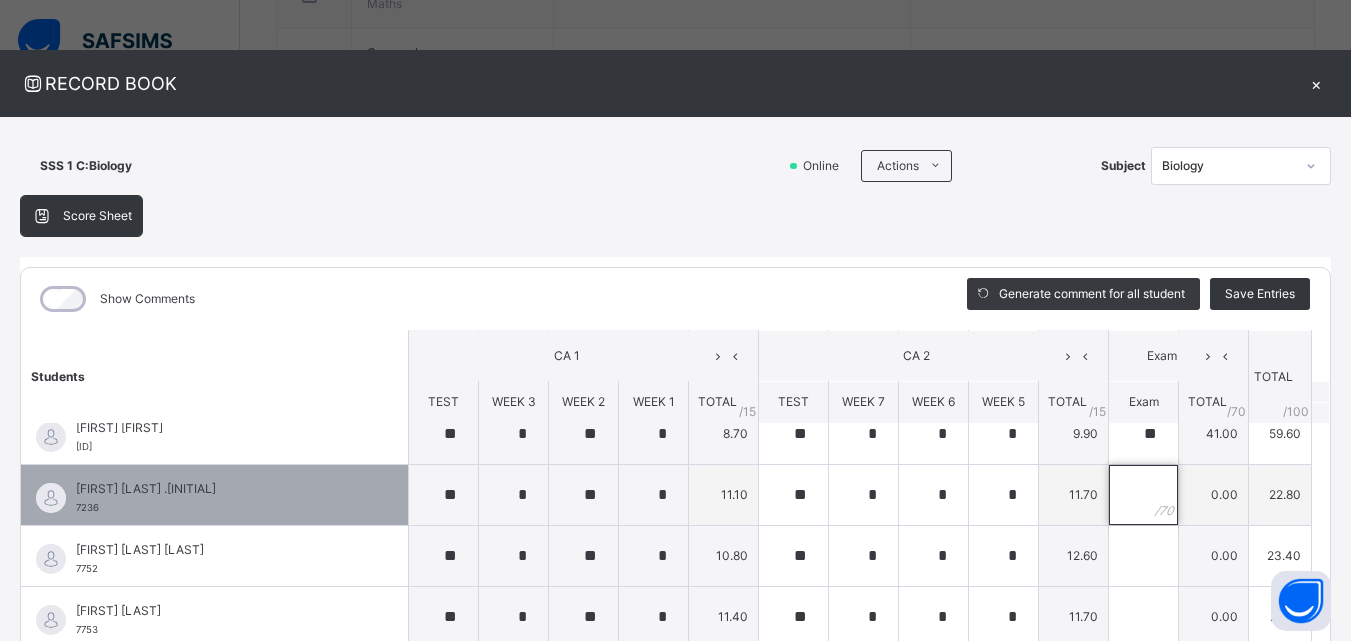 click at bounding box center (1143, 495) 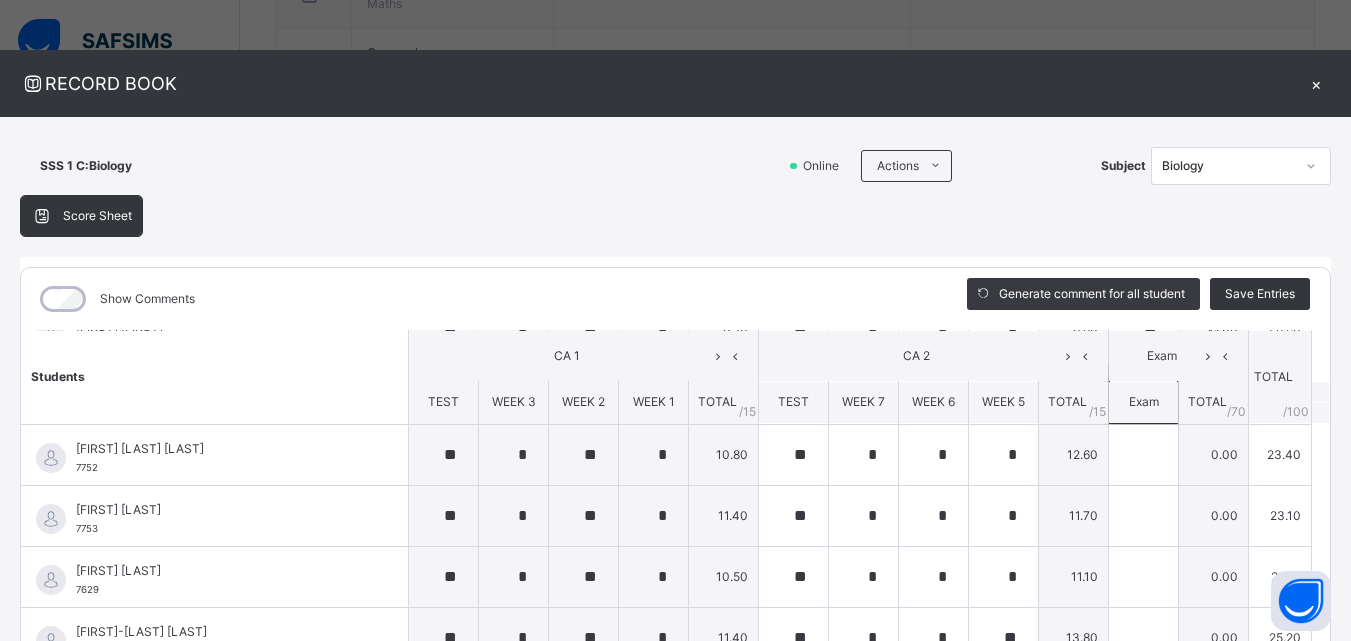 scroll, scrollTop: 691, scrollLeft: 0, axis: vertical 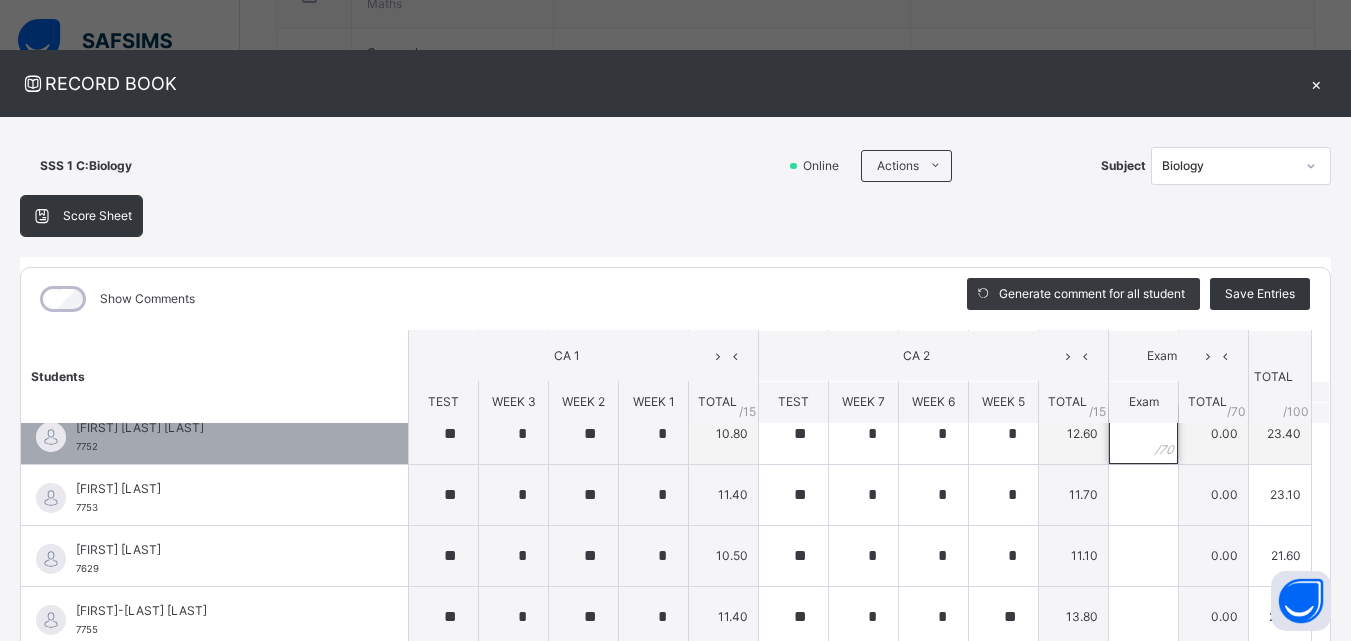 click at bounding box center (1143, 434) 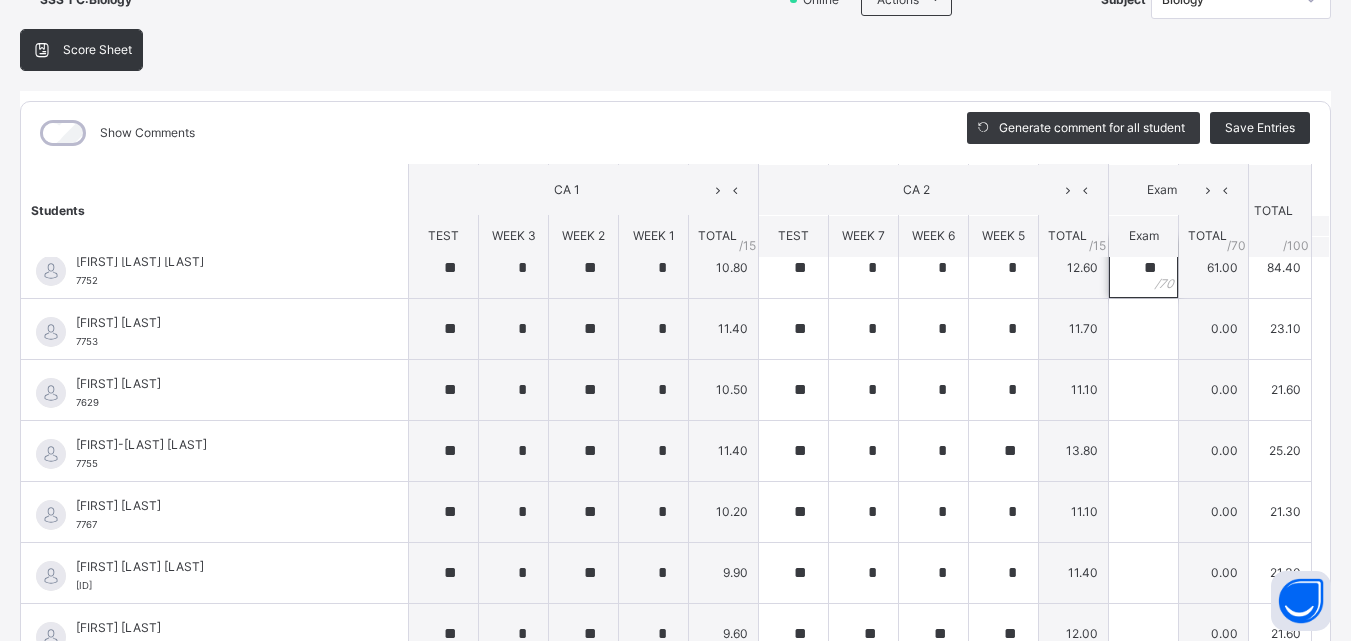 scroll, scrollTop: 170, scrollLeft: 0, axis: vertical 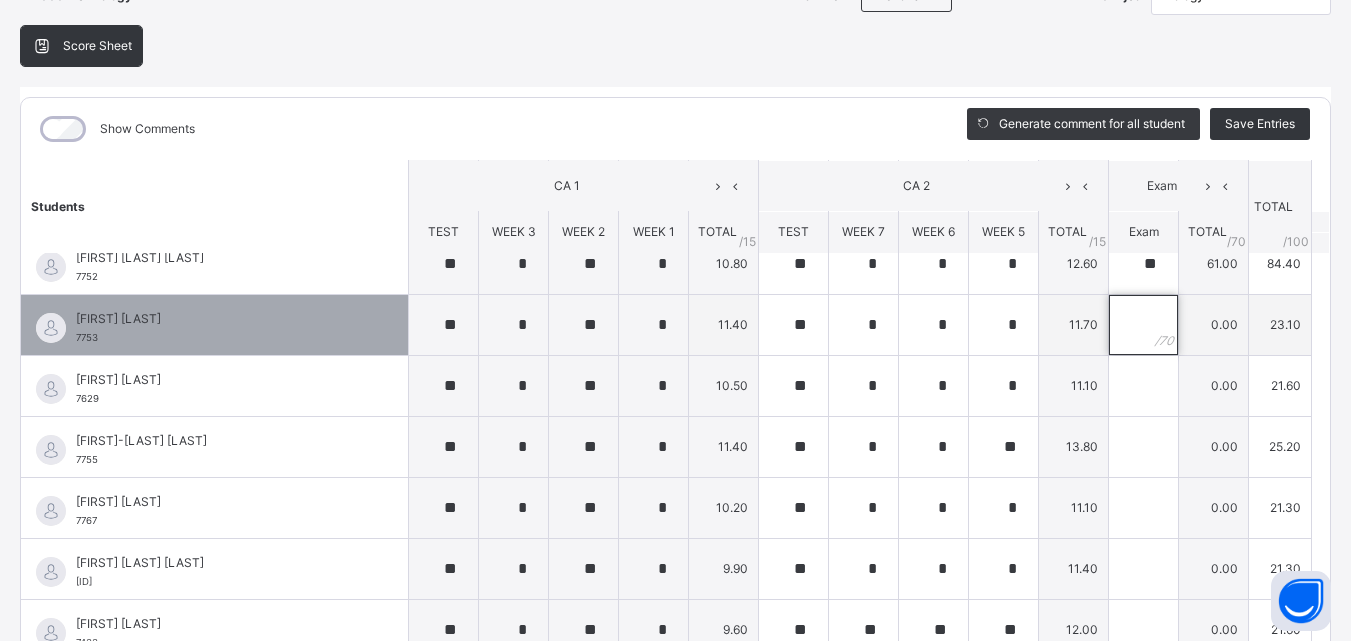 click at bounding box center (1143, 325) 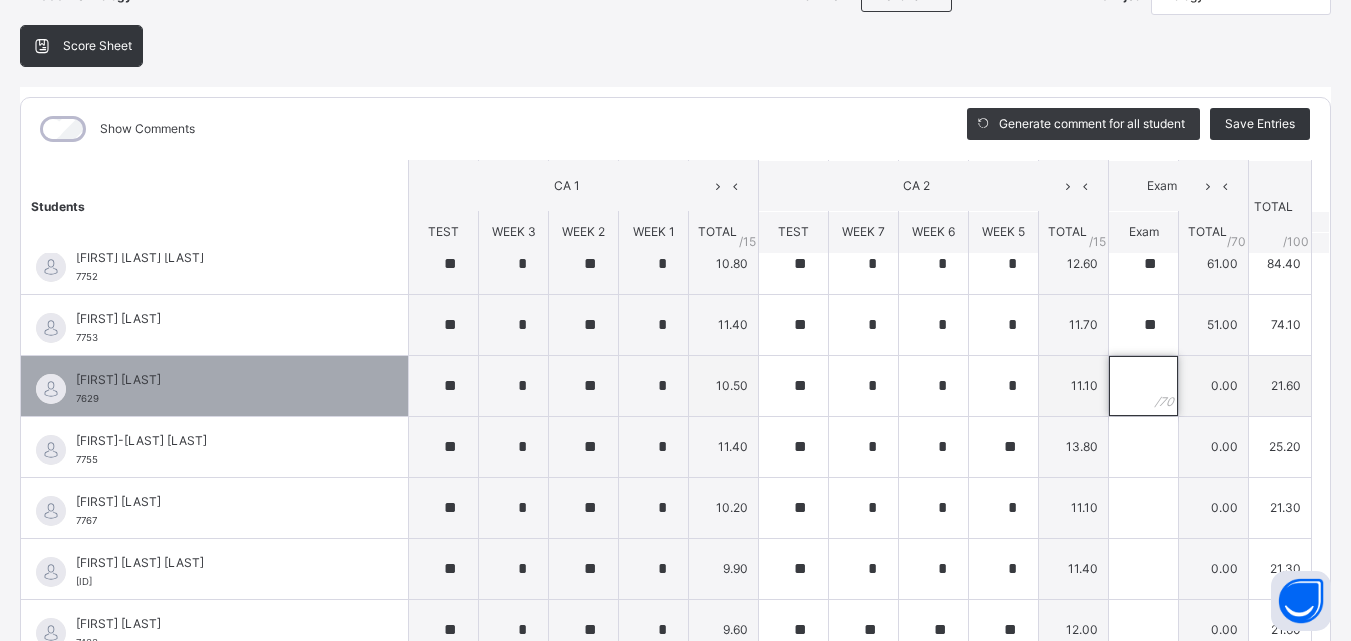 click at bounding box center [1143, 386] 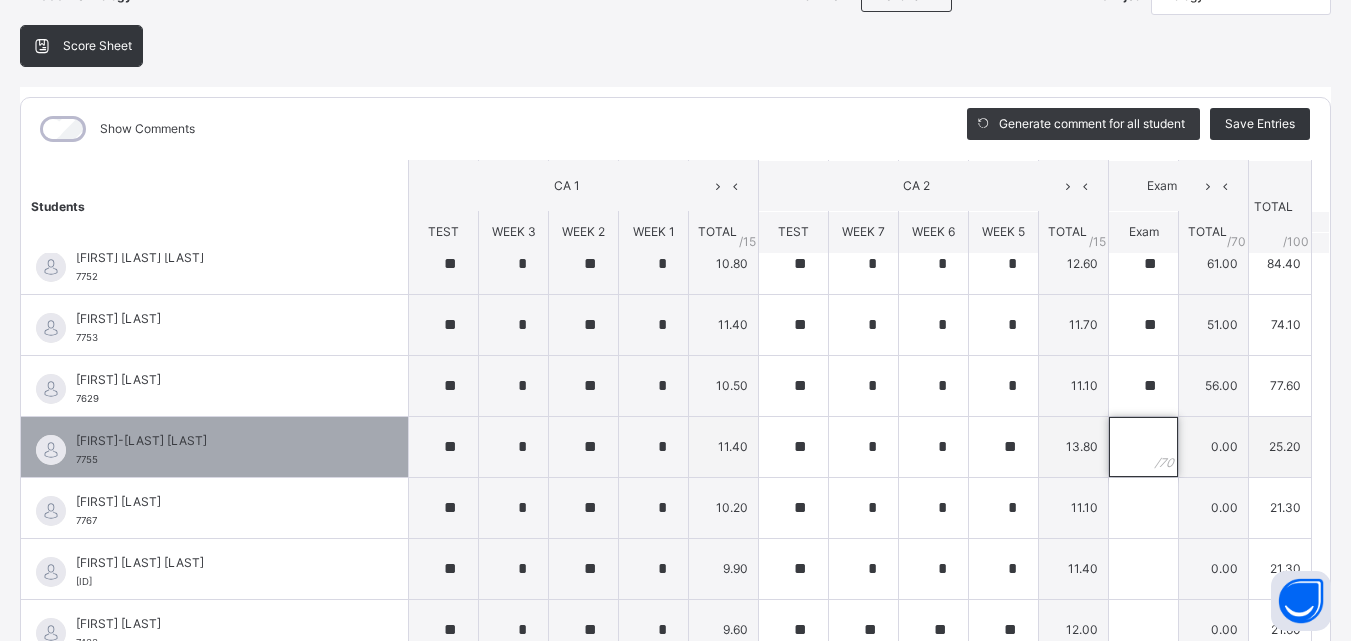 click at bounding box center [1143, 447] 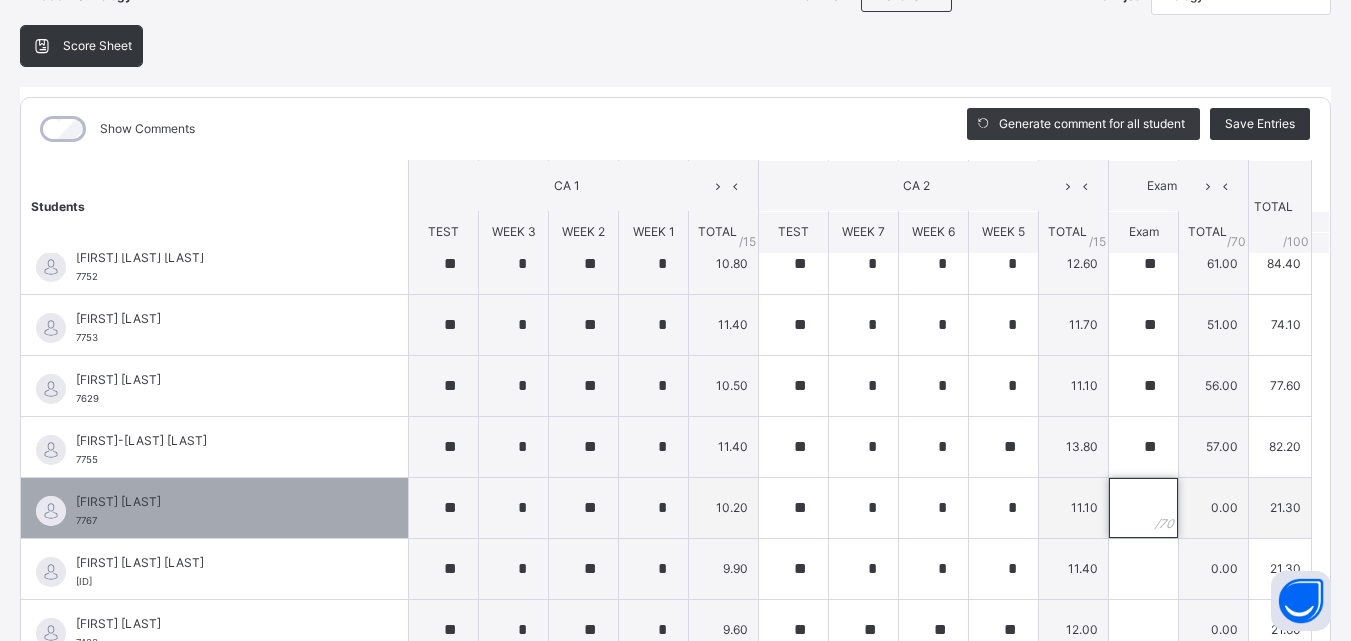 click at bounding box center [1143, 508] 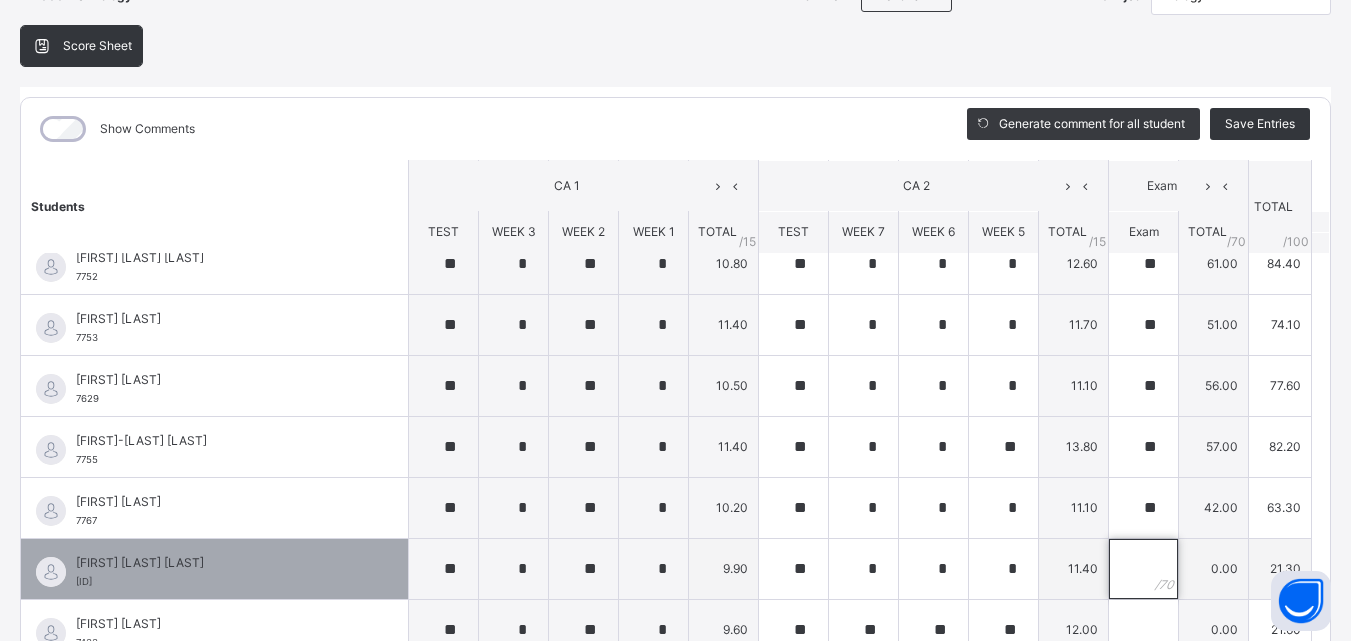 click at bounding box center (1143, 569) 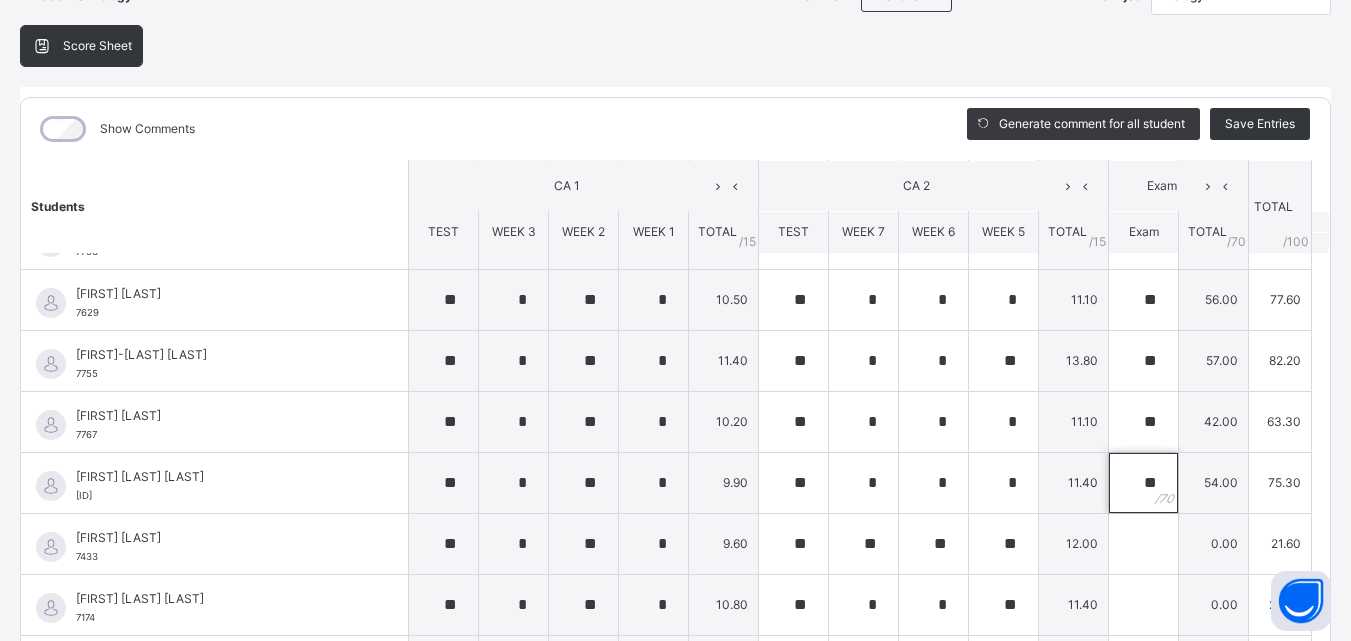 scroll, scrollTop: 875, scrollLeft: 0, axis: vertical 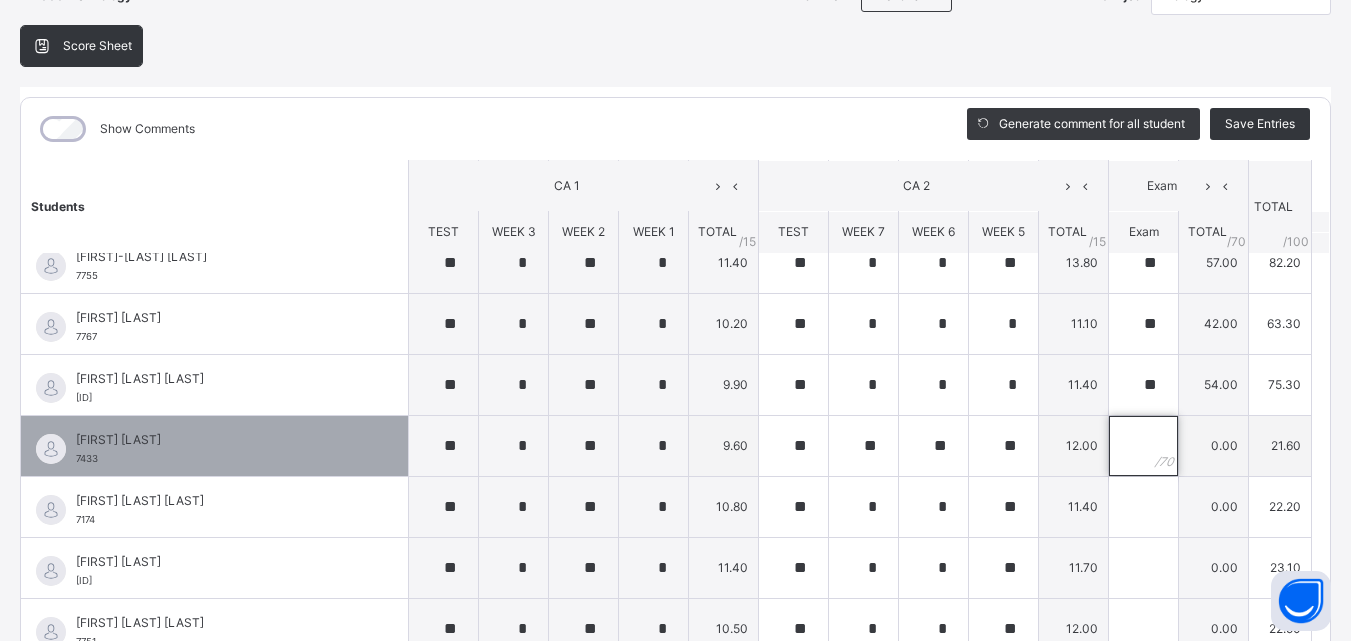 click at bounding box center (1143, 446) 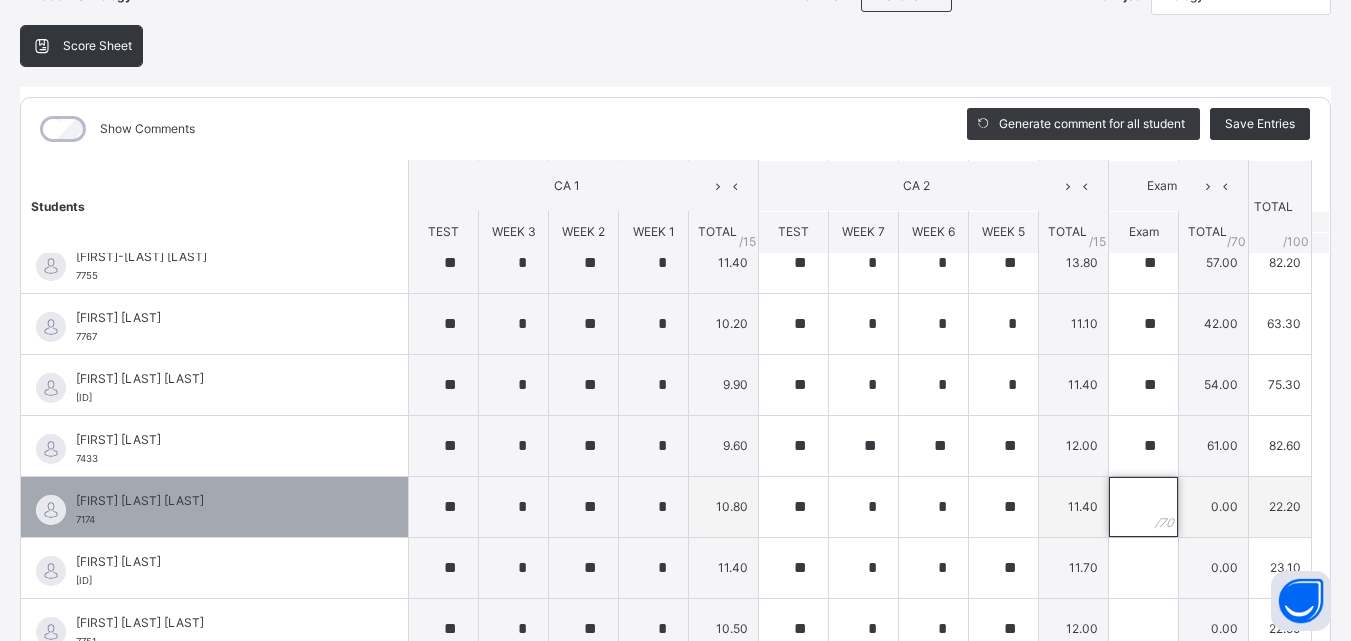 click at bounding box center (1143, 507) 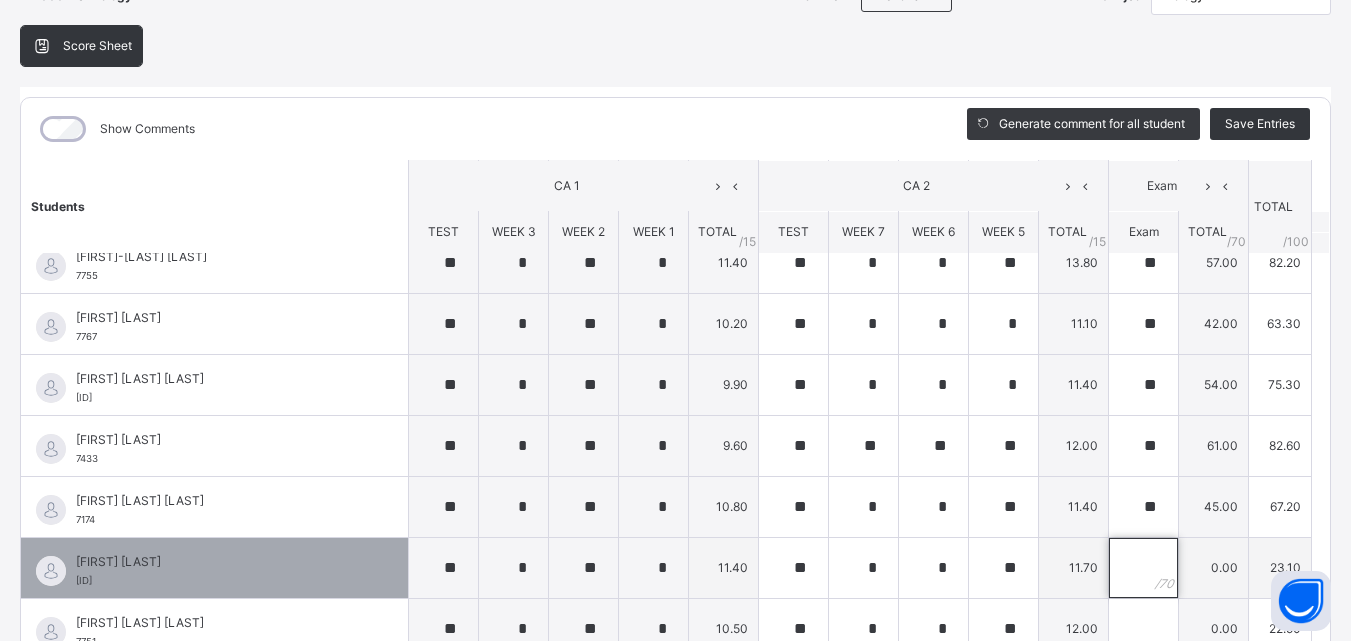 click at bounding box center [1143, 568] 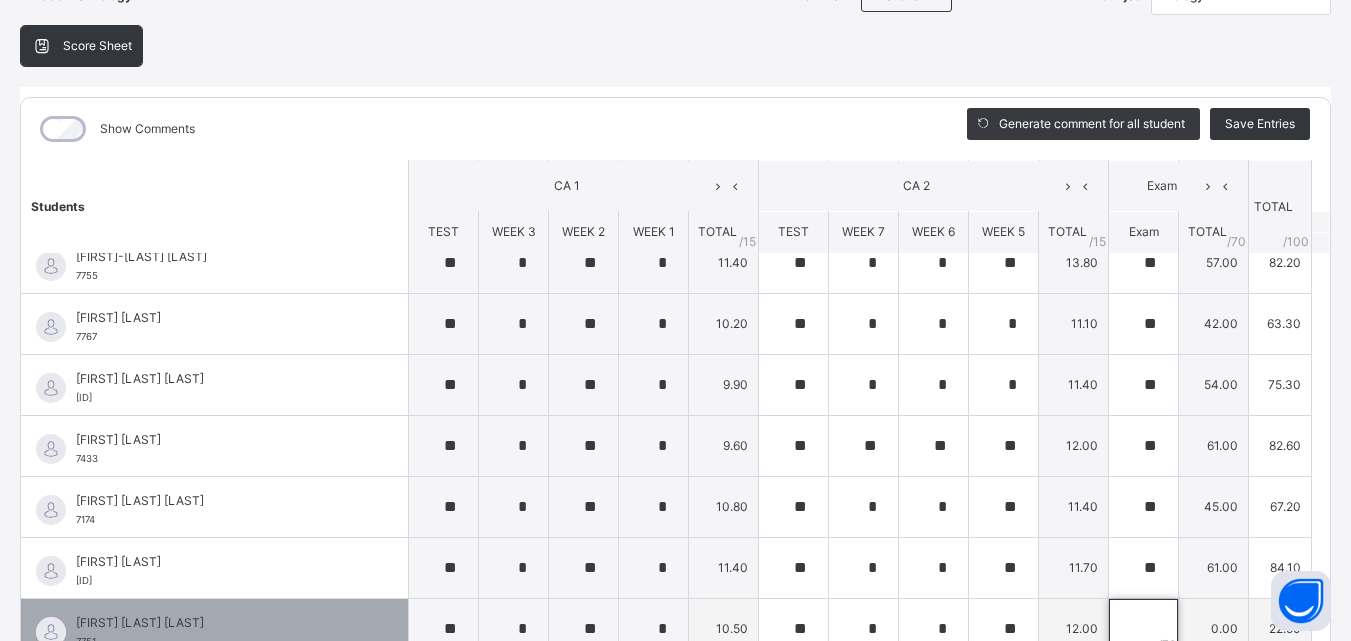 click at bounding box center [1143, 629] 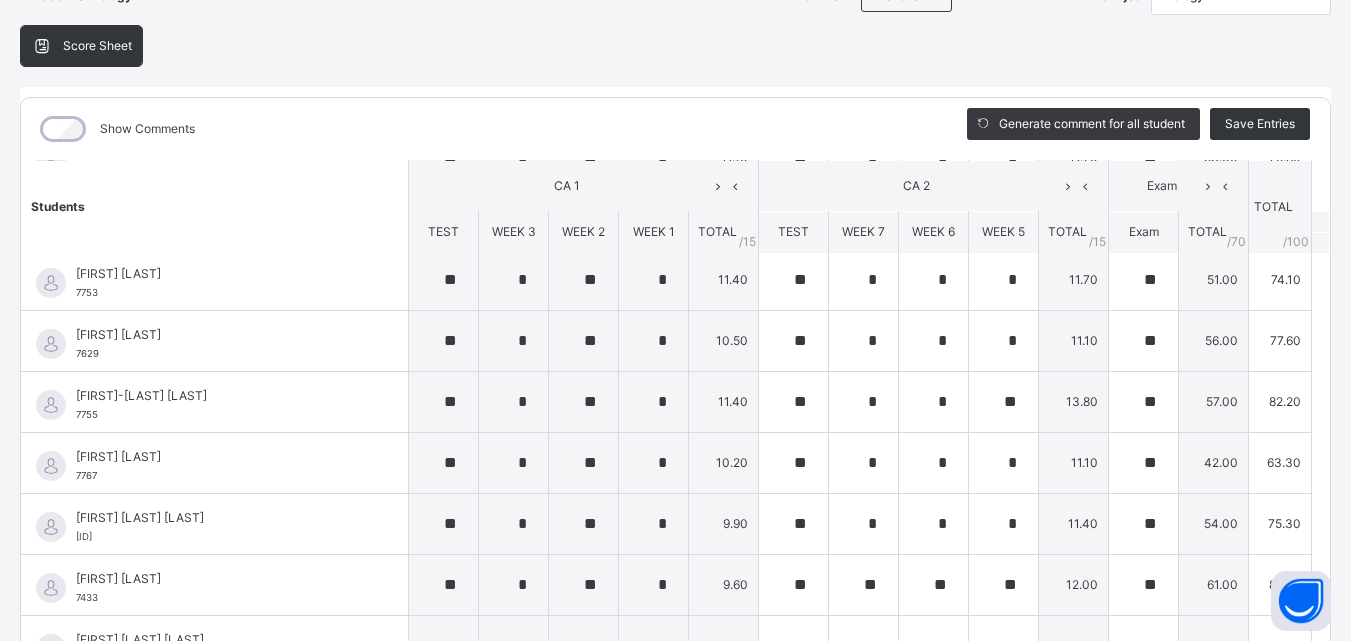 scroll, scrollTop: 875, scrollLeft: 0, axis: vertical 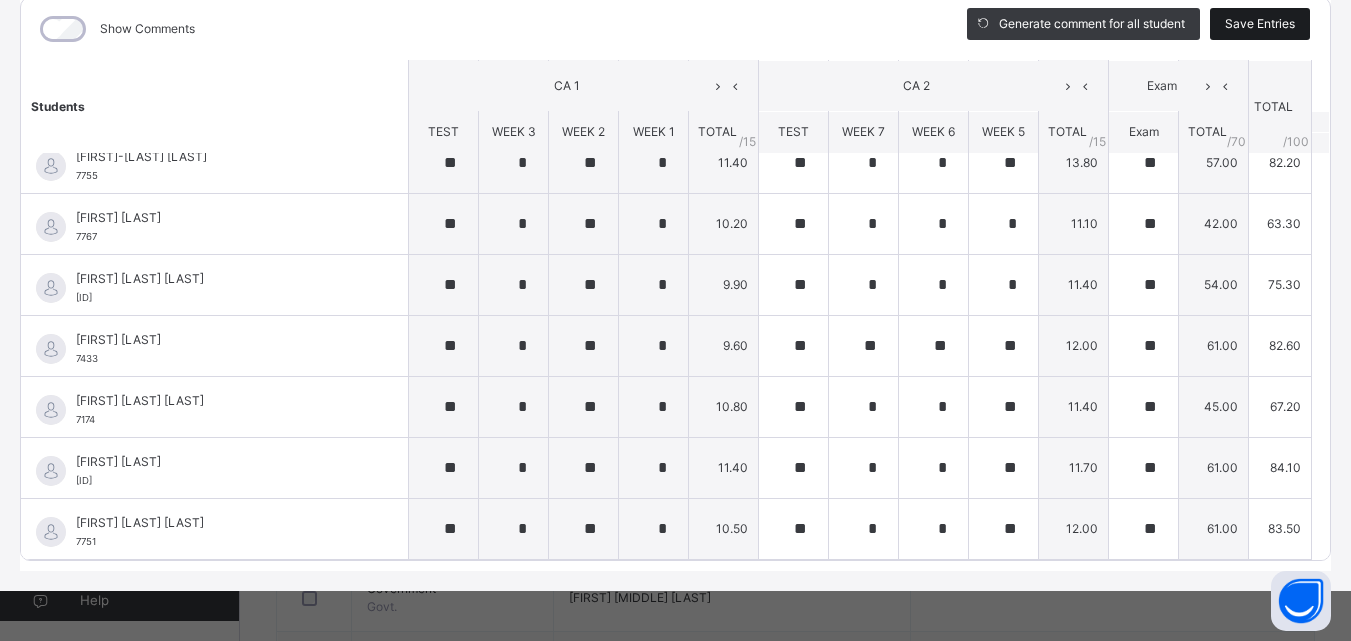 click on "Save Entries" at bounding box center (1260, 24) 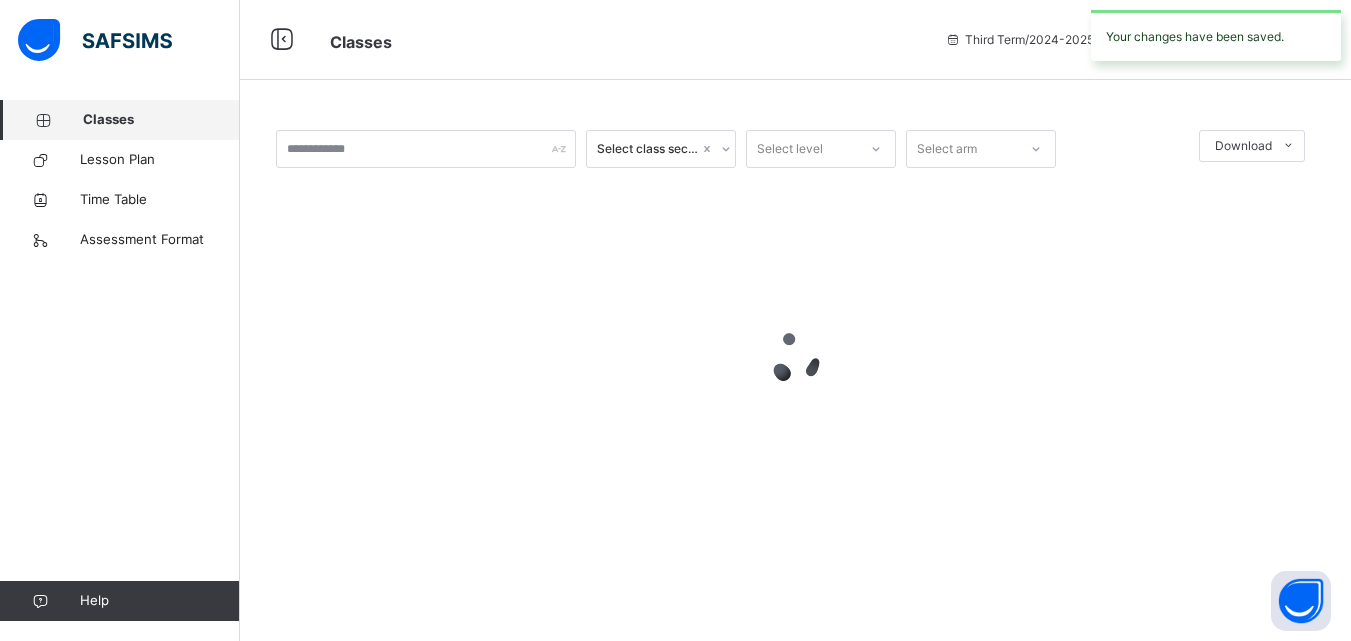 scroll, scrollTop: 0, scrollLeft: 0, axis: both 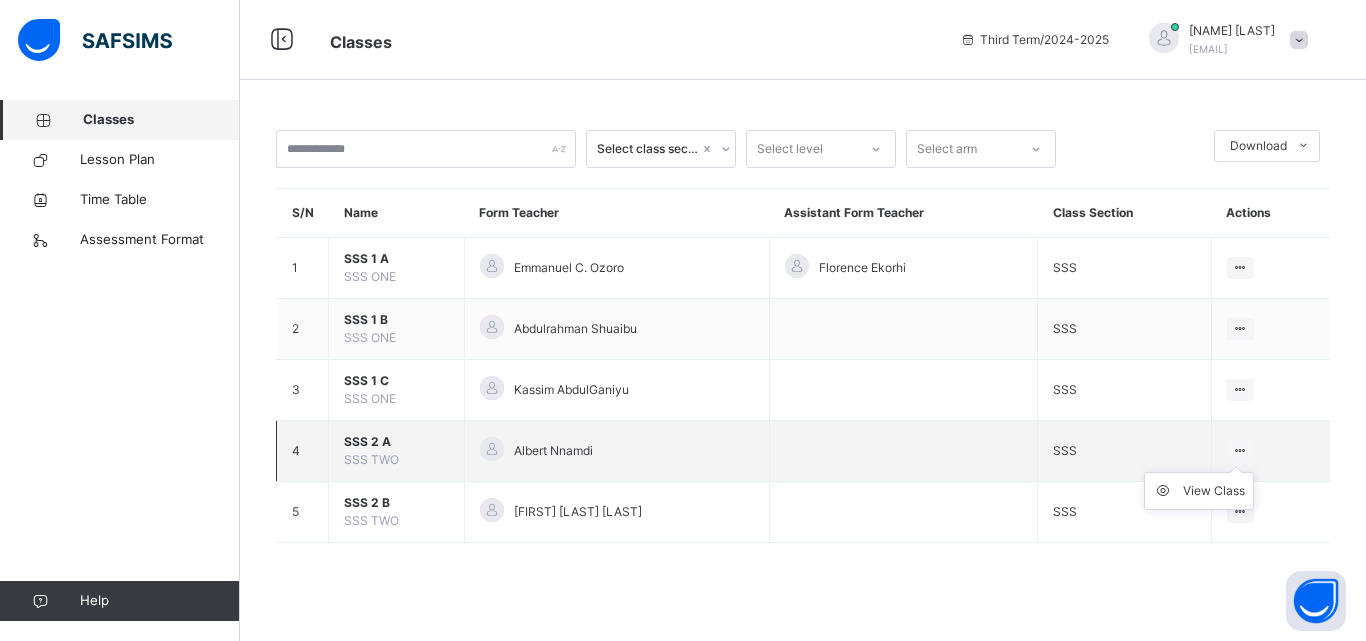 click at bounding box center (1240, 451) 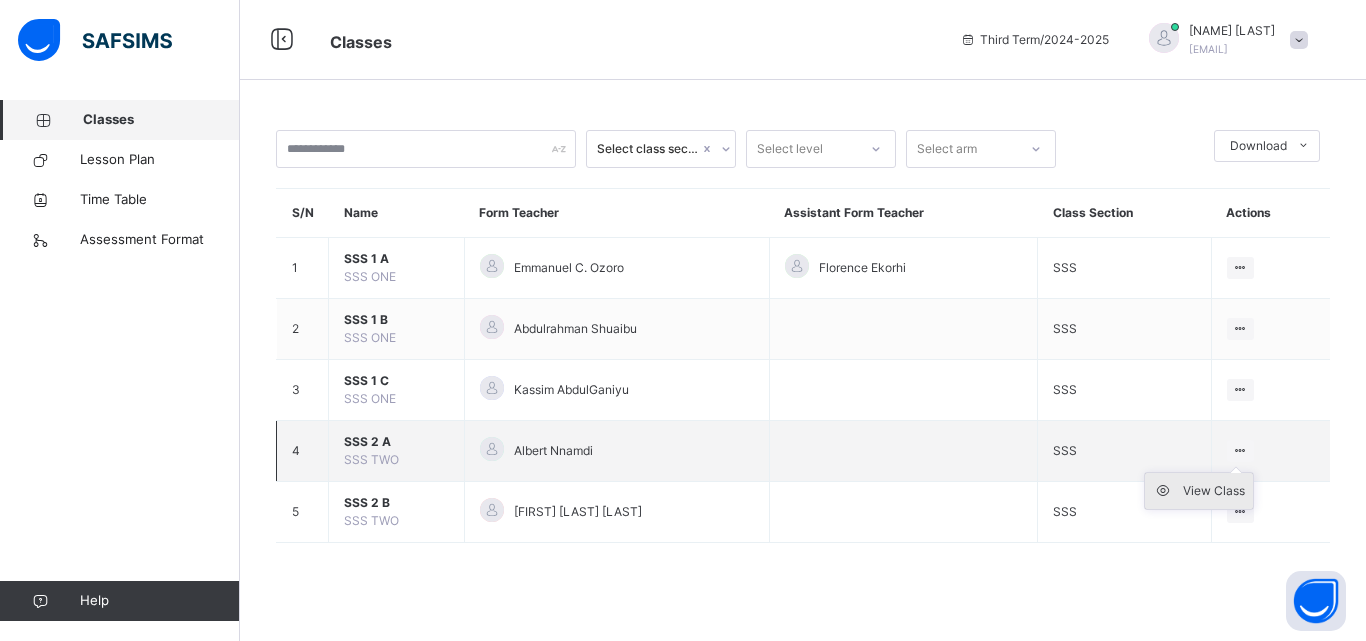 click on "View Class" at bounding box center [1214, 491] 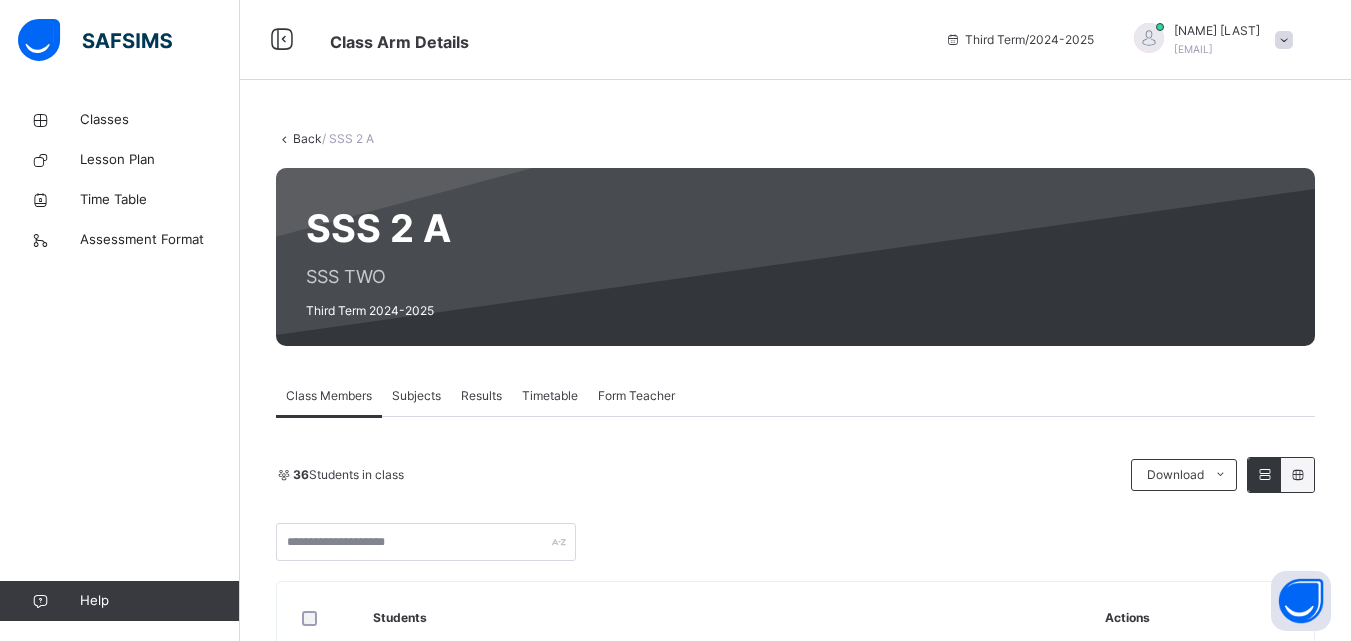 click on "Subjects" at bounding box center (416, 396) 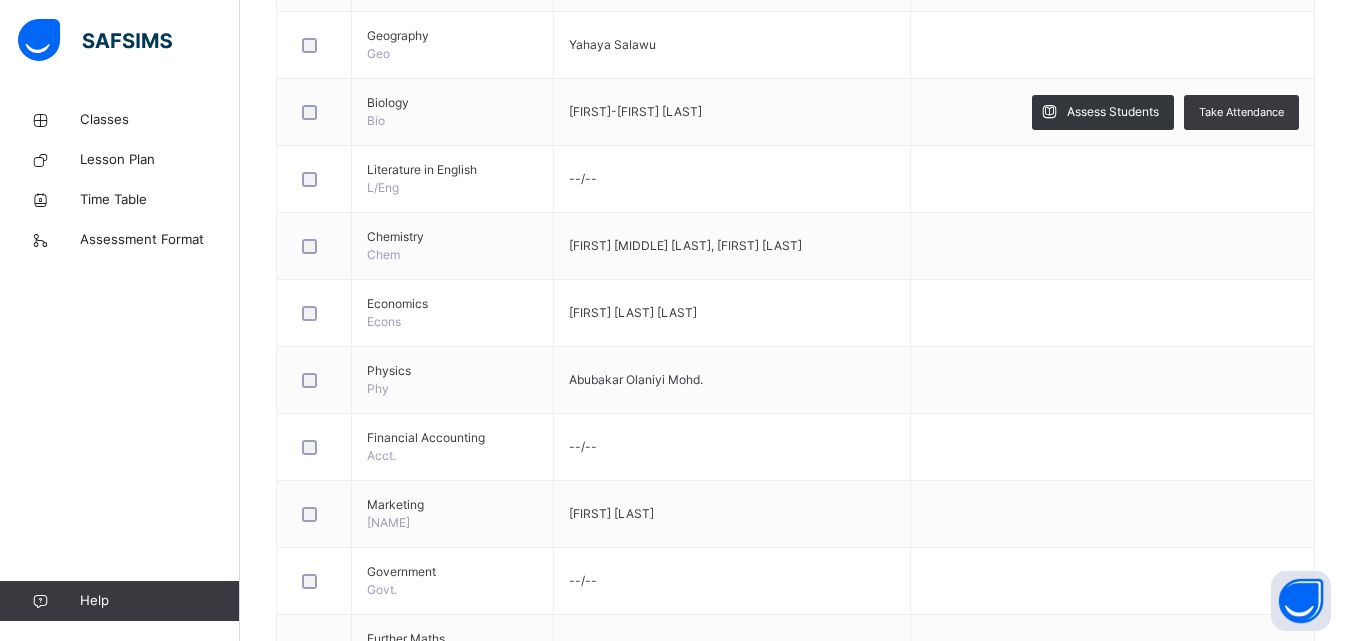 scroll, scrollTop: 698, scrollLeft: 0, axis: vertical 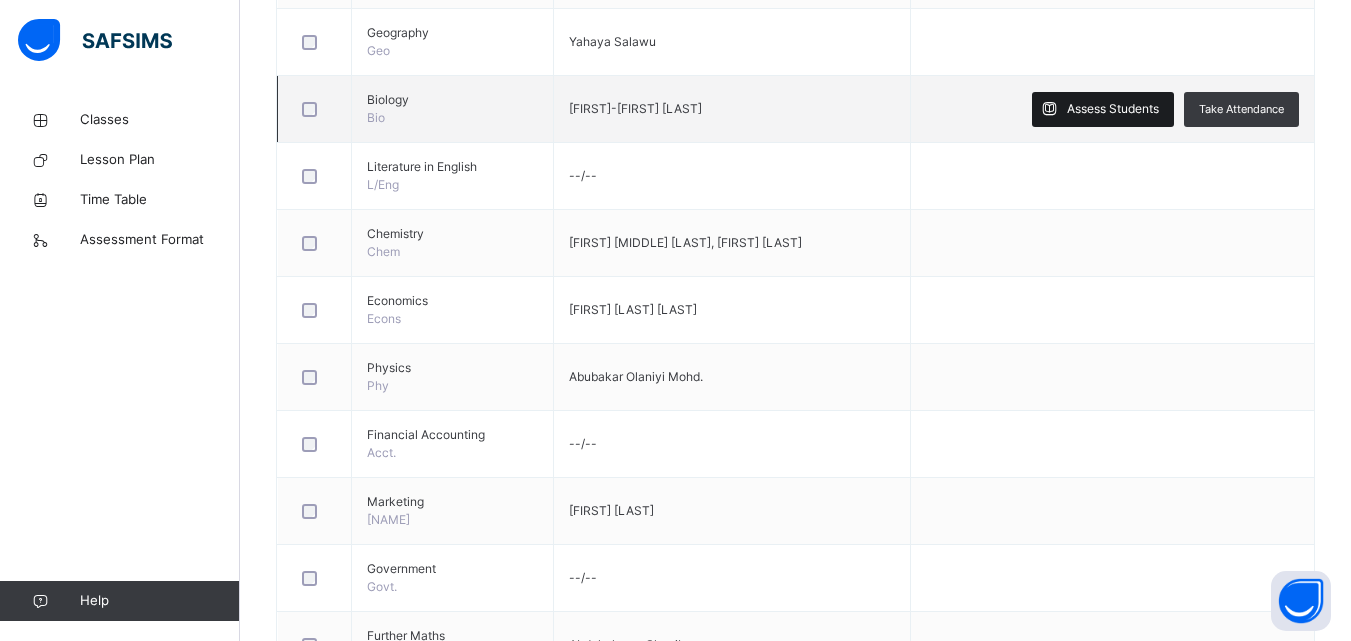 click on "Assess Students" at bounding box center (1113, 109) 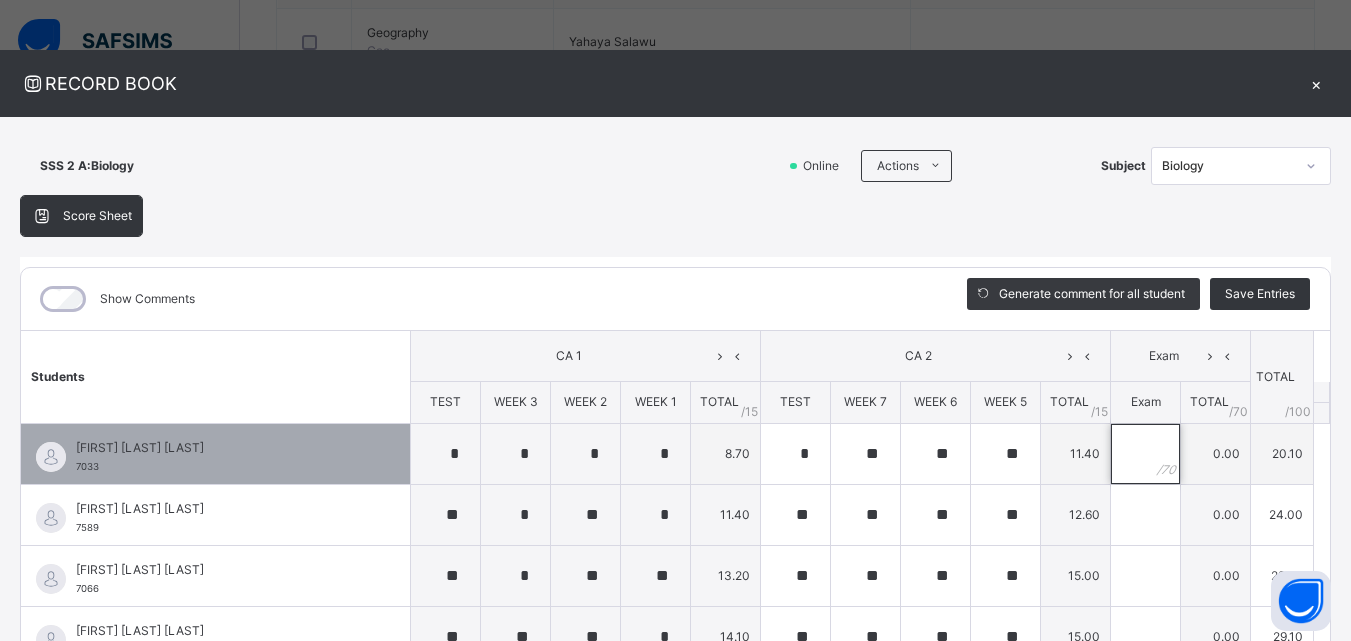 click at bounding box center [1145, 454] 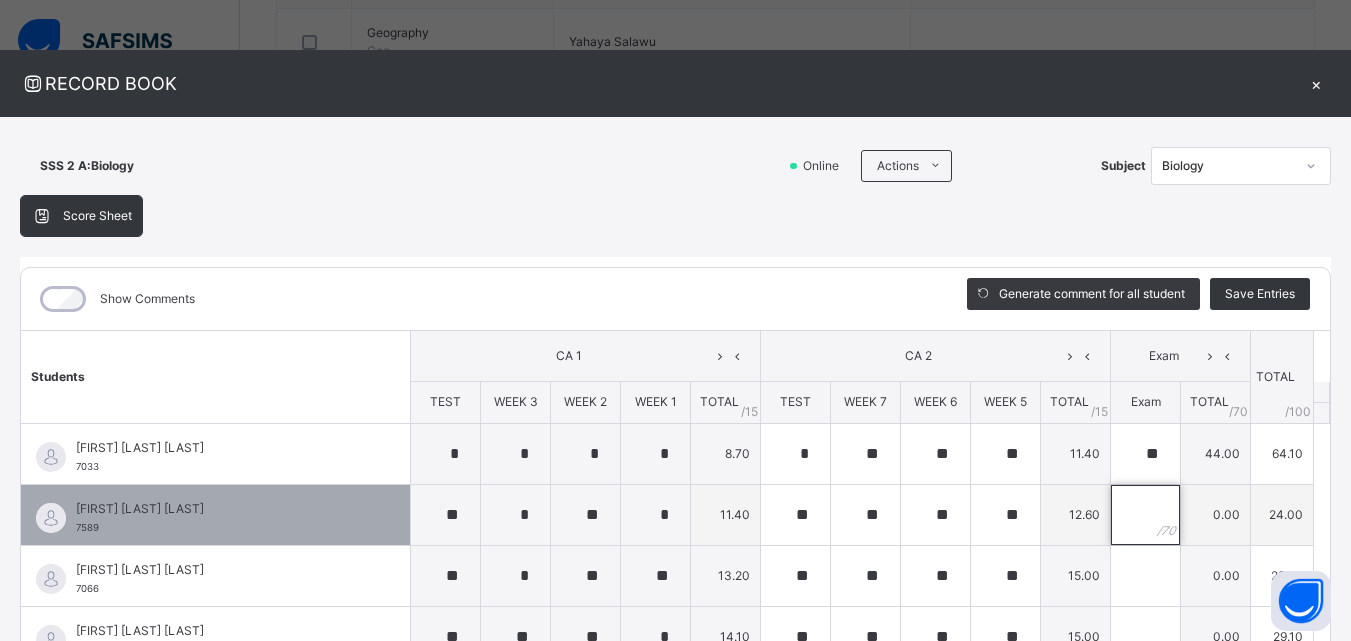 click at bounding box center (1145, 515) 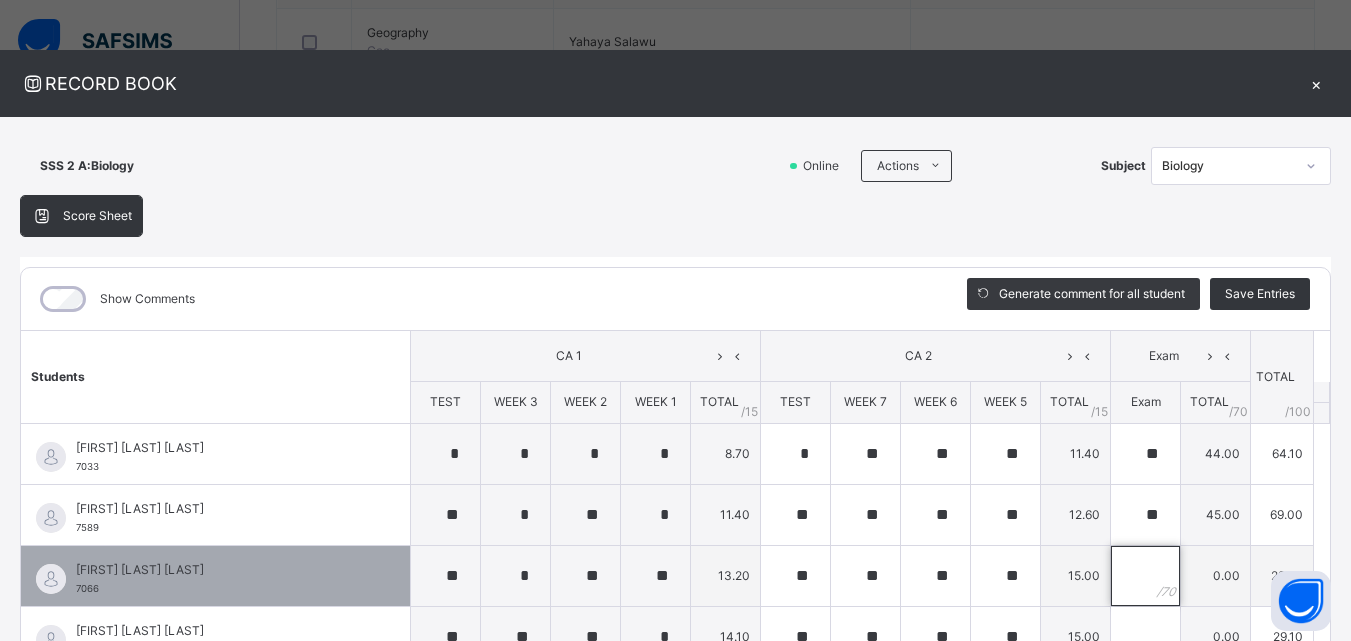 click at bounding box center [1145, 576] 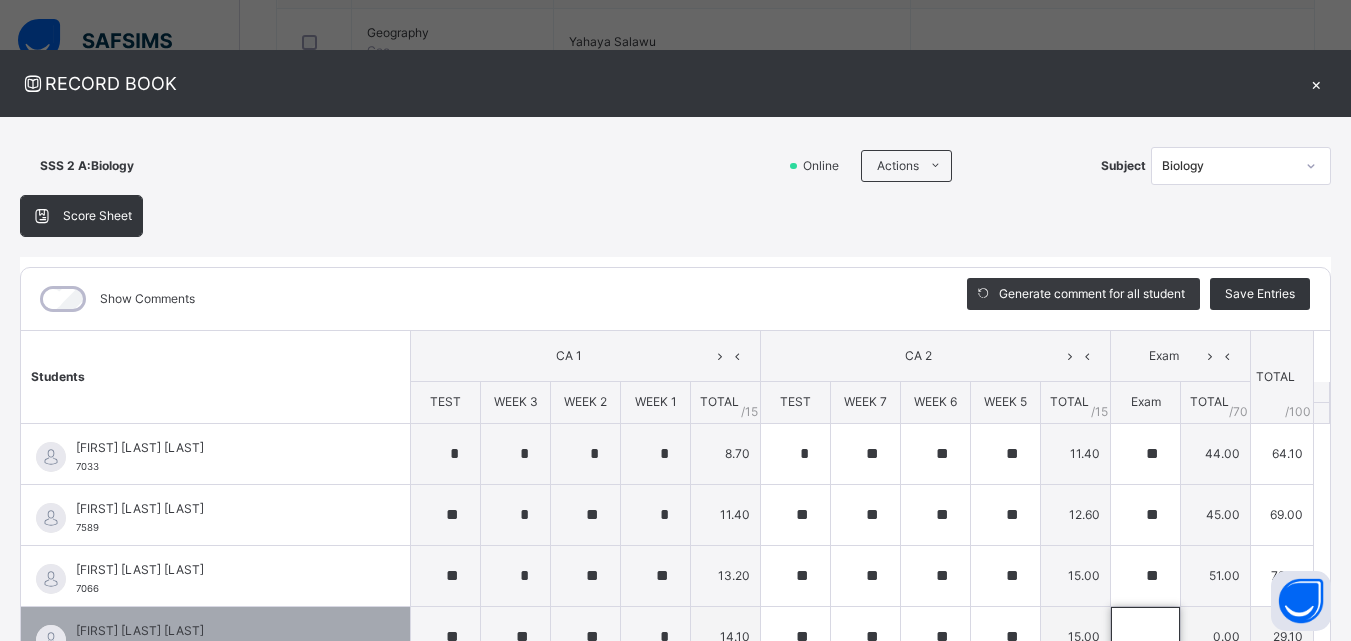 click at bounding box center [1145, 637] 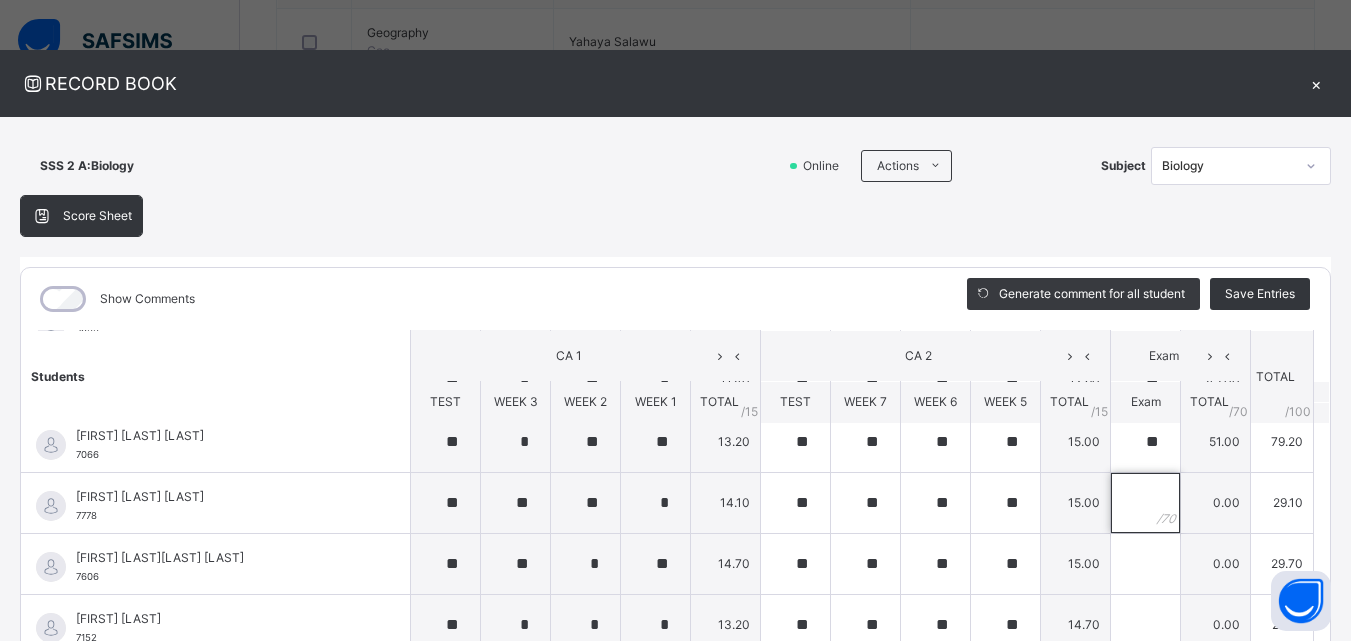 scroll, scrollTop: 138, scrollLeft: 0, axis: vertical 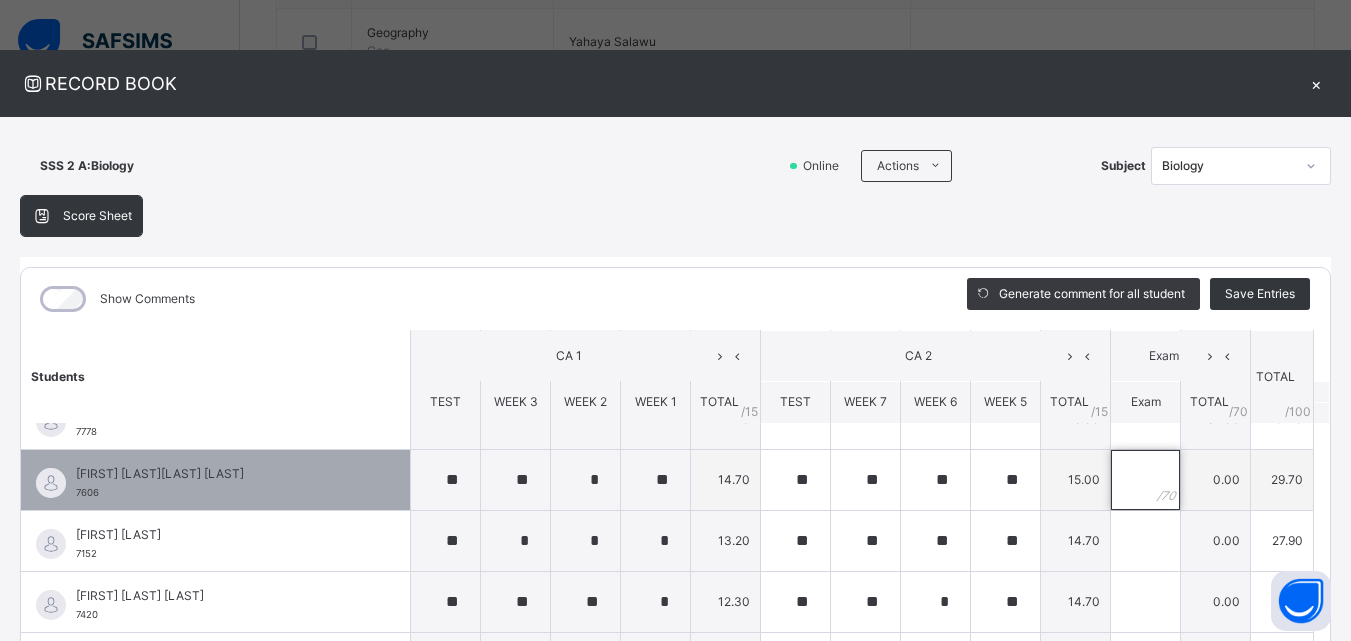 click at bounding box center [1145, 480] 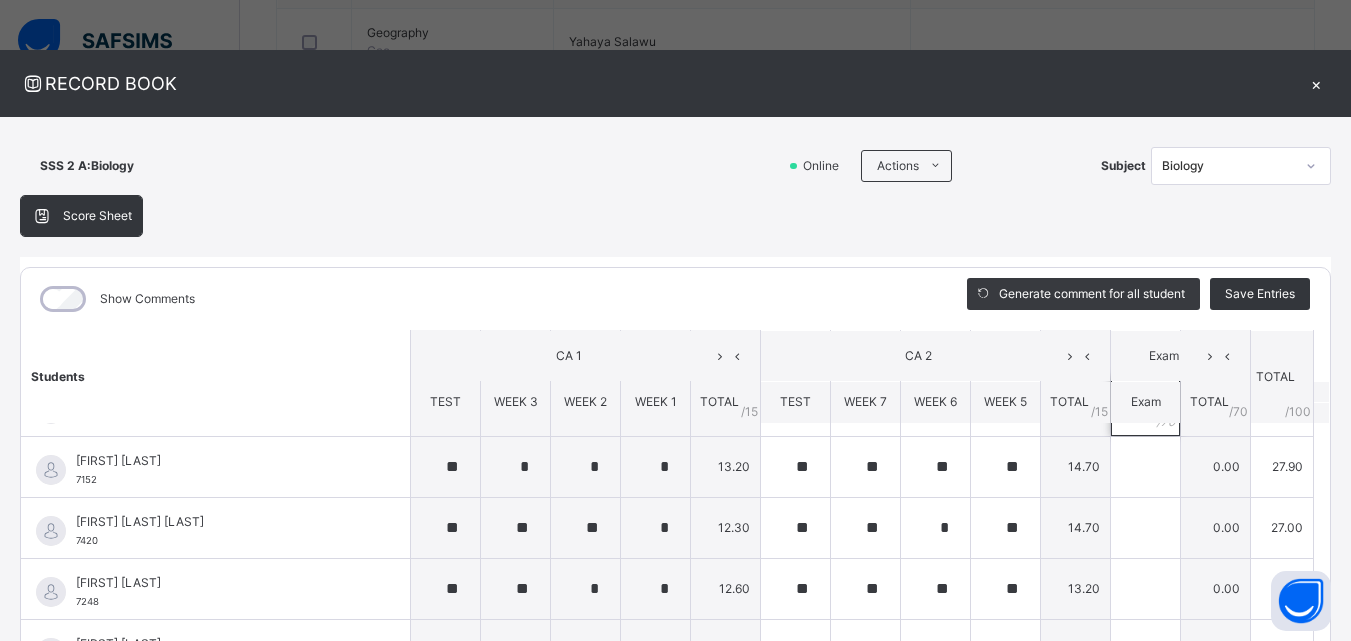 scroll, scrollTop: 306, scrollLeft: 0, axis: vertical 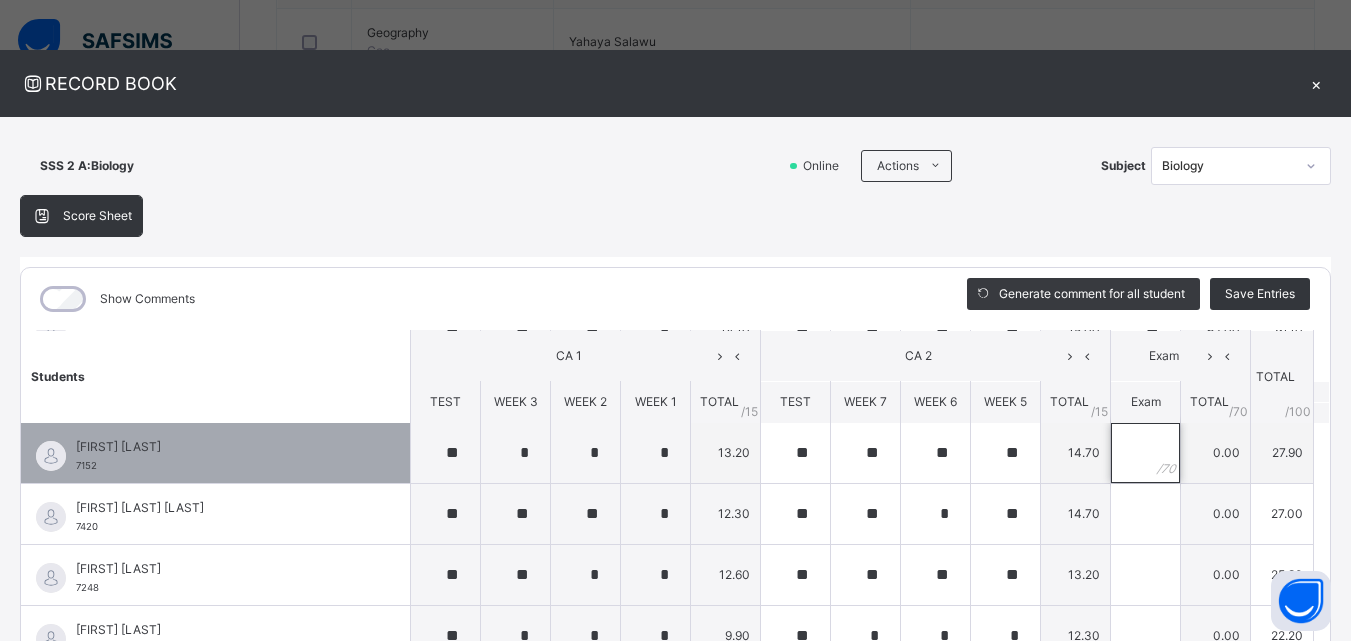 click at bounding box center (1145, 453) 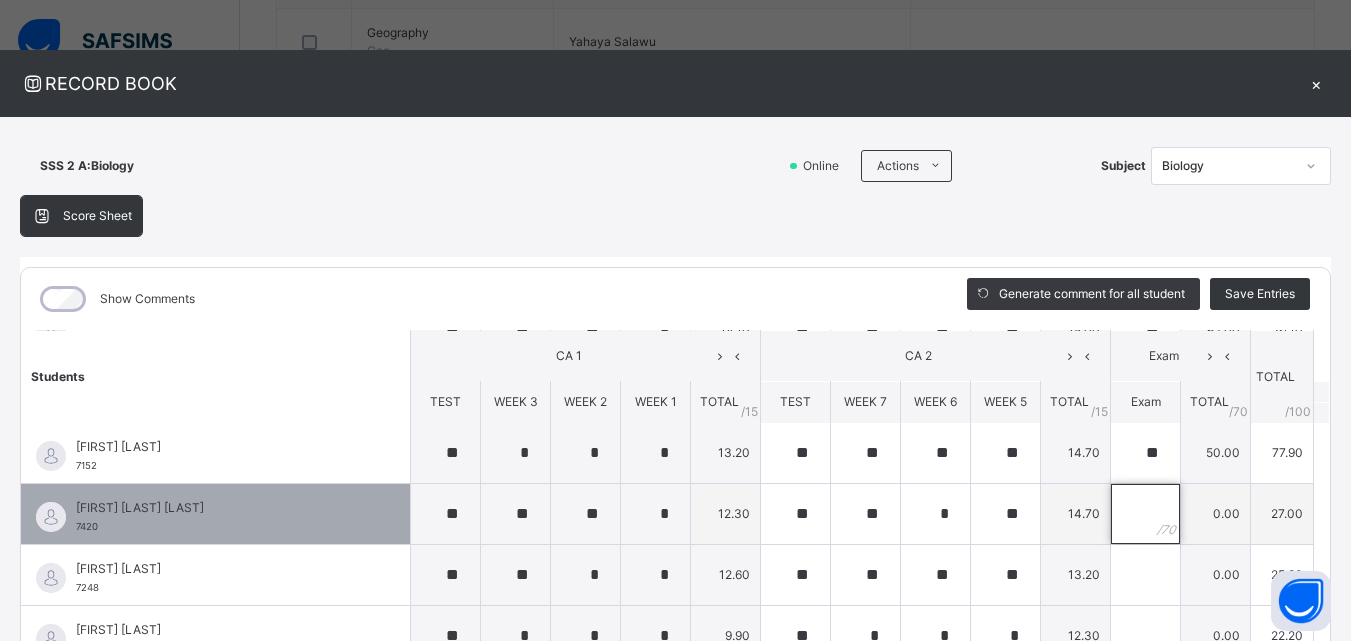 click at bounding box center (1145, 514) 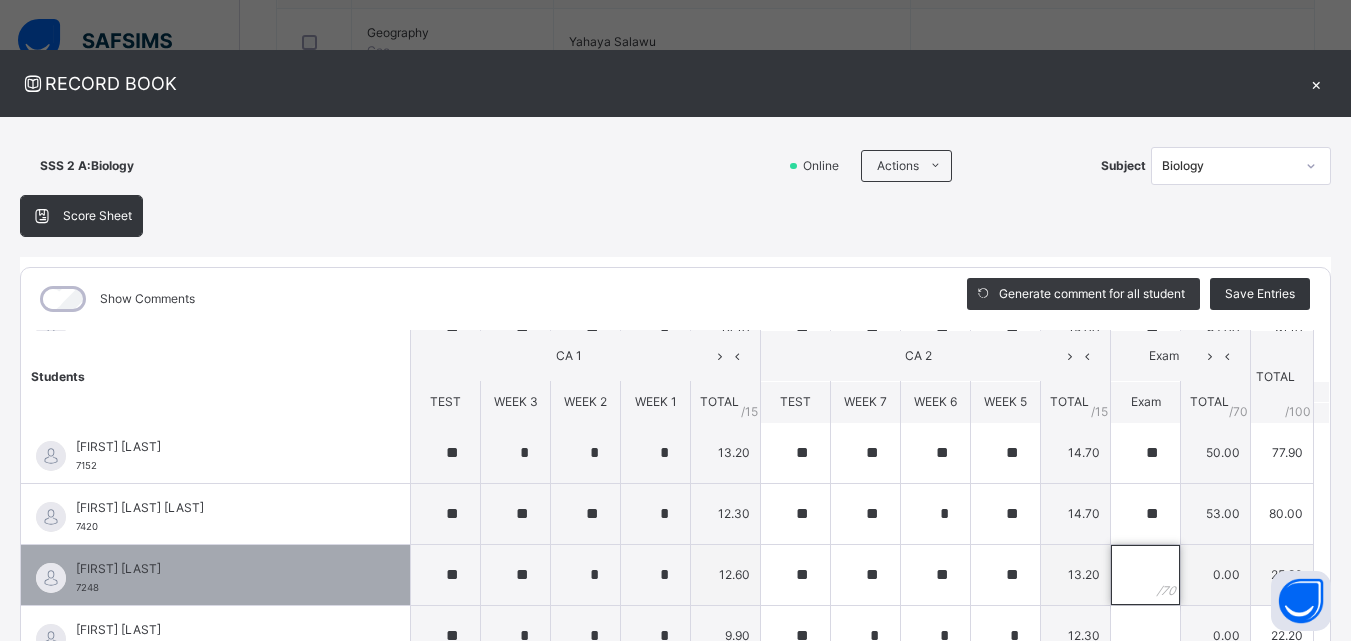 click at bounding box center [1145, 575] 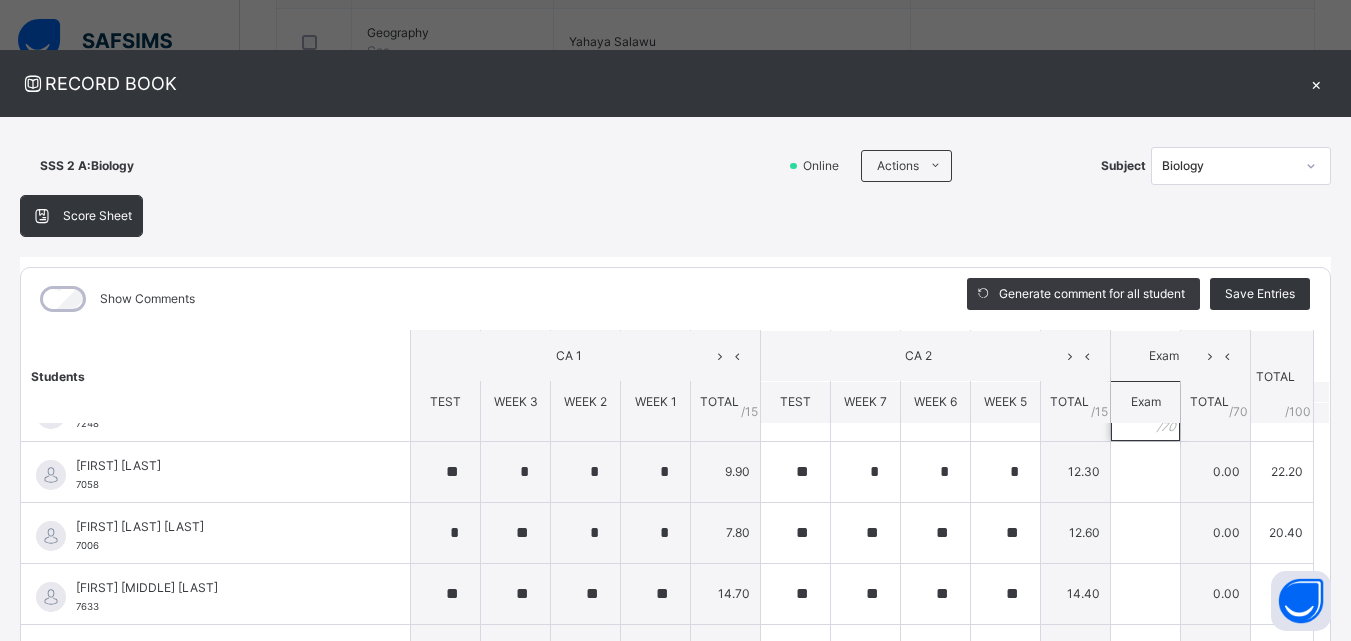 scroll, scrollTop: 467, scrollLeft: 0, axis: vertical 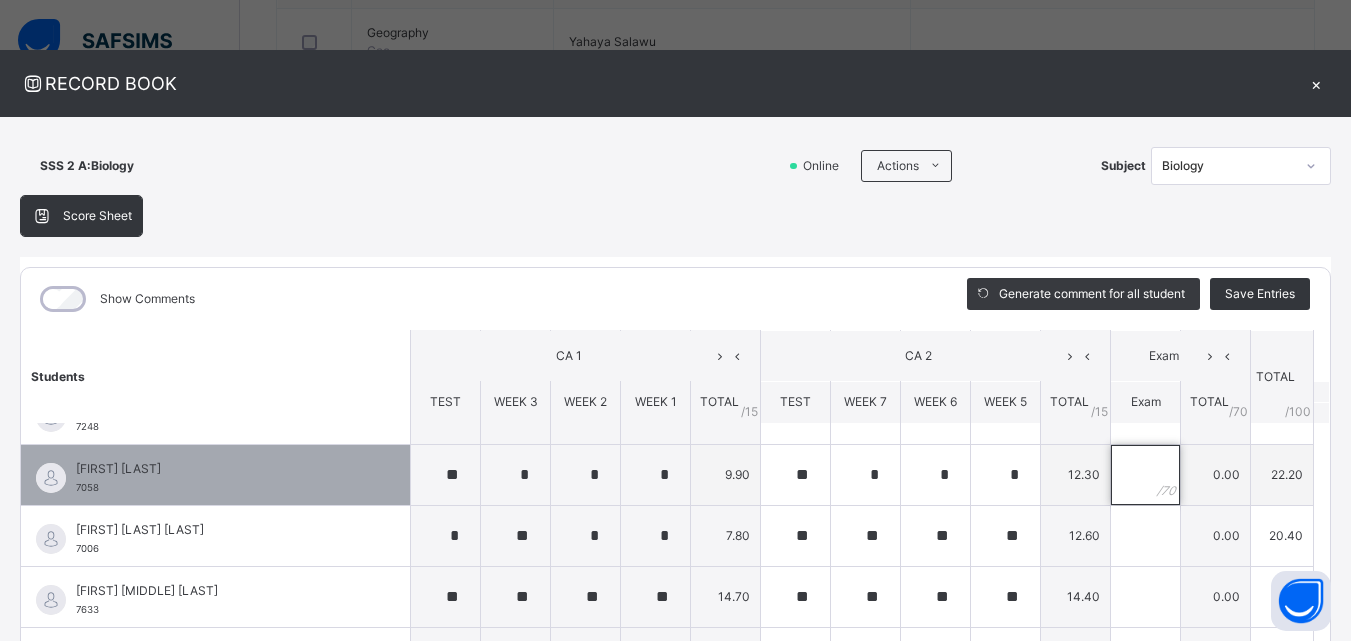 click at bounding box center [1145, 475] 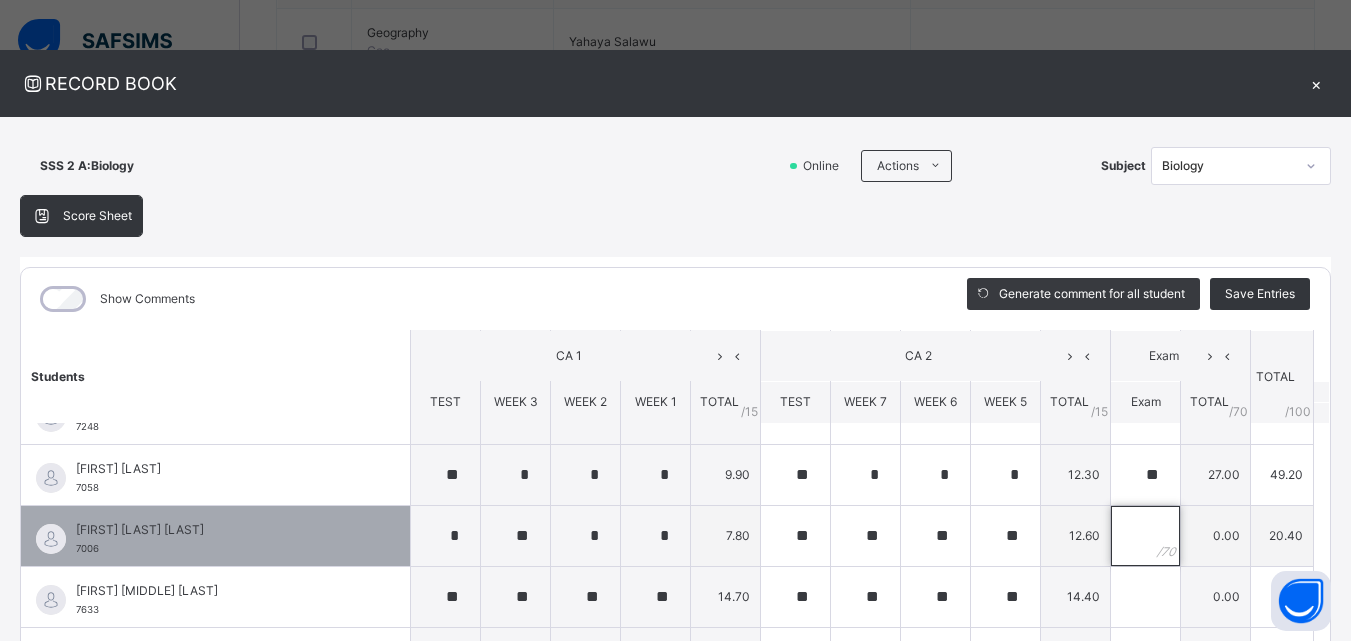 click at bounding box center (1145, 536) 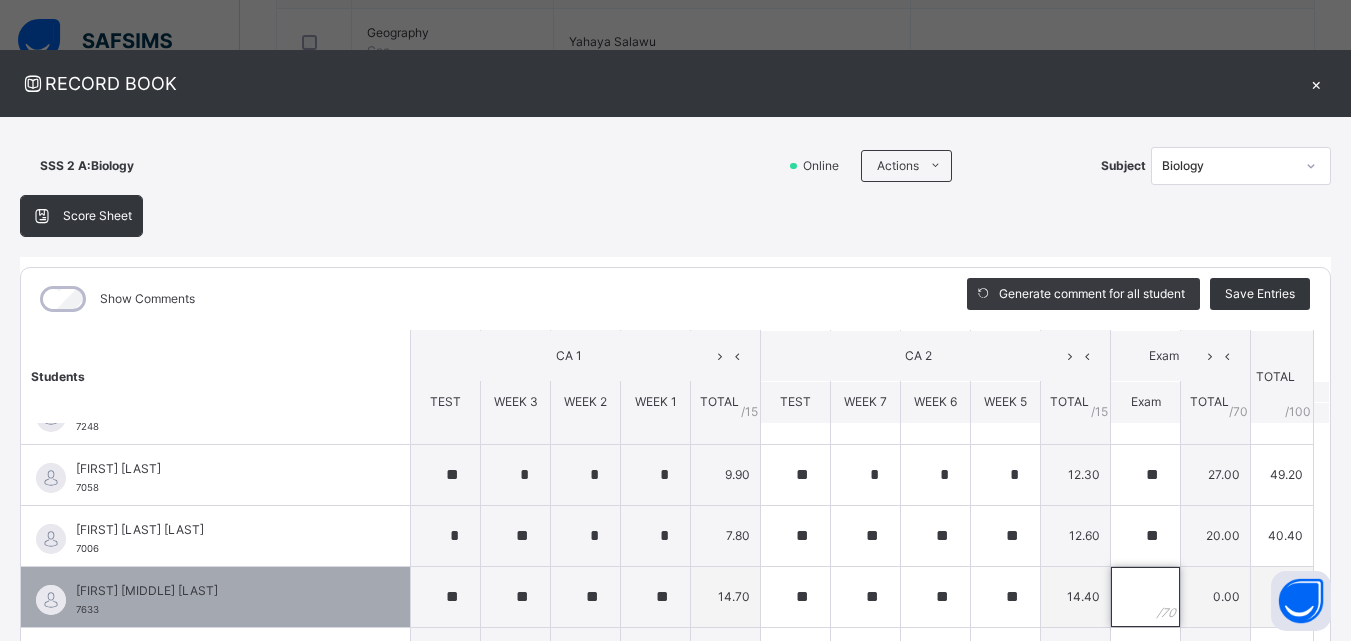 click at bounding box center [1145, 597] 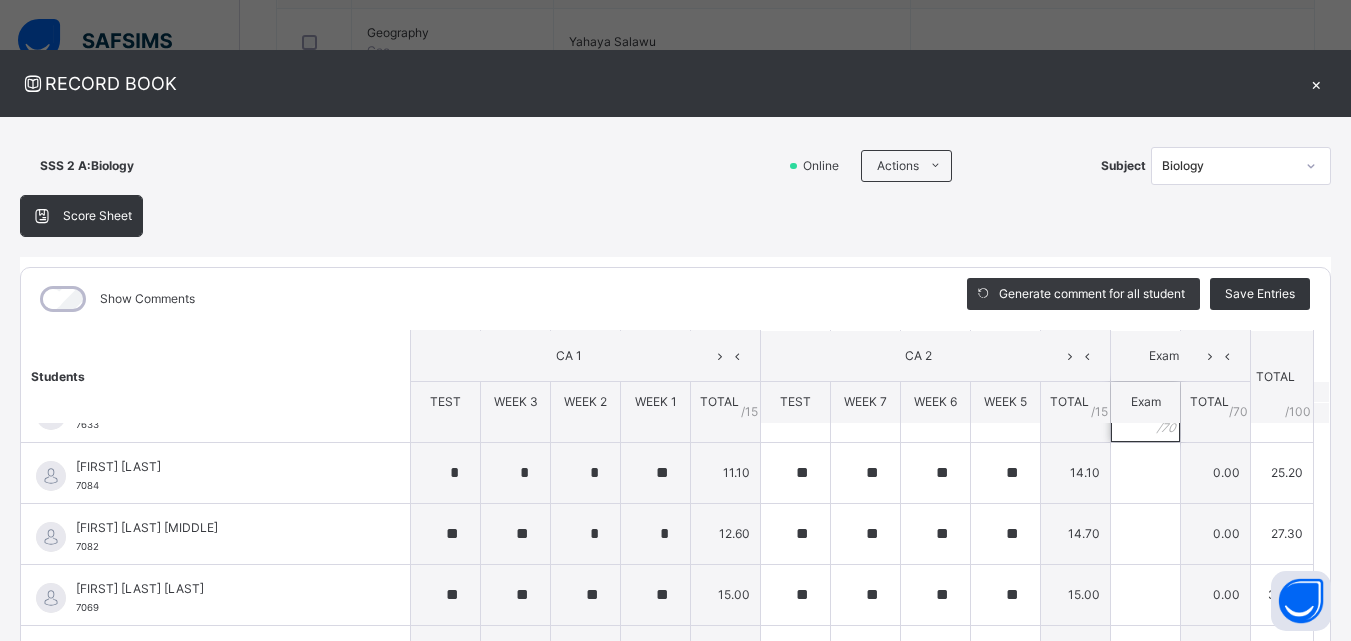 scroll, scrollTop: 648, scrollLeft: 0, axis: vertical 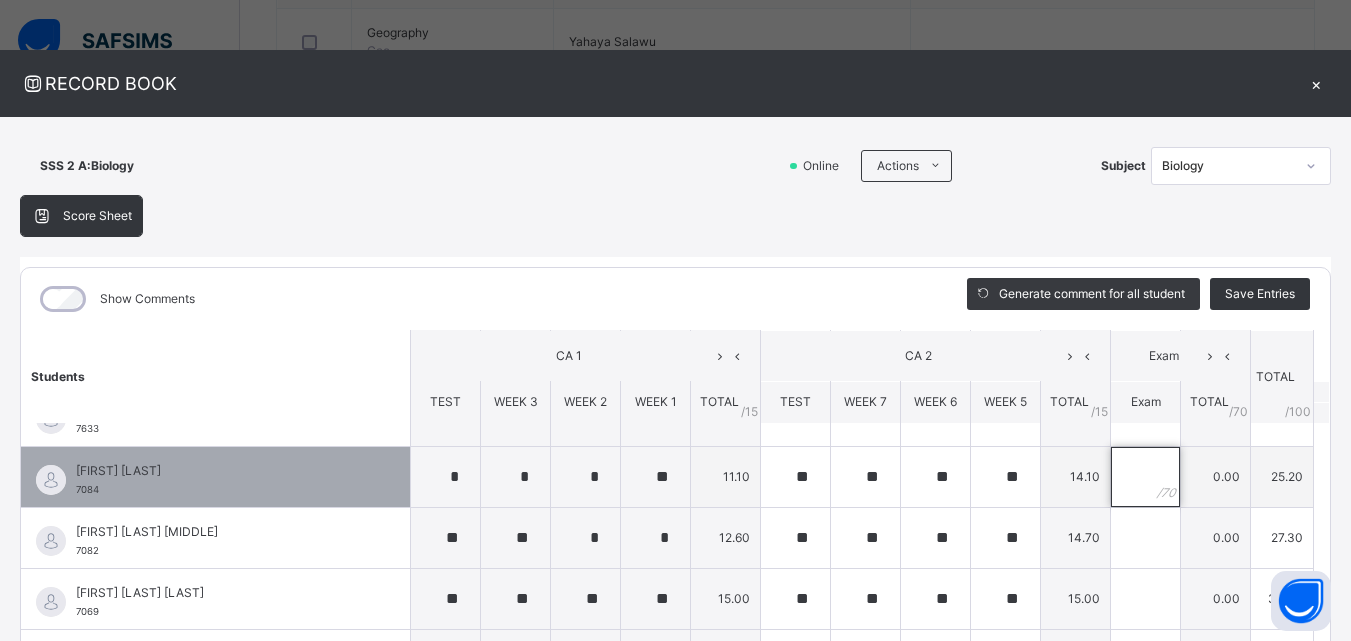 click at bounding box center [1145, 477] 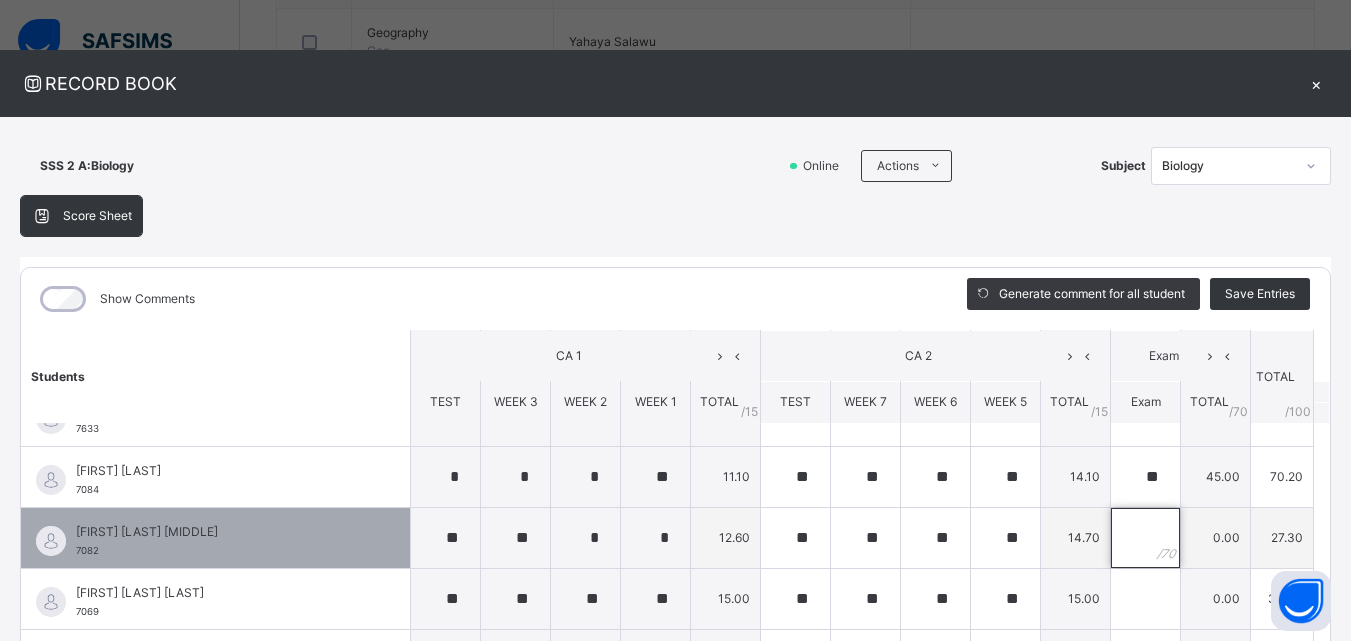 click at bounding box center [1145, 538] 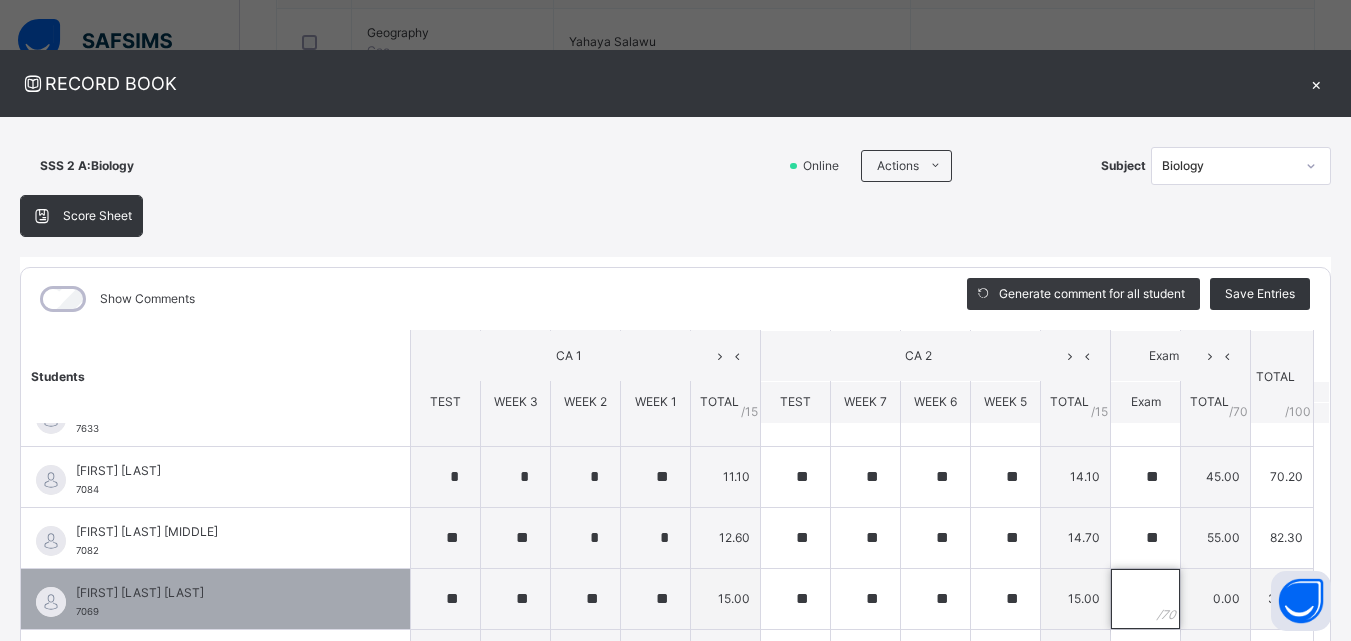click at bounding box center (1145, 599) 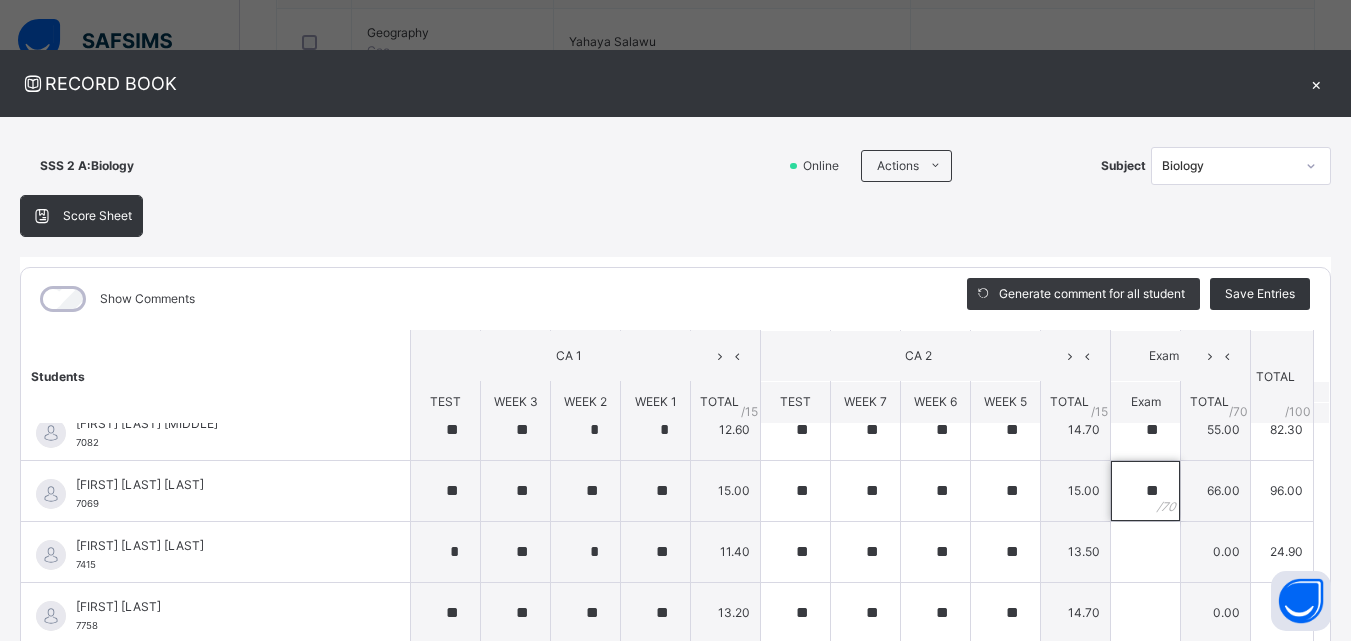 scroll, scrollTop: 762, scrollLeft: 0, axis: vertical 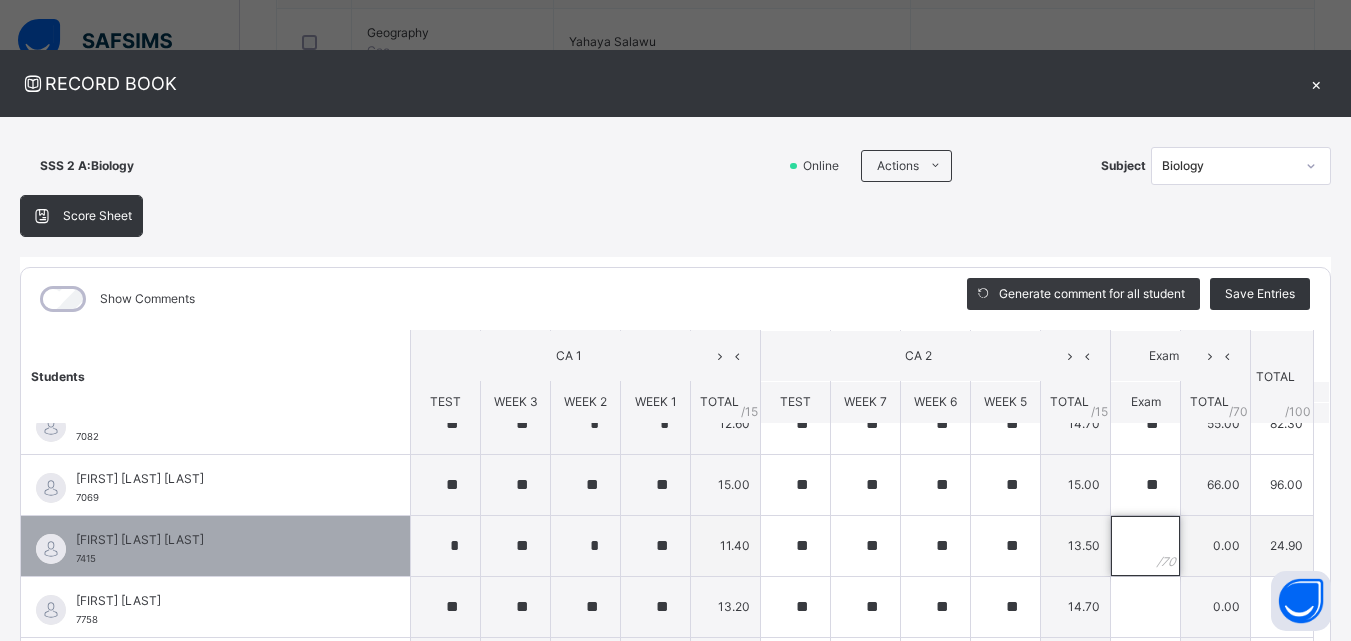 click at bounding box center [1145, 546] 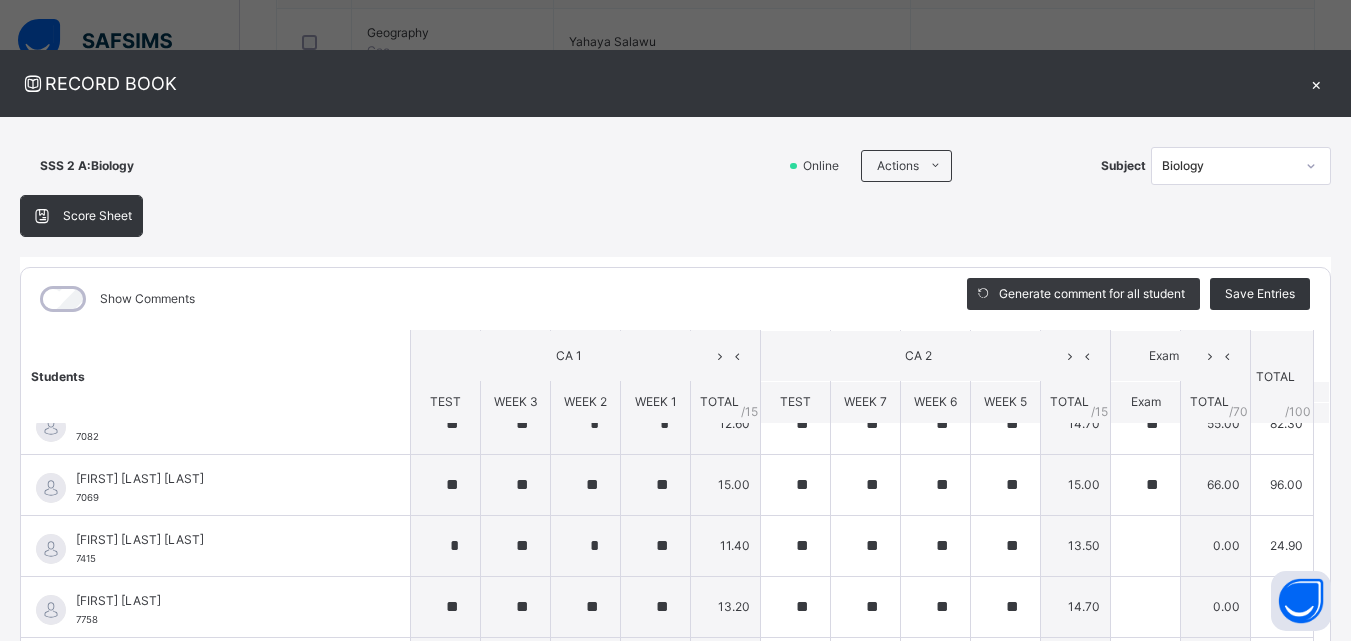 click on "Students CA 1 CA 2 Exam TOTAL /100 Comment TEST WEEK 3 WEEK 2 WEEK 1 TOTAL / 15 TEST WEEK 7 WEEK 6 WEEK 5 TOTAL / 15 Exam TOTAL / 70 [FIRST] [LAST] [ID] [FIRST] [LAST] [ID] * * * * 8.70 * ** ** ** 11.40 ** 44.00 64.10 Generate comment 0 / 250   ×   Subject Teacher’s Comment Generate and see in full the comment developed by the AI with an option to regenerate the comment JS [FIRST] [LAST]   [ID]   Total 64.10  / 100.00 Sims Bot   Regenerate     Use this comment   [FIRST]  [LAST] [ID] [FIRST]  [LAST] [ID] ** * ** * 11.40 ** ** ** ** 12.60 ** 45.00 69.00 Generate comment 0 / 250   ×   Subject Teacher’s Comment JS   [ID]" at bounding box center (675, 347) 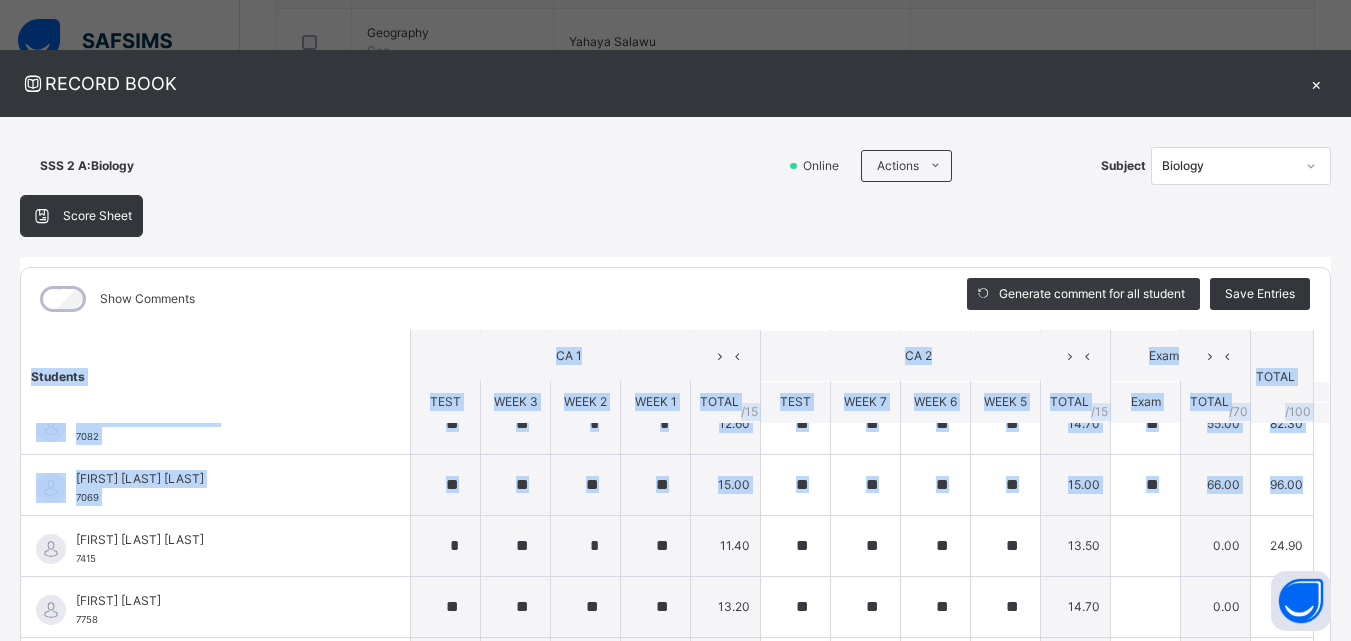 click on "Students CA 1 CA 2 Exam TOTAL /100 Comment TEST WEEK 3 WEEK 2 WEEK 1 TOTAL / 15 TEST WEEK 7 WEEK 6 WEEK 5 TOTAL / 15 Exam TOTAL / 70 [FIRST] [LAST] [ID] [FIRST] [LAST] [ID] * * * * 8.70 * ** ** ** 11.40 ** 44.00 64.10 Generate comment 0 / 250   ×   Subject Teacher’s Comment Generate and see in full the comment developed by the AI with an option to regenerate the comment JS [FIRST] [LAST]   [ID]   Total 64.10  / 100.00 Sims Bot   Regenerate     Use this comment   [FIRST]  [LAST] [ID] [FIRST]  [LAST] [ID] ** * ** * 11.40 ** ** ** ** 12.60 ** 45.00 69.00 Generate comment 0 / 250   ×   Subject Teacher’s Comment JS   [ID]" at bounding box center [675, 580] 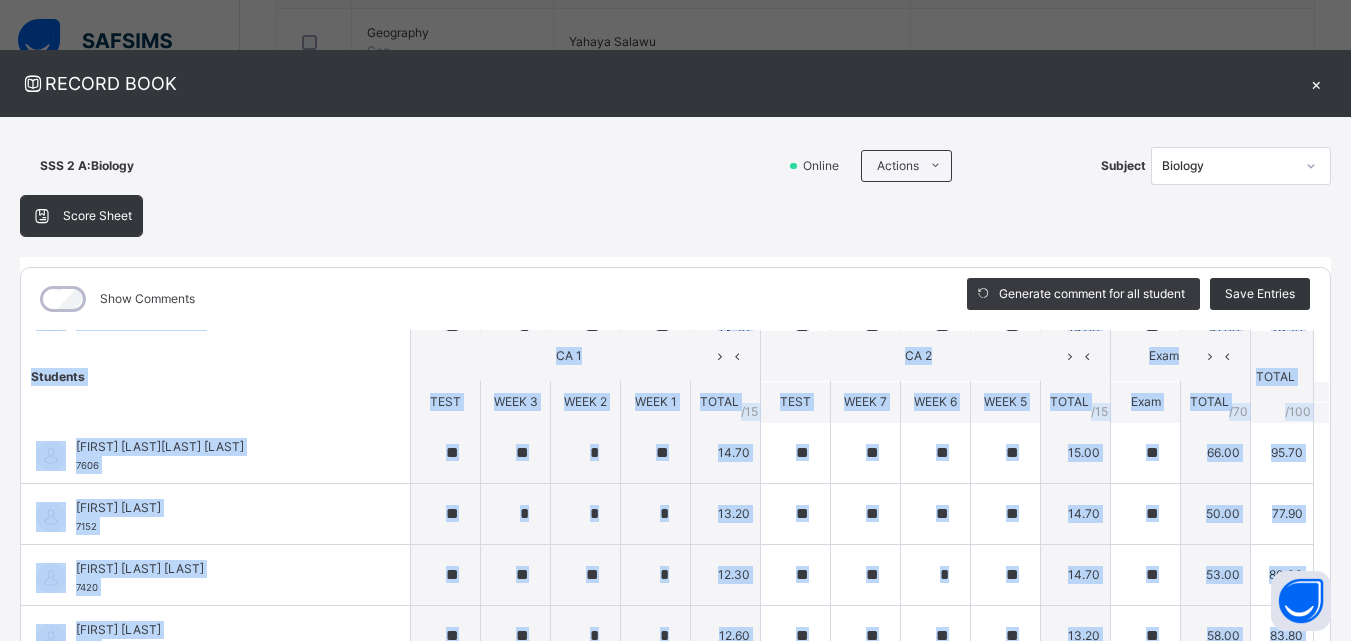 scroll, scrollTop: 235, scrollLeft: 0, axis: vertical 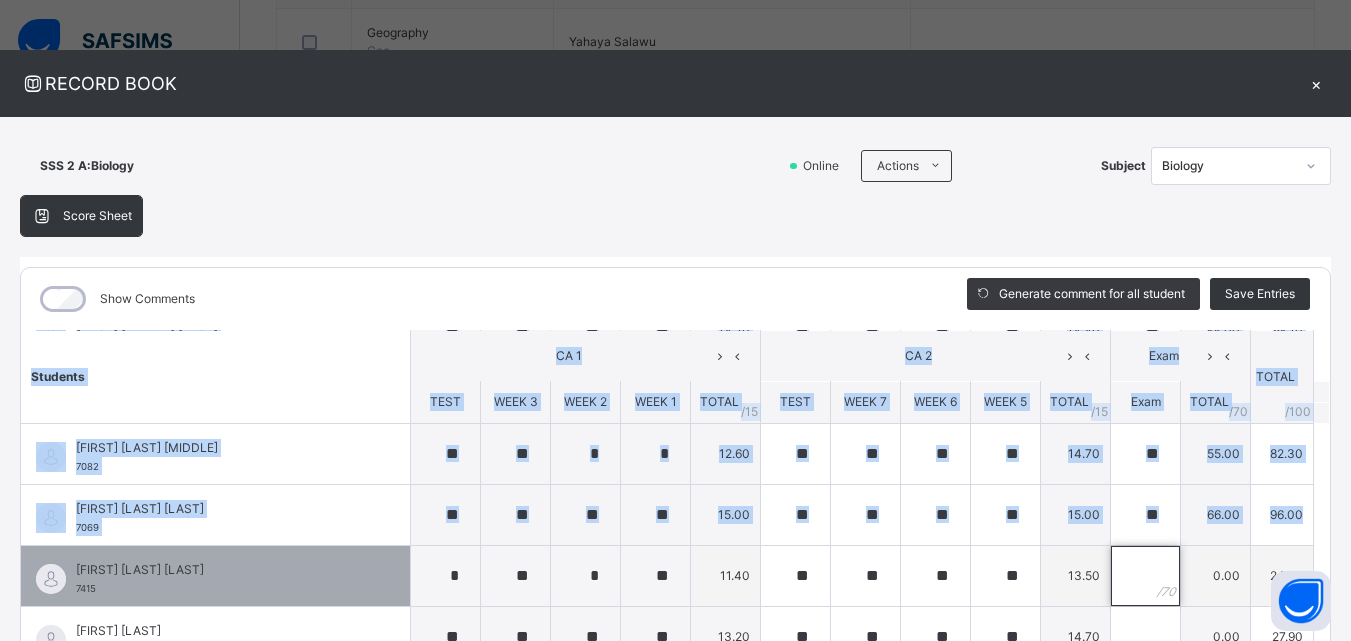 click at bounding box center [1145, 576] 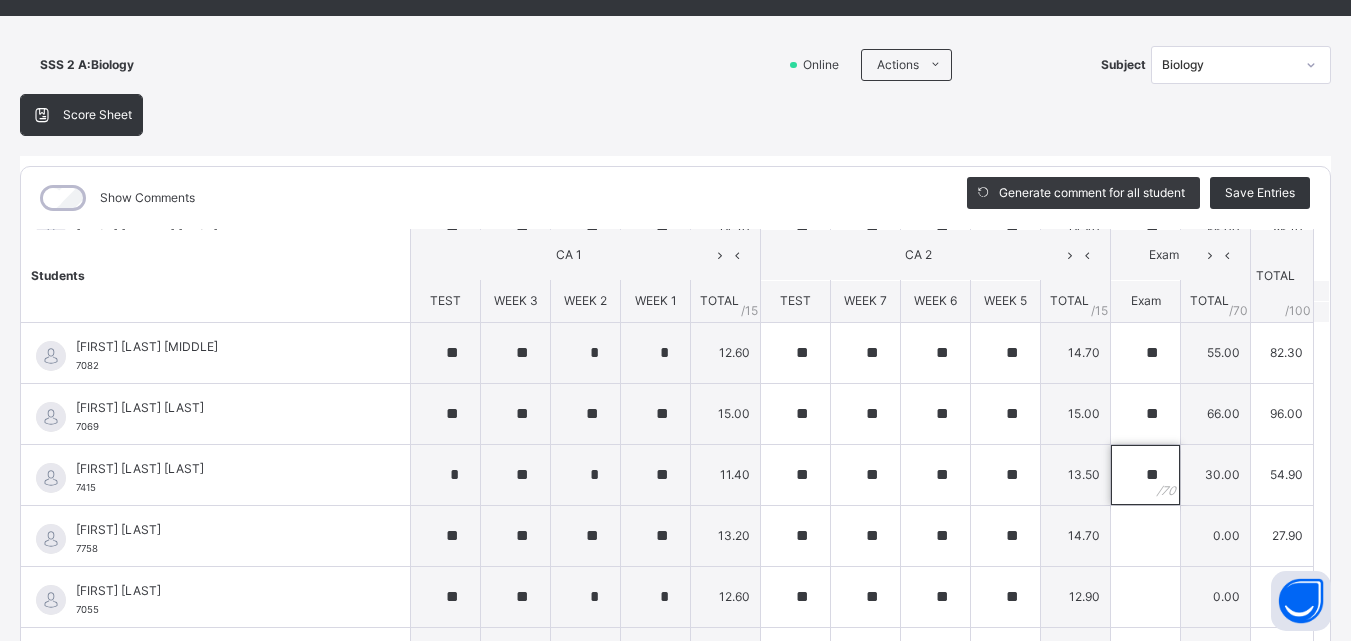 scroll, scrollTop: 107, scrollLeft: 0, axis: vertical 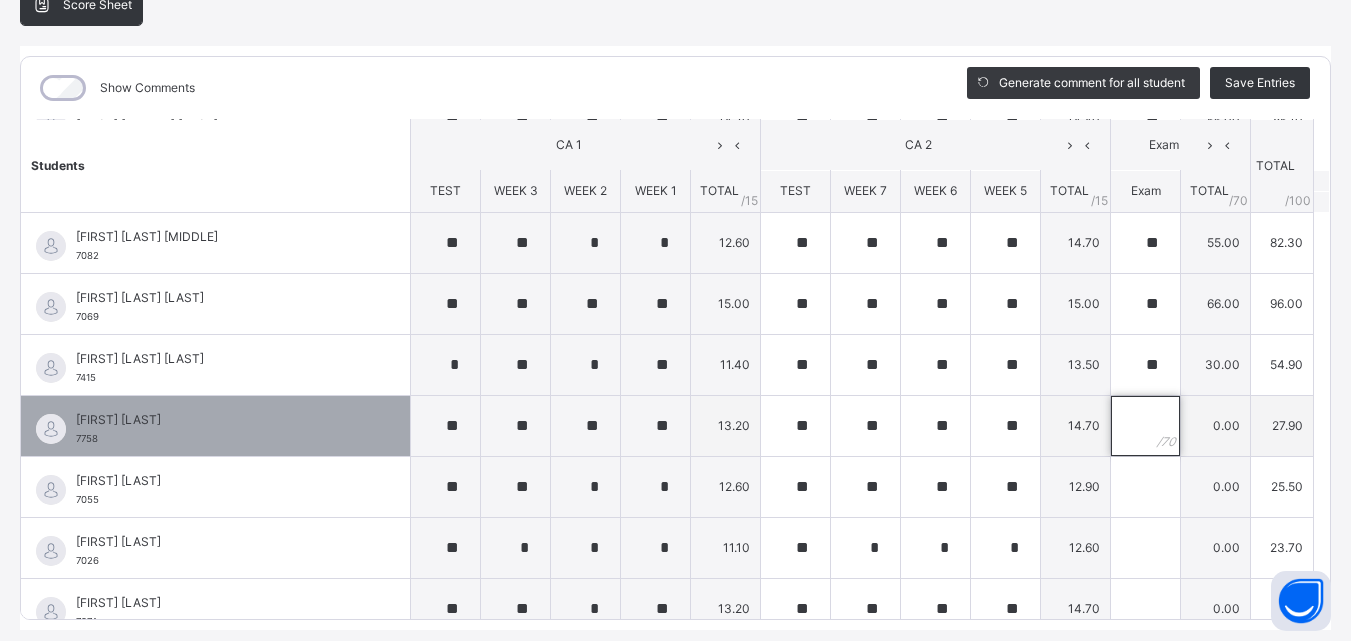 click at bounding box center [1145, 426] 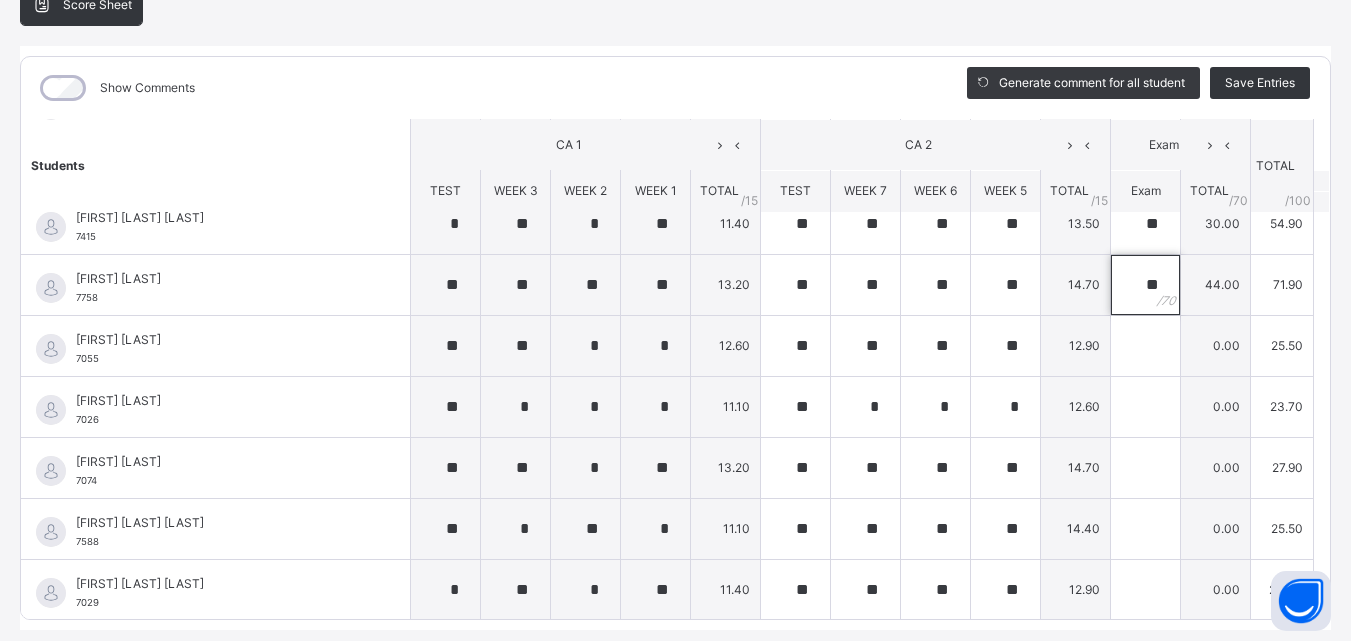 scroll, scrollTop: 886, scrollLeft: 0, axis: vertical 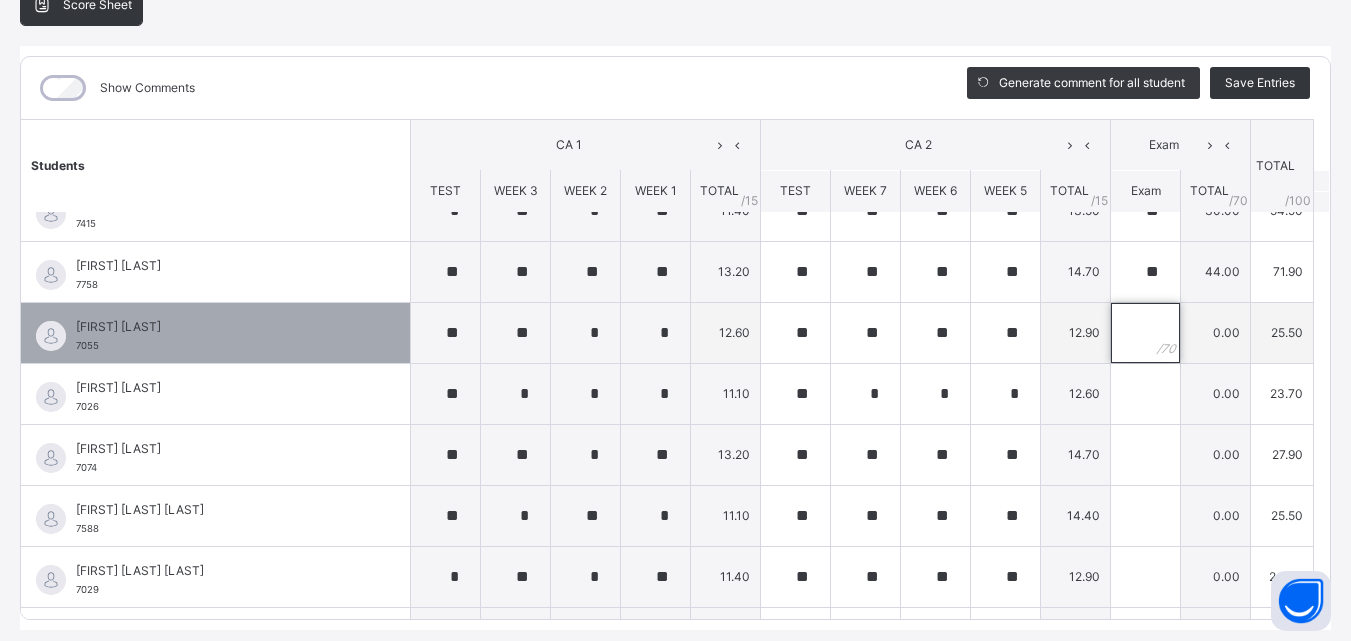 click at bounding box center [1145, 333] 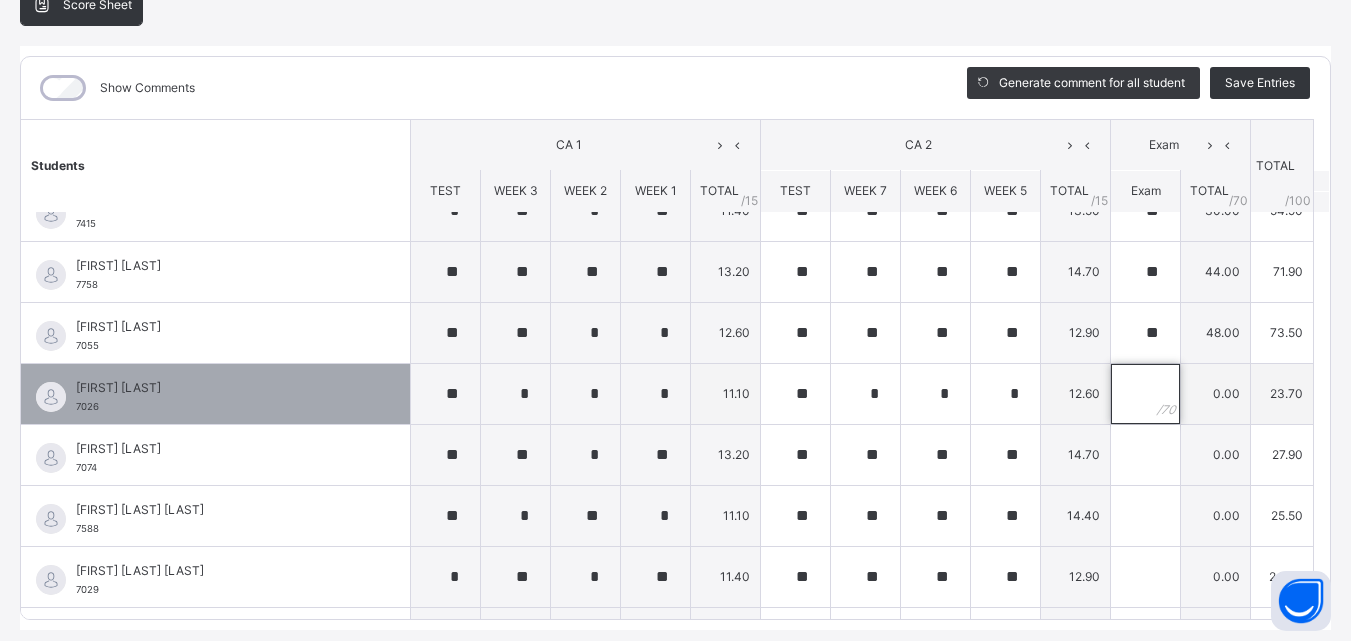 click at bounding box center (1145, 394) 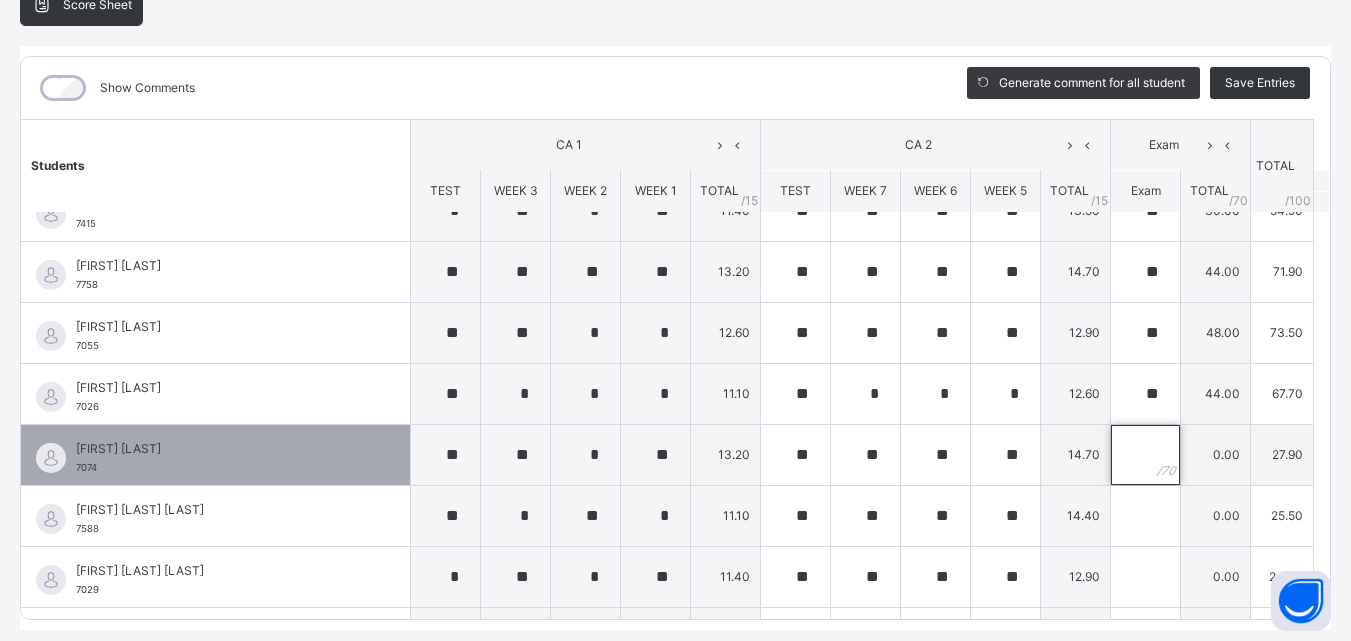 click at bounding box center (1145, 455) 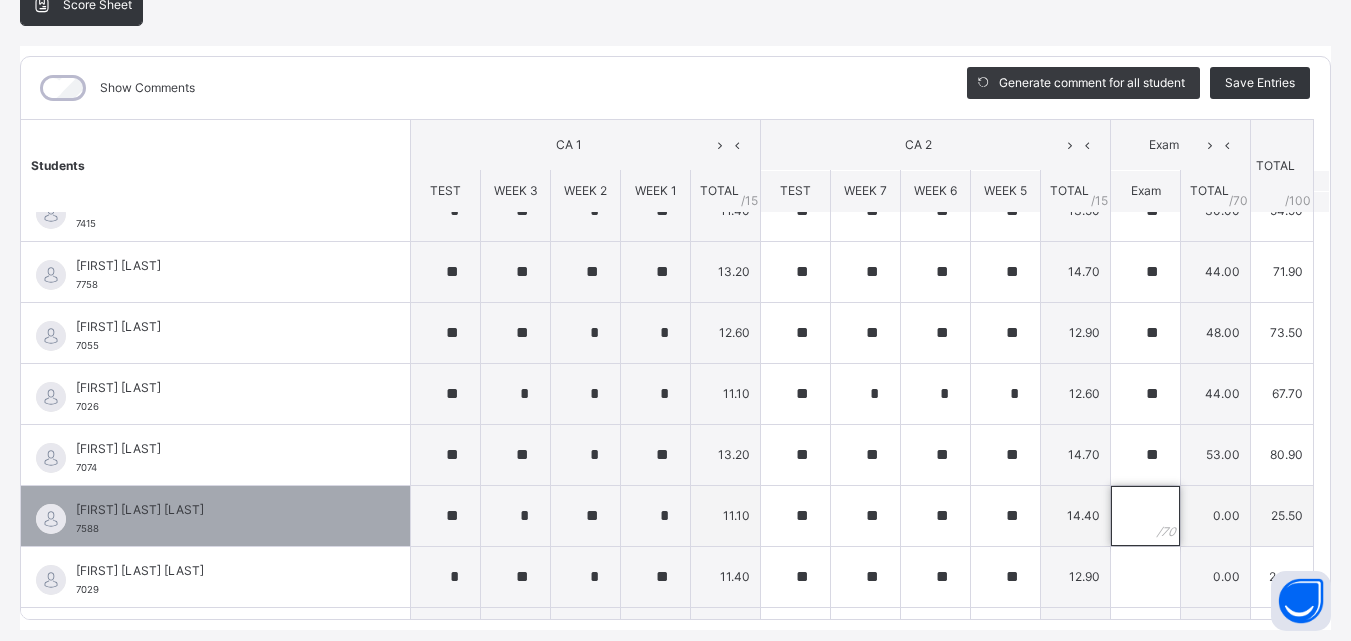 click at bounding box center [1145, 516] 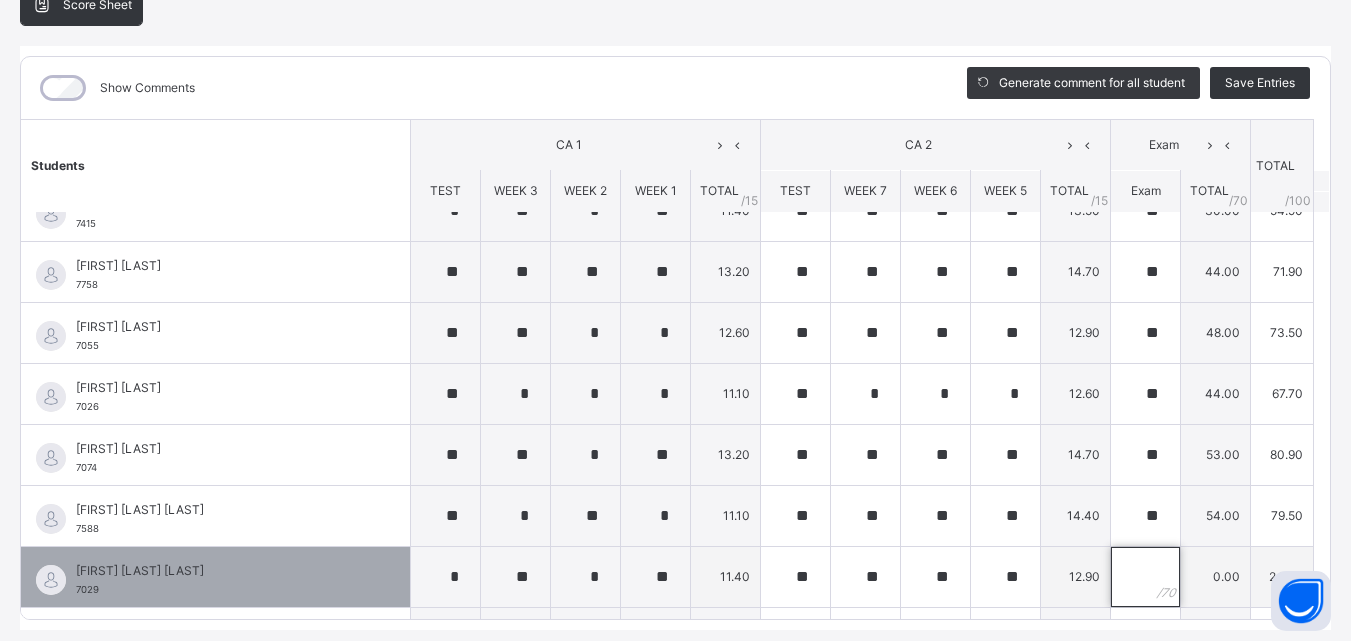 click at bounding box center [1145, 577] 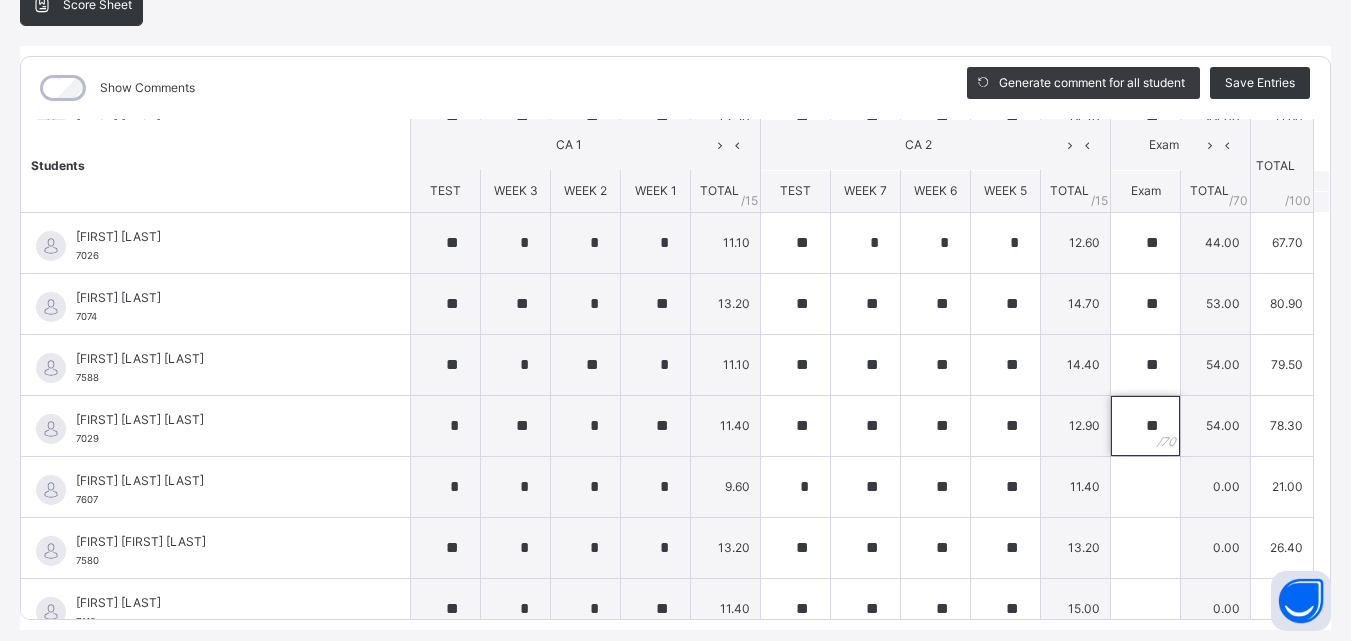 scroll, scrollTop: 1058, scrollLeft: 0, axis: vertical 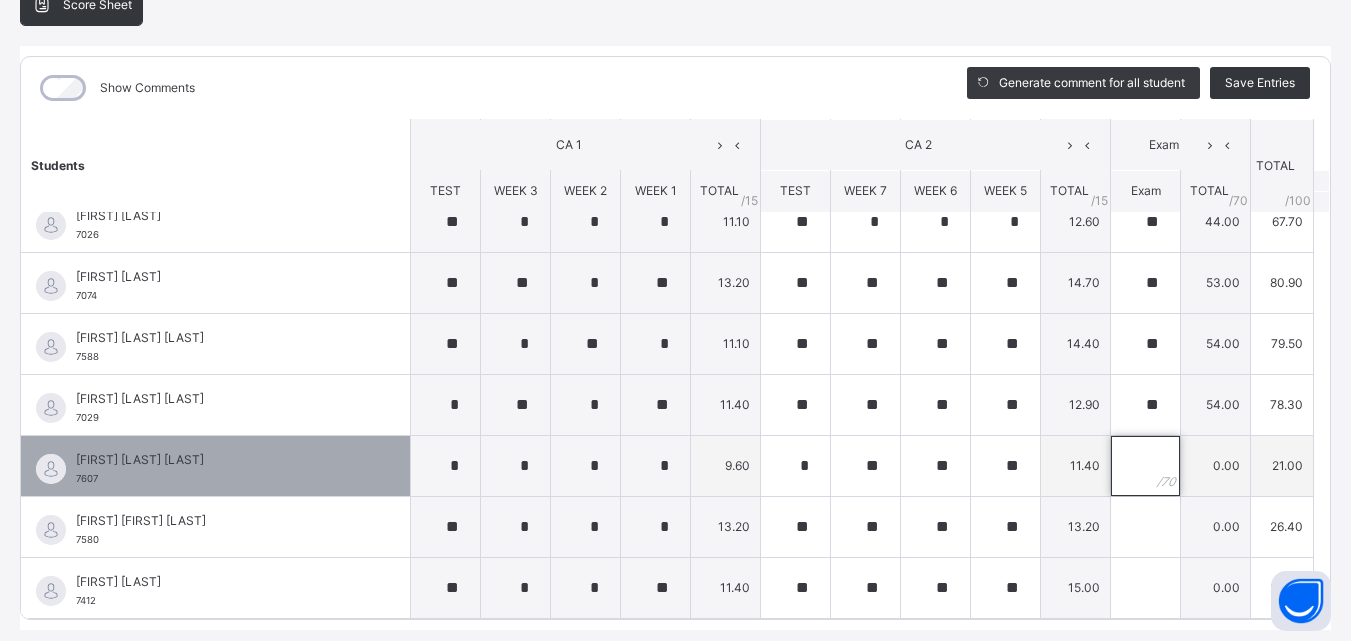 click at bounding box center [1145, 466] 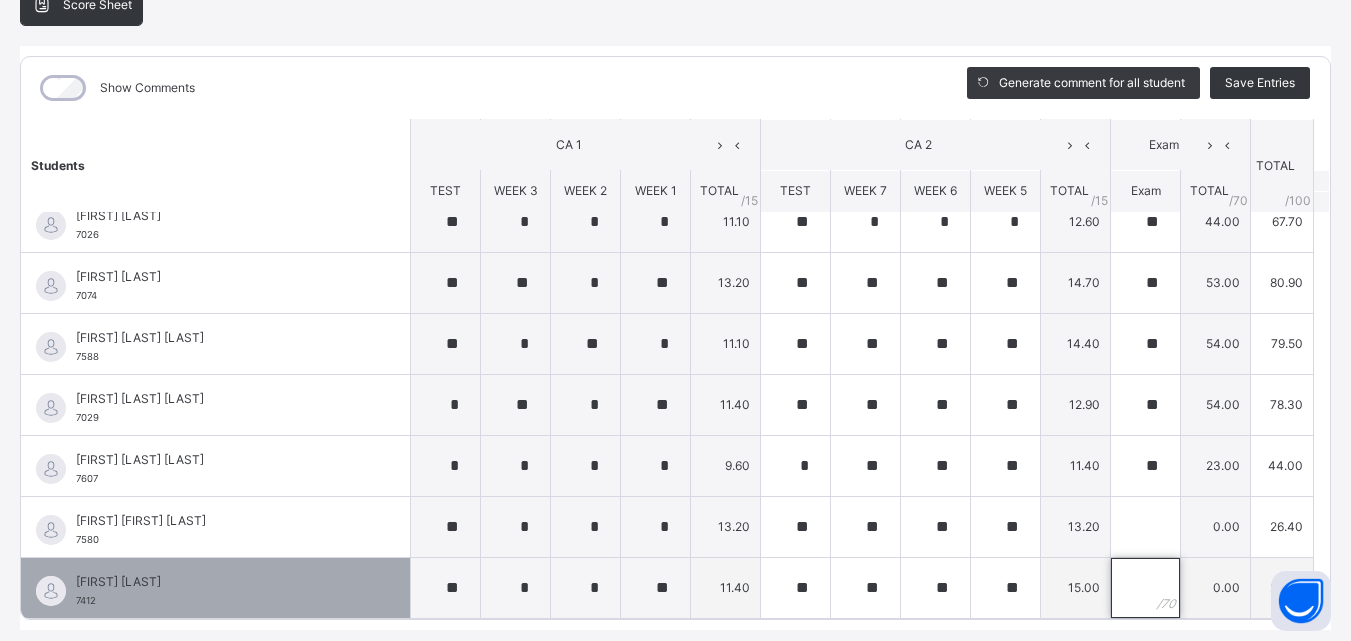 click at bounding box center (1145, 588) 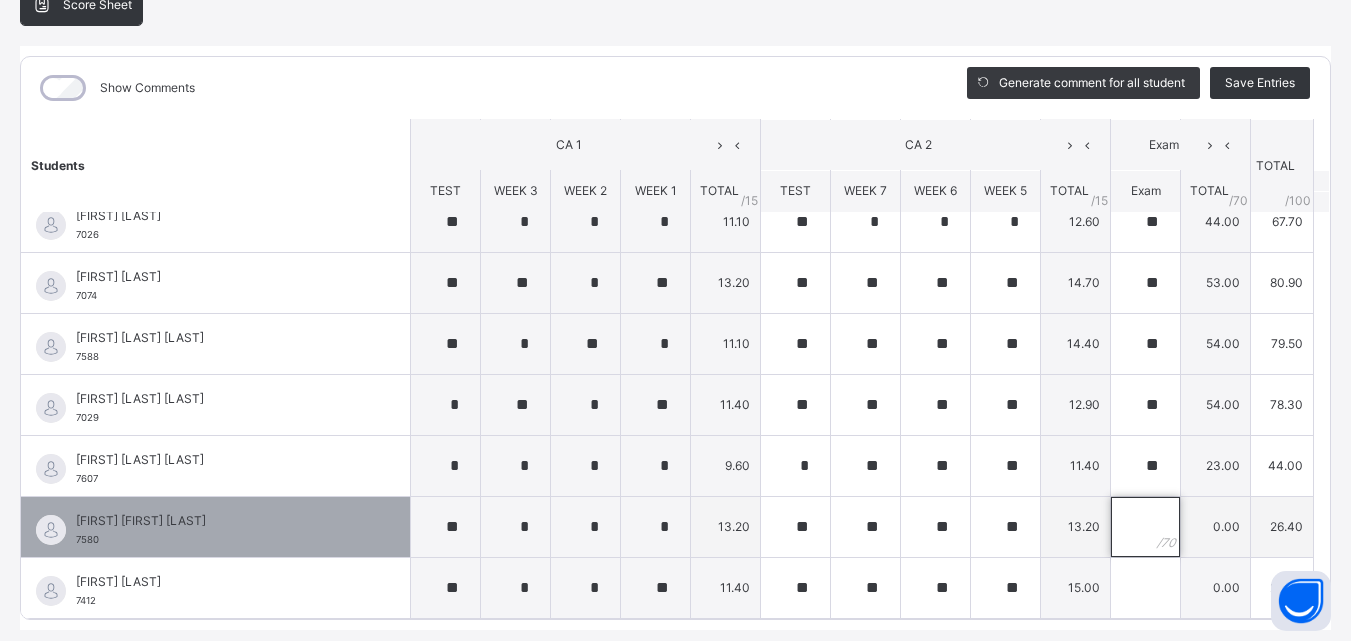 click at bounding box center (1145, 527) 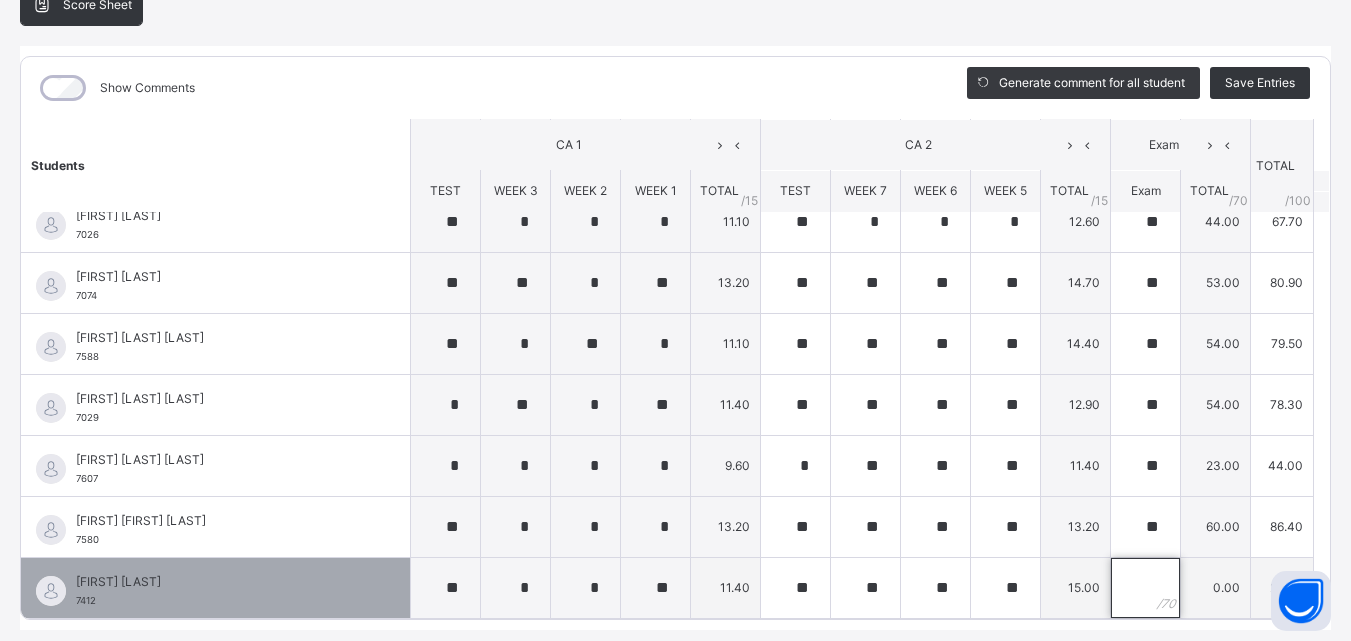 click at bounding box center (1145, 588) 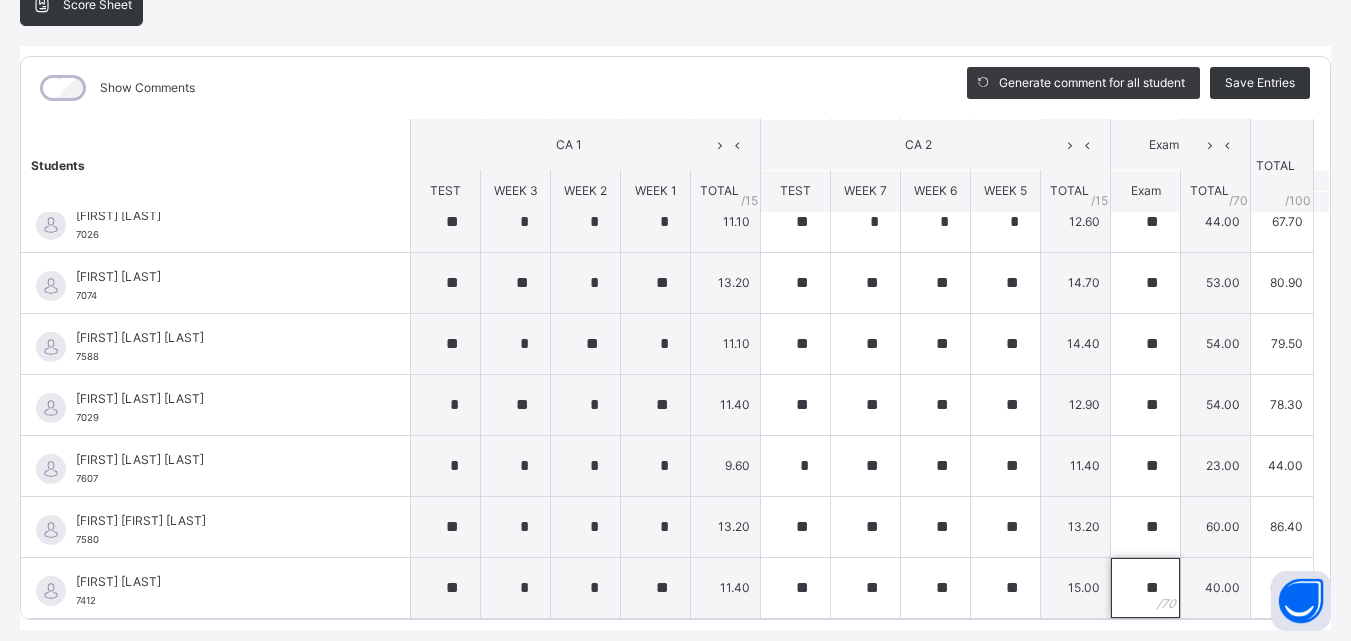 scroll, scrollTop: 270, scrollLeft: 0, axis: vertical 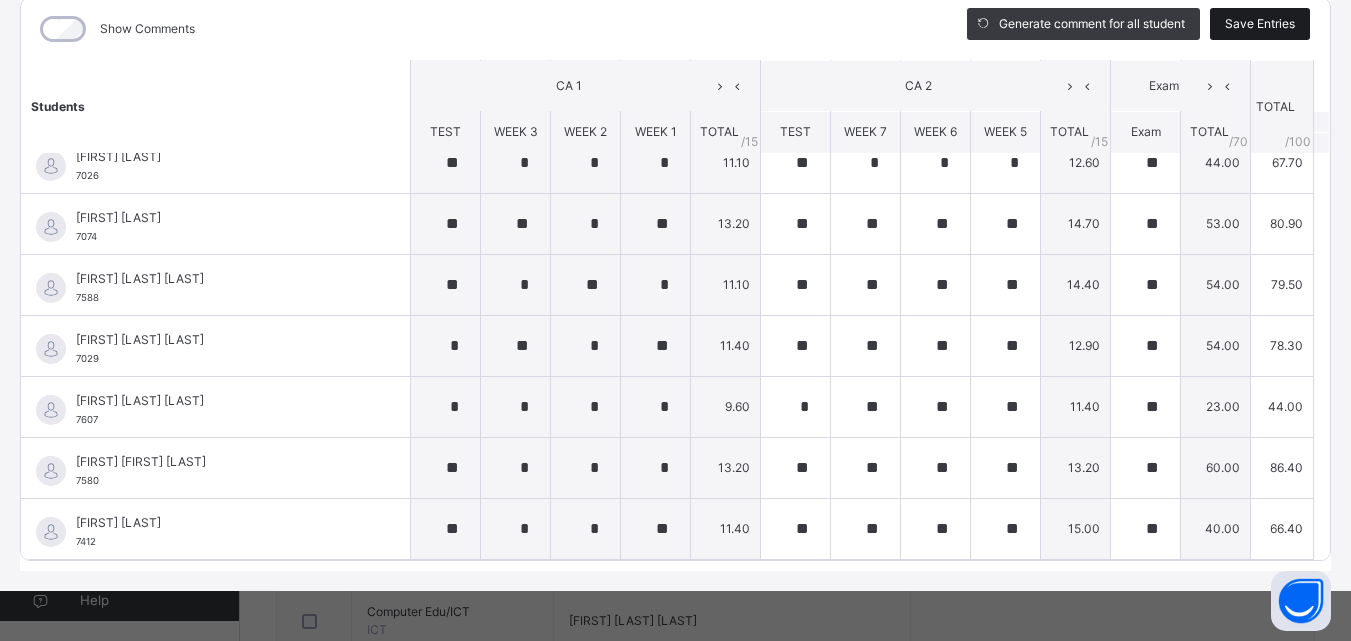 click on "Save Entries" at bounding box center (1260, 24) 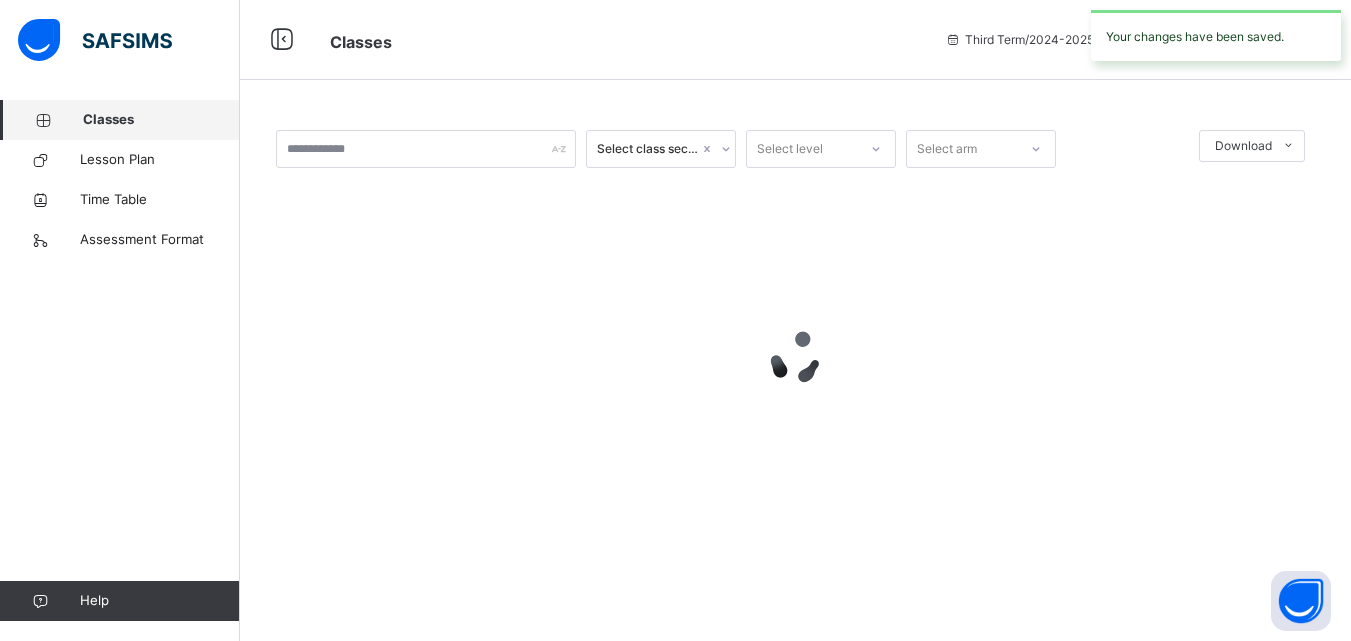 scroll, scrollTop: 0, scrollLeft: 0, axis: both 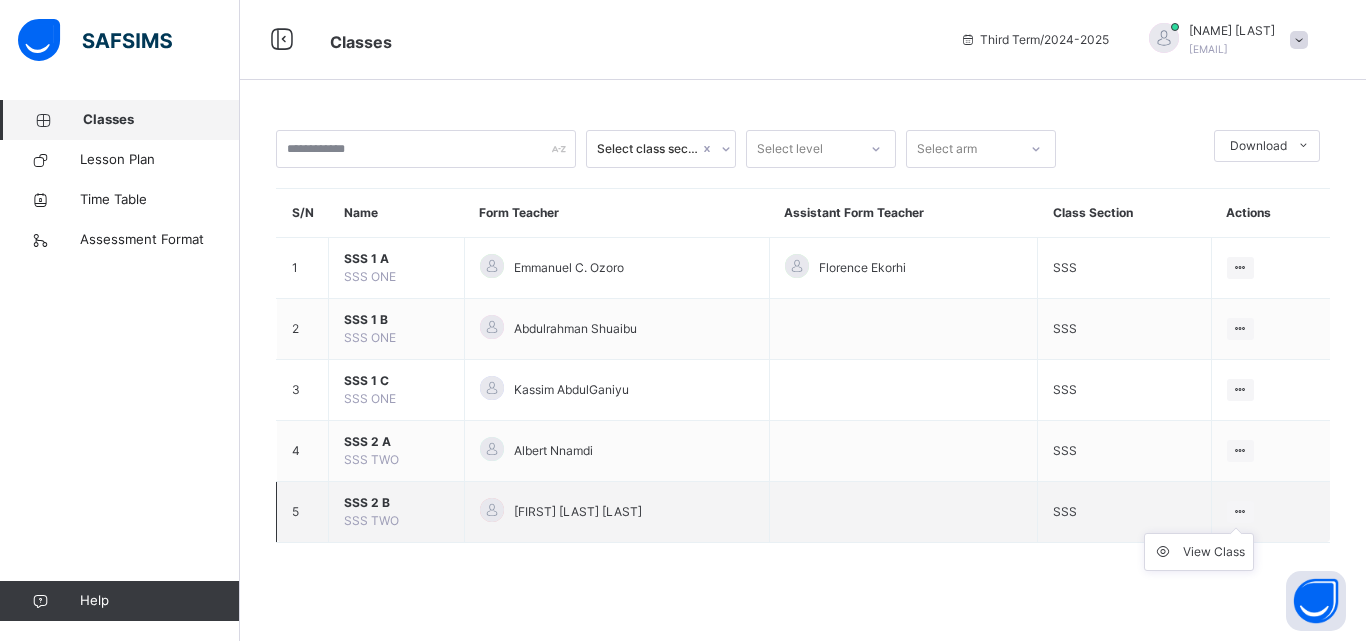 click on "View Class" at bounding box center [1199, 552] 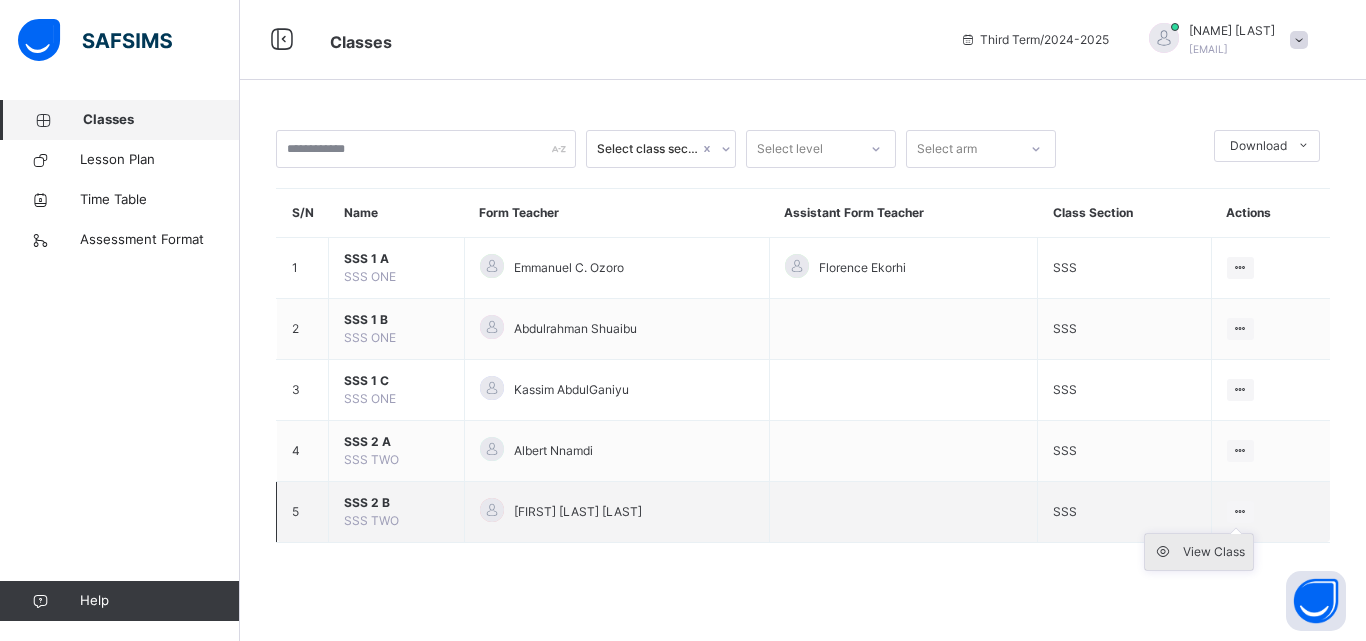 click on "View Class" at bounding box center [1214, 552] 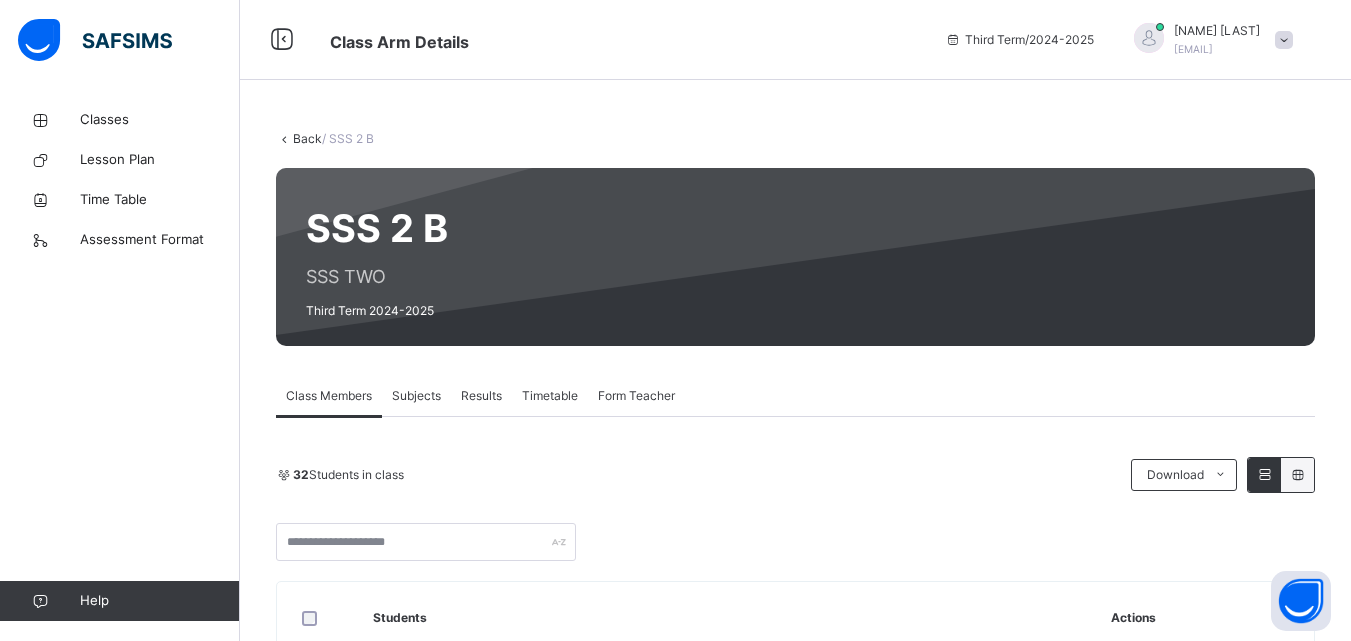 click on "Subjects" at bounding box center [416, 396] 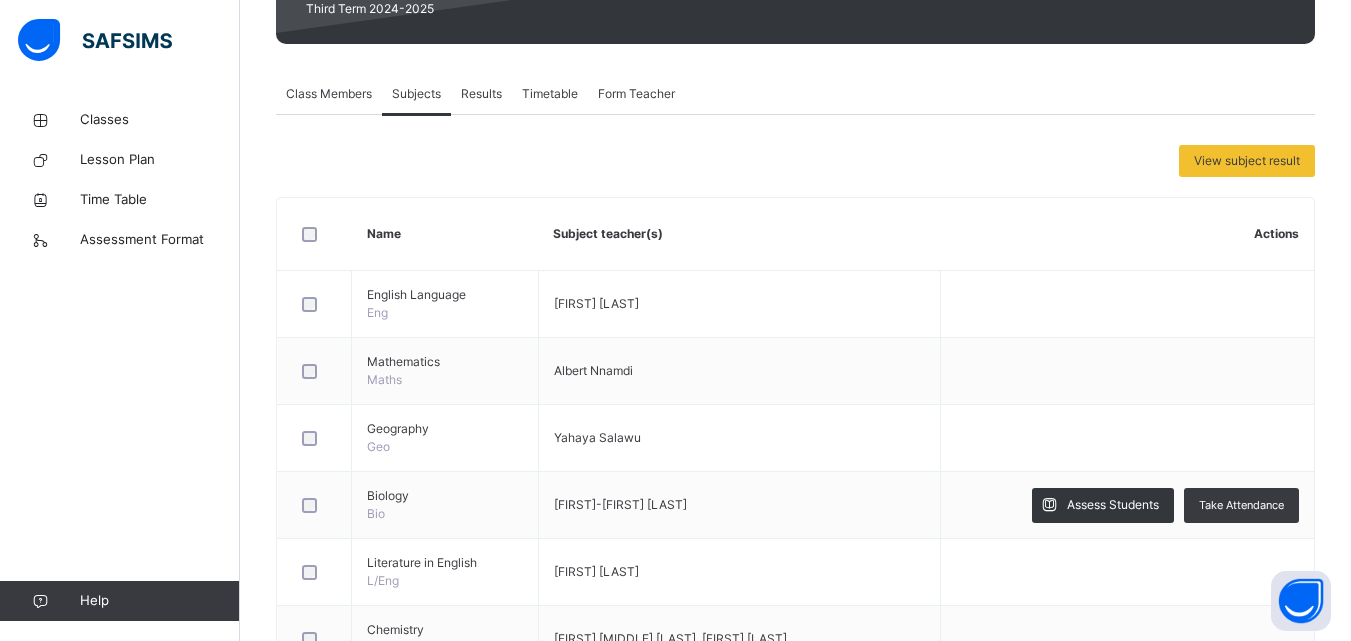 scroll, scrollTop: 305, scrollLeft: 0, axis: vertical 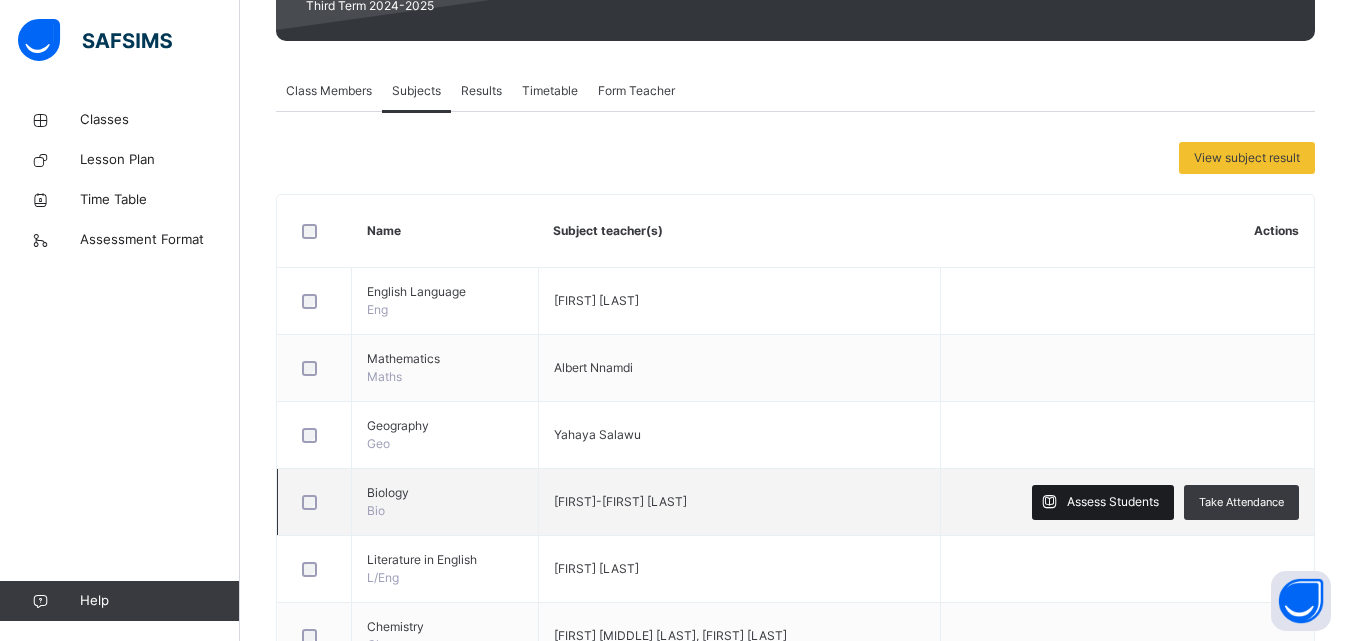 click on "Assess Students" at bounding box center (1113, 502) 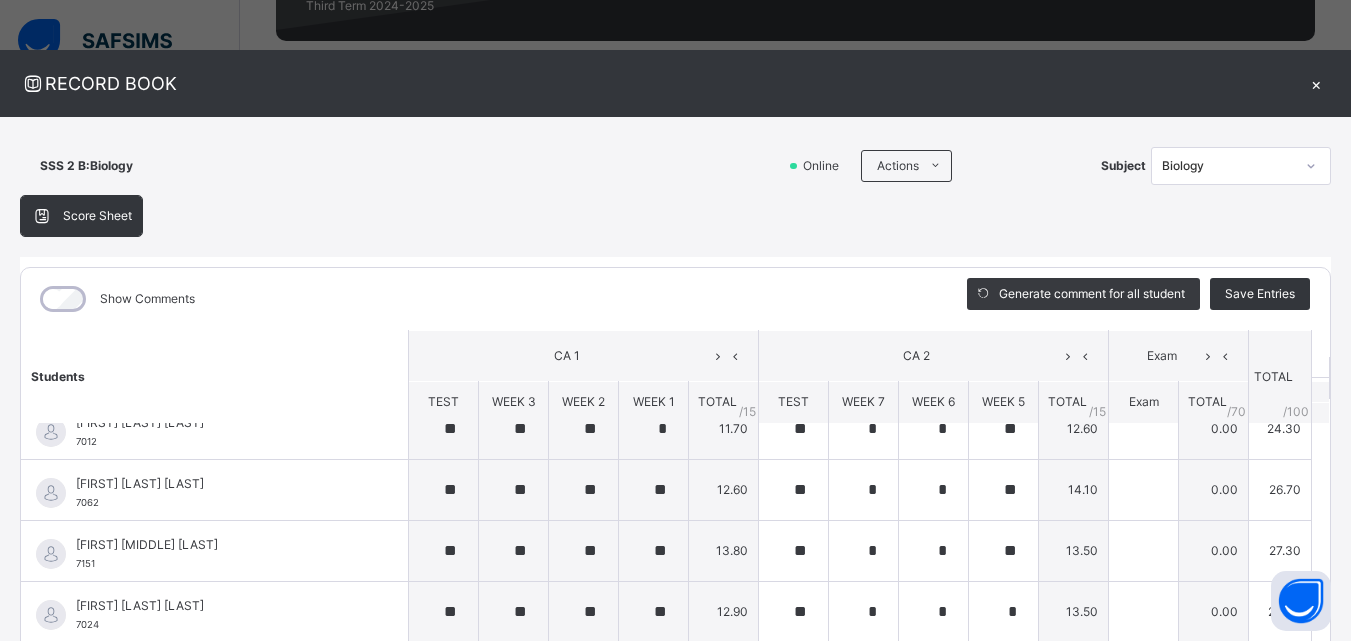 scroll, scrollTop: 30, scrollLeft: 0, axis: vertical 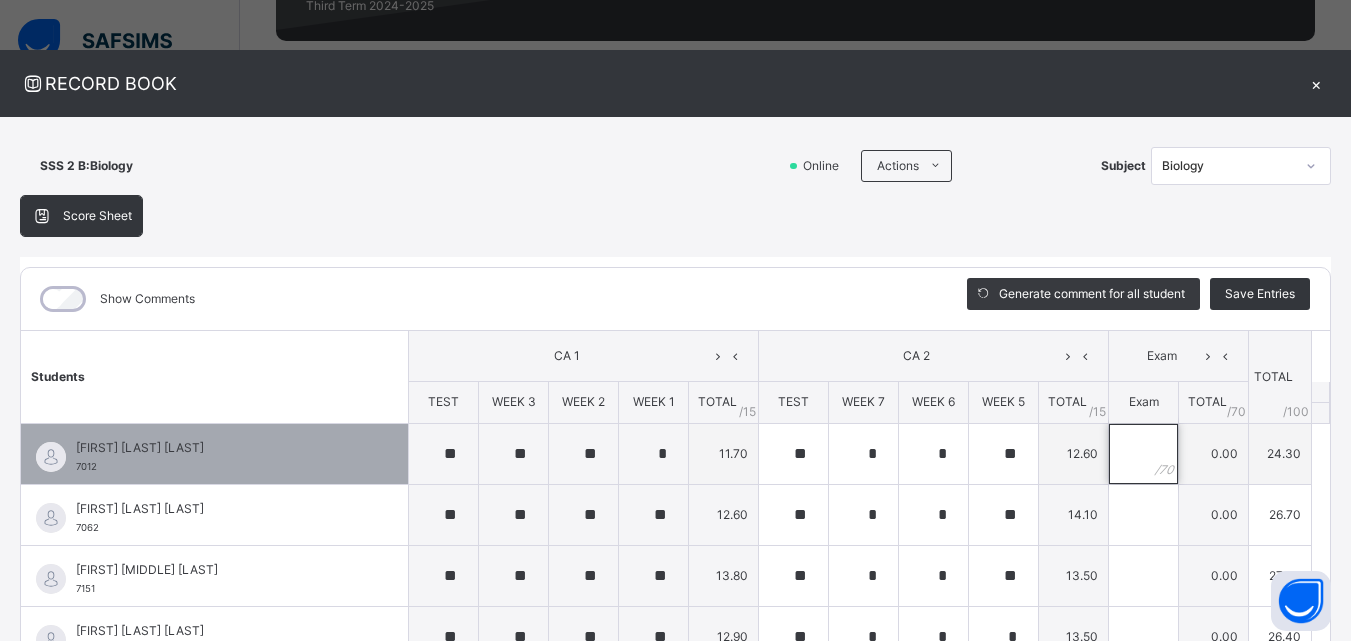 click at bounding box center (1143, 454) 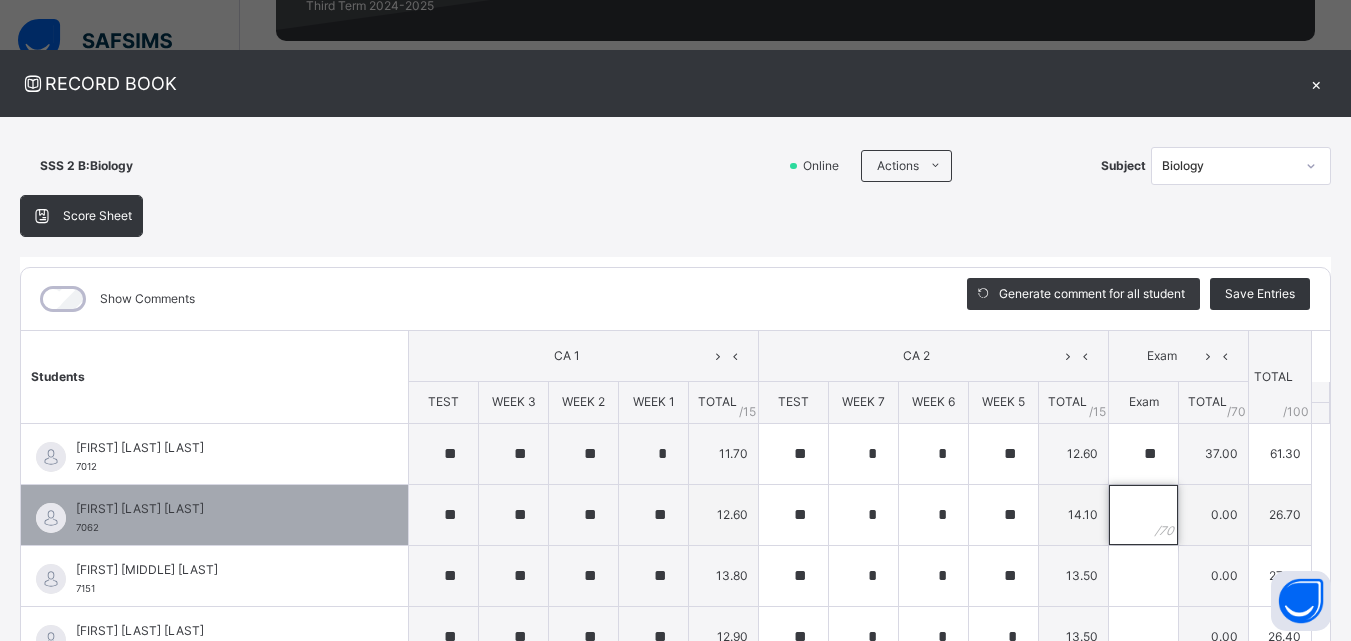 click at bounding box center [1143, 515] 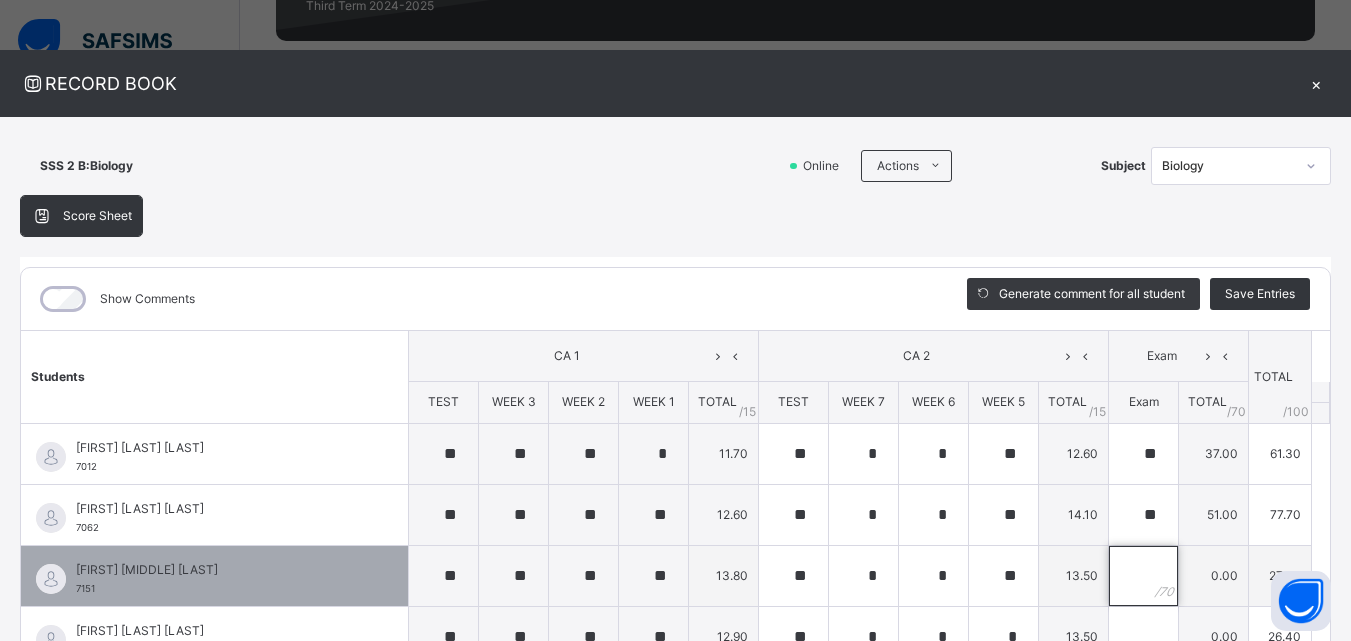 click at bounding box center (1143, 576) 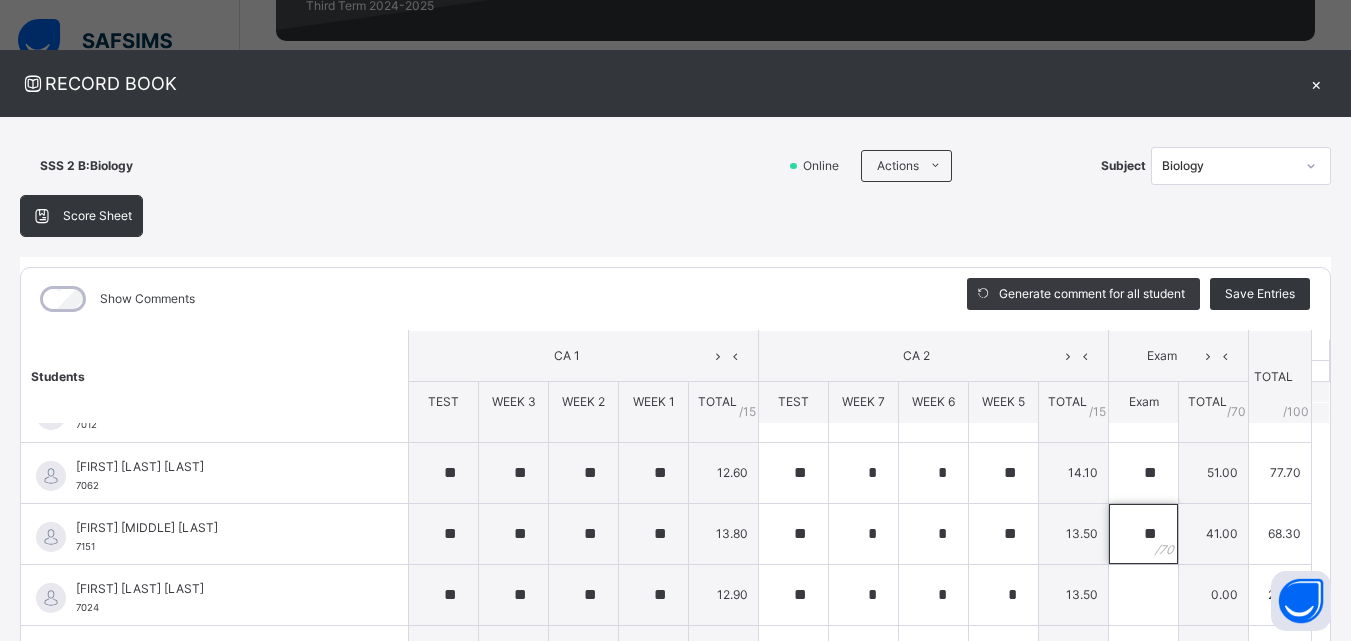 scroll, scrollTop: 82, scrollLeft: 0, axis: vertical 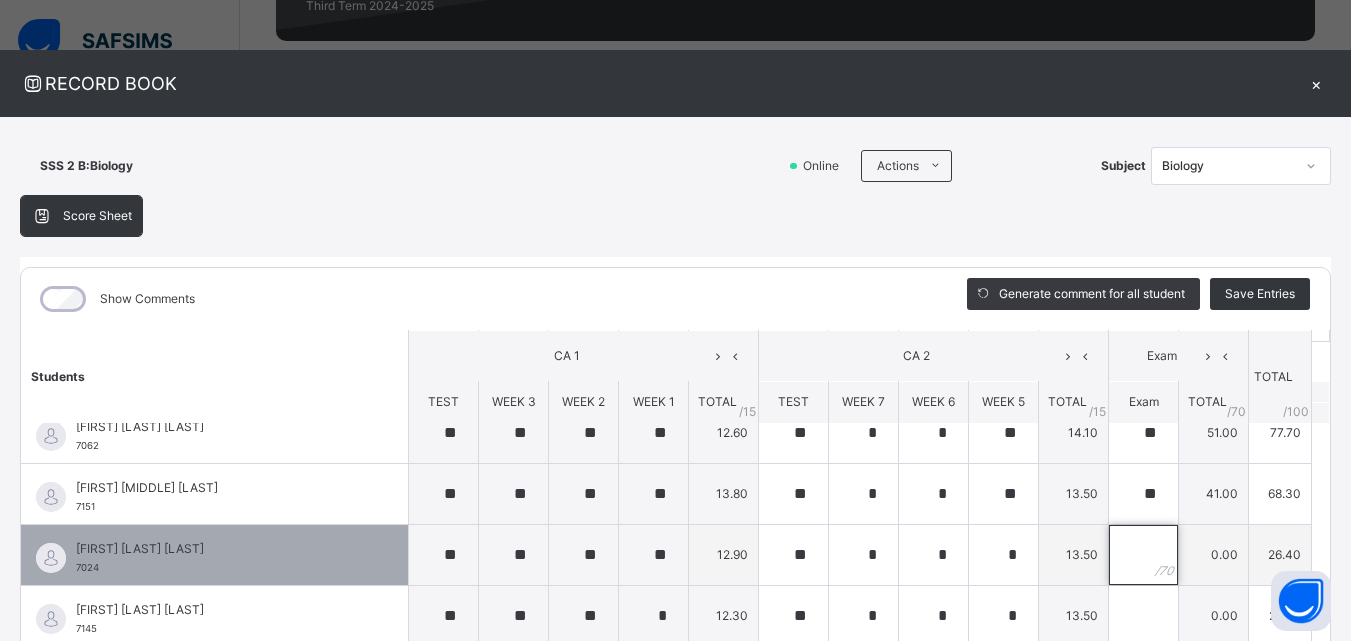 click at bounding box center (1143, 555) 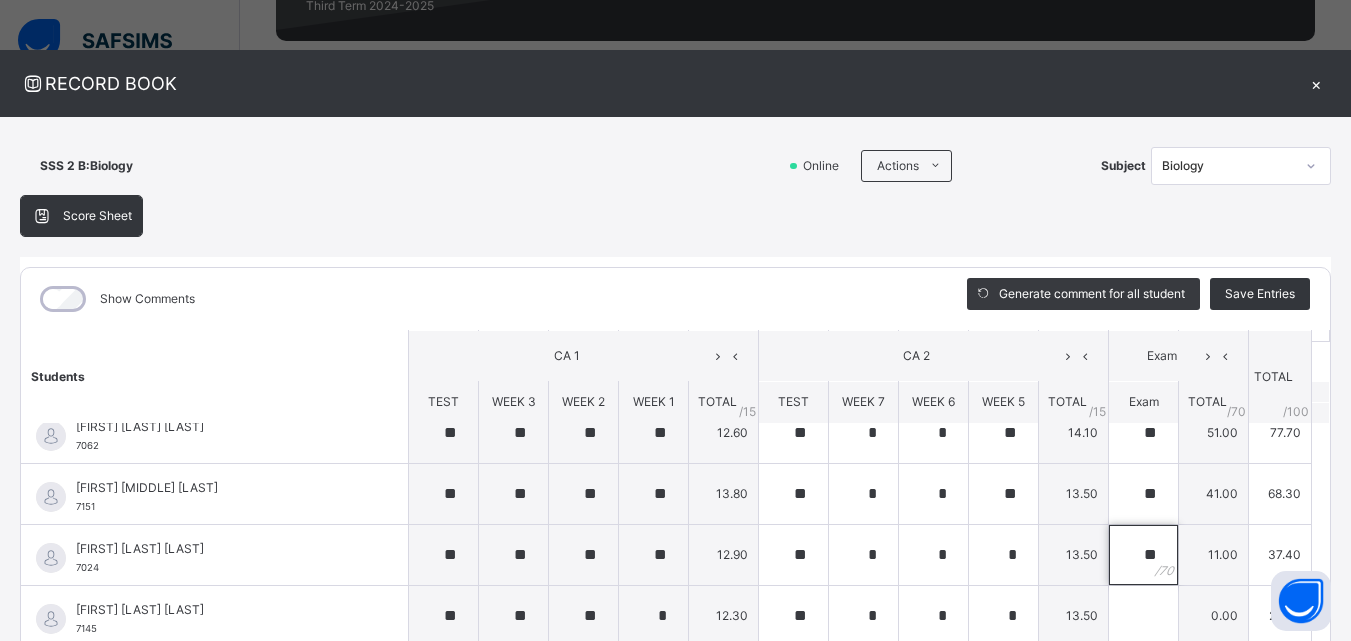 scroll, scrollTop: 0, scrollLeft: 0, axis: both 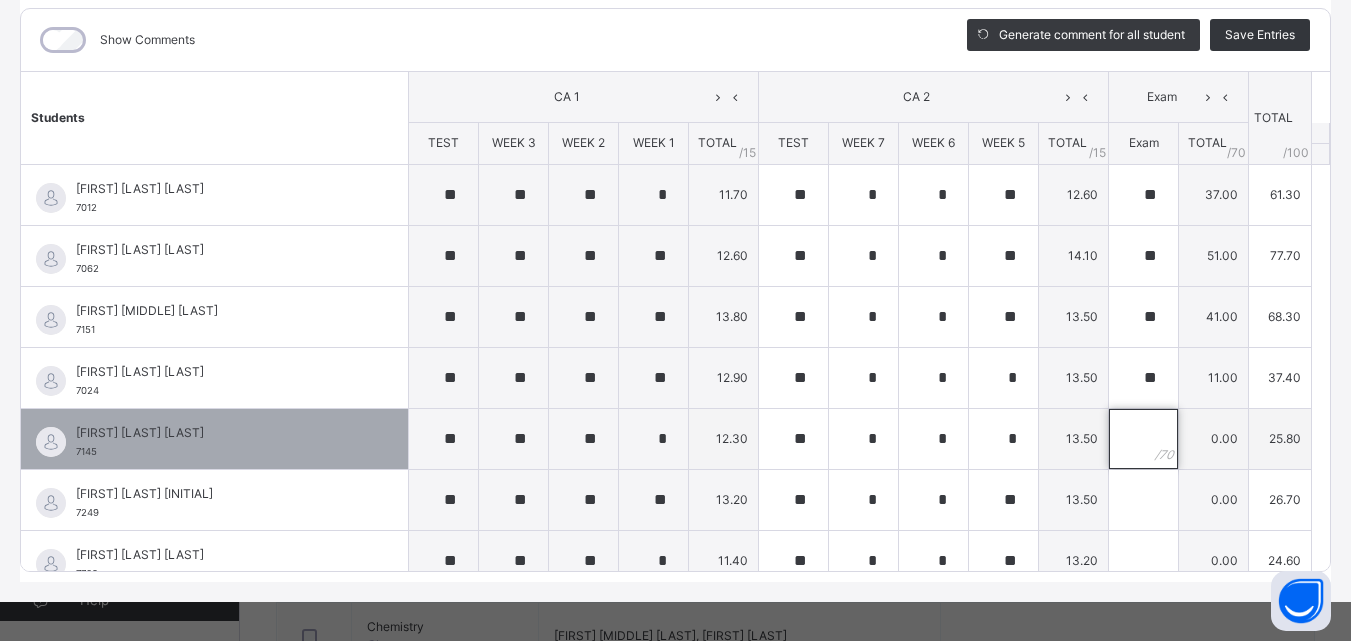 click at bounding box center (1143, 439) 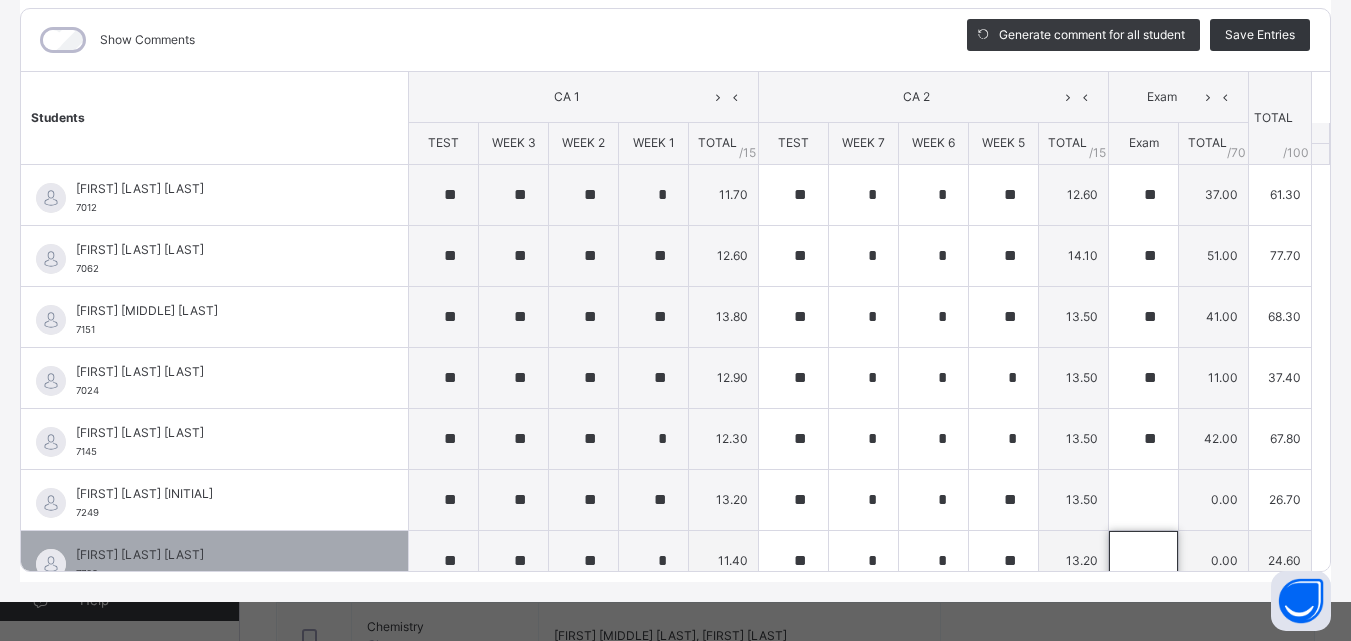 click at bounding box center (1143, 561) 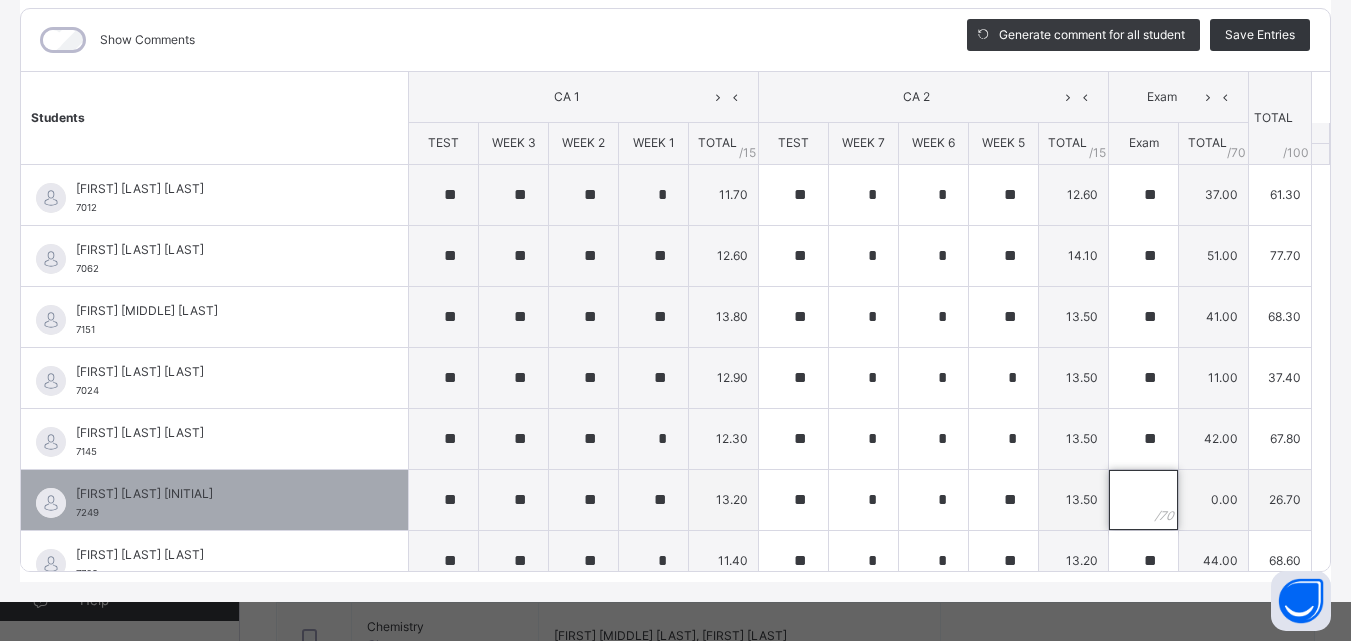 click at bounding box center [1143, 500] 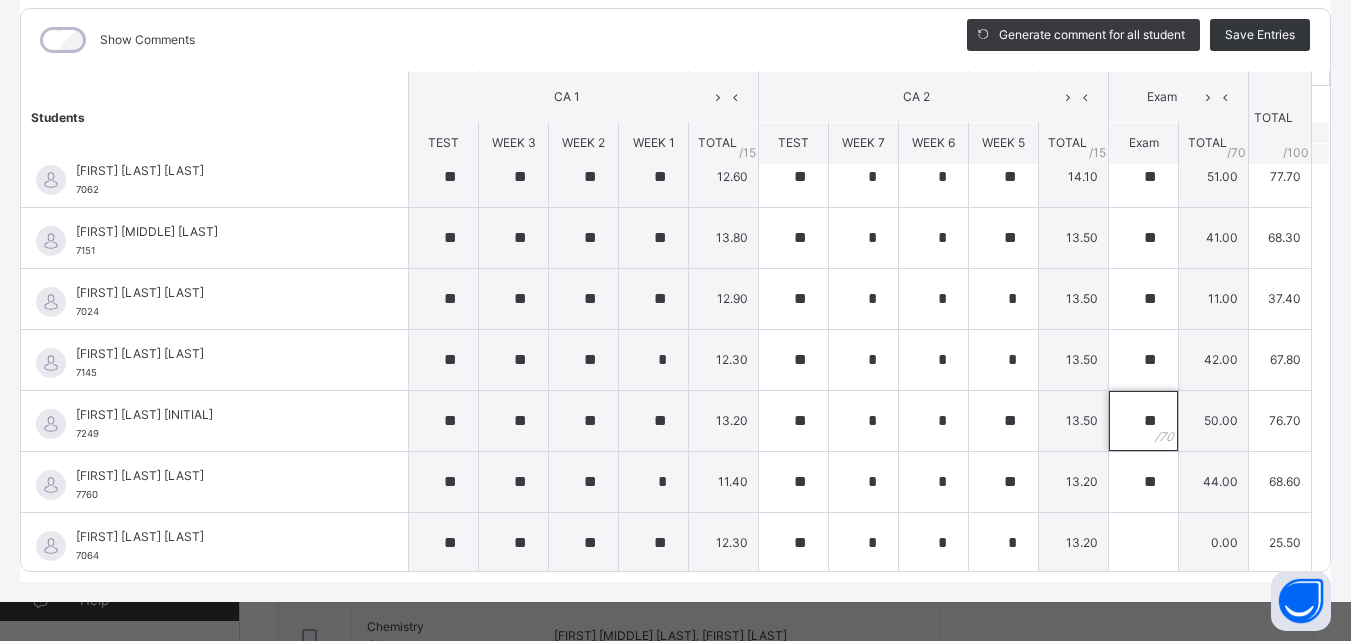 scroll, scrollTop: 82, scrollLeft: 0, axis: vertical 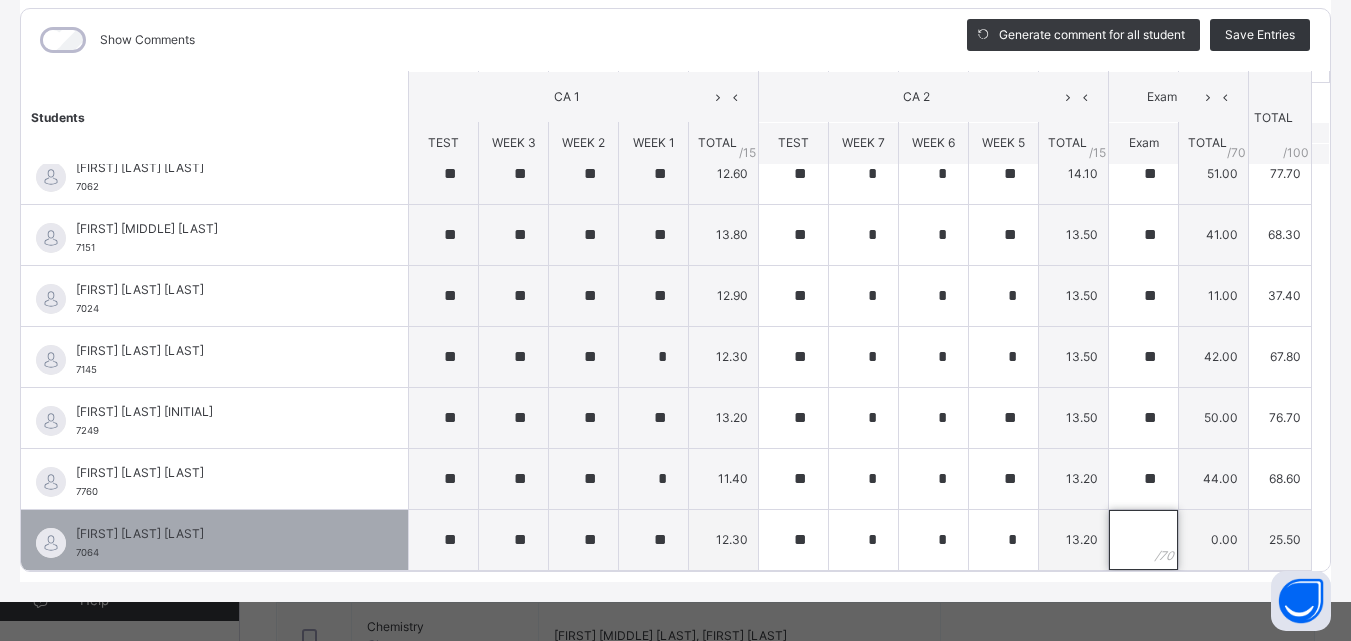click at bounding box center (1143, 540) 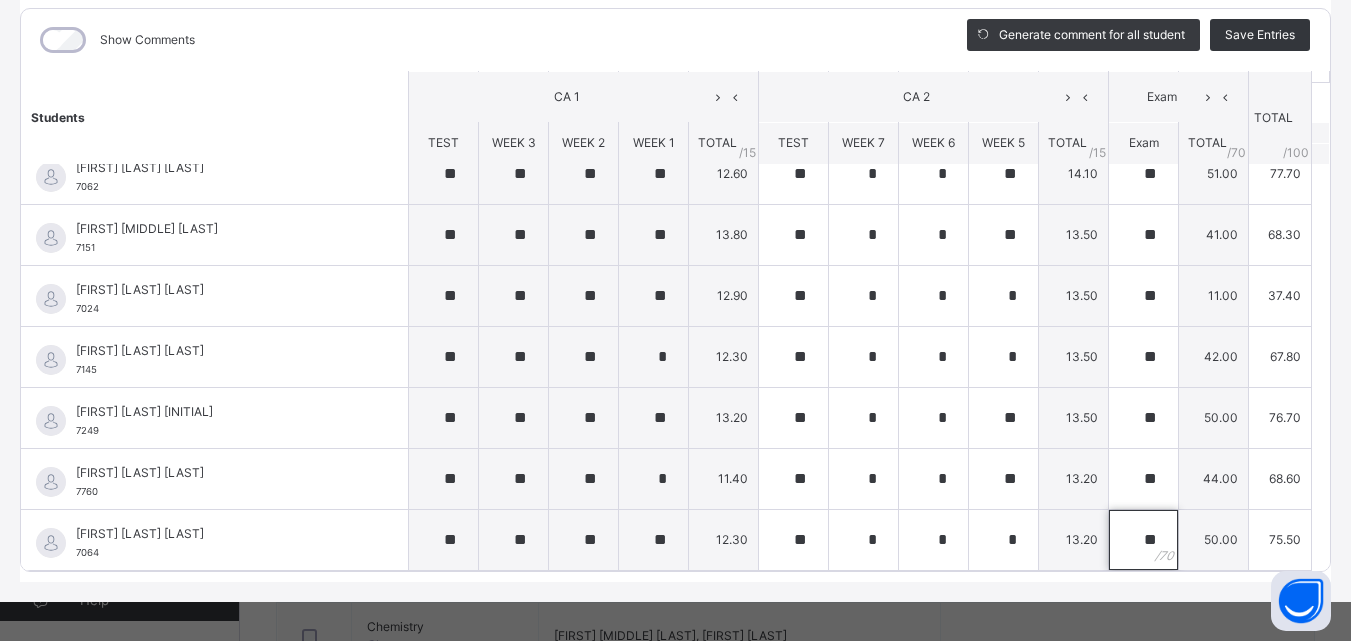 scroll, scrollTop: 0, scrollLeft: 0, axis: both 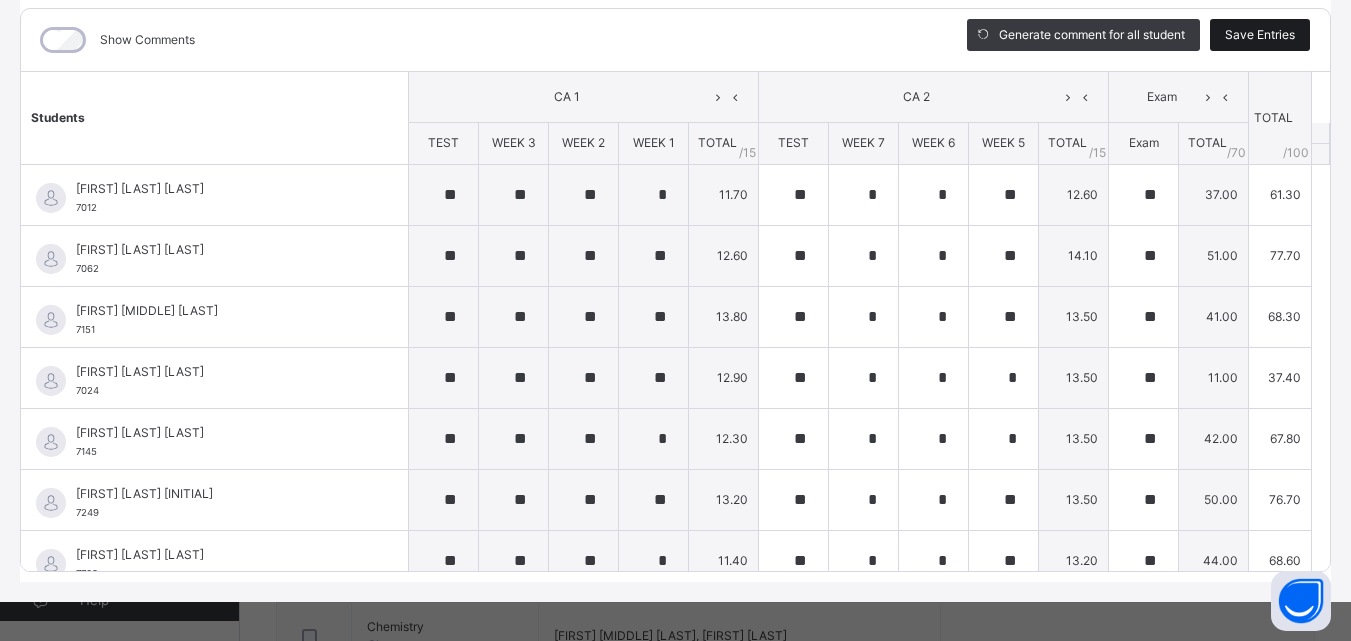 click on "Save Entries" at bounding box center (1260, 35) 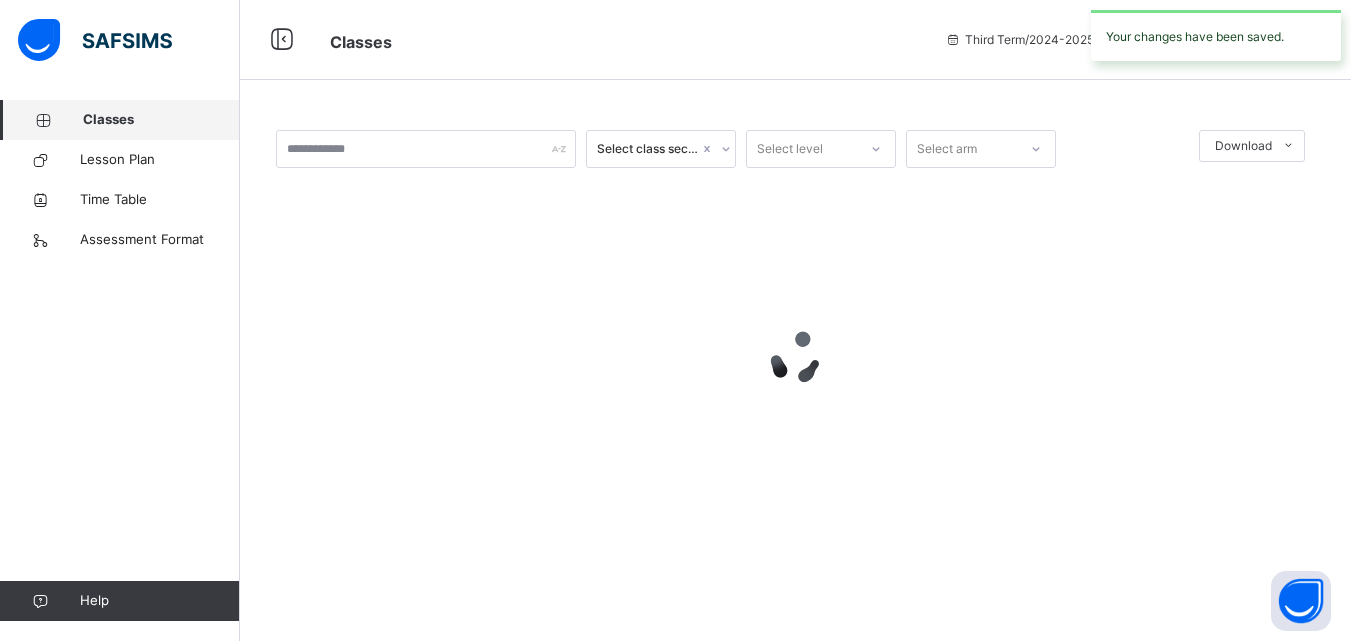 scroll, scrollTop: 0, scrollLeft: 0, axis: both 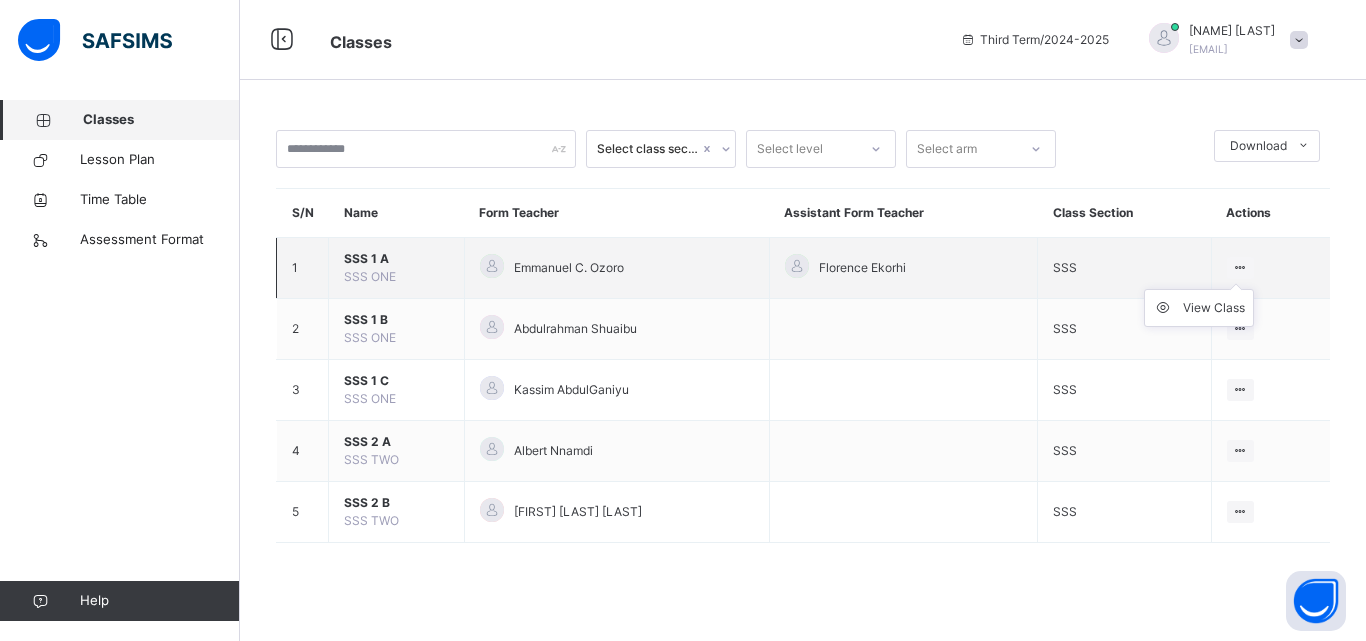 click at bounding box center (1240, 267) 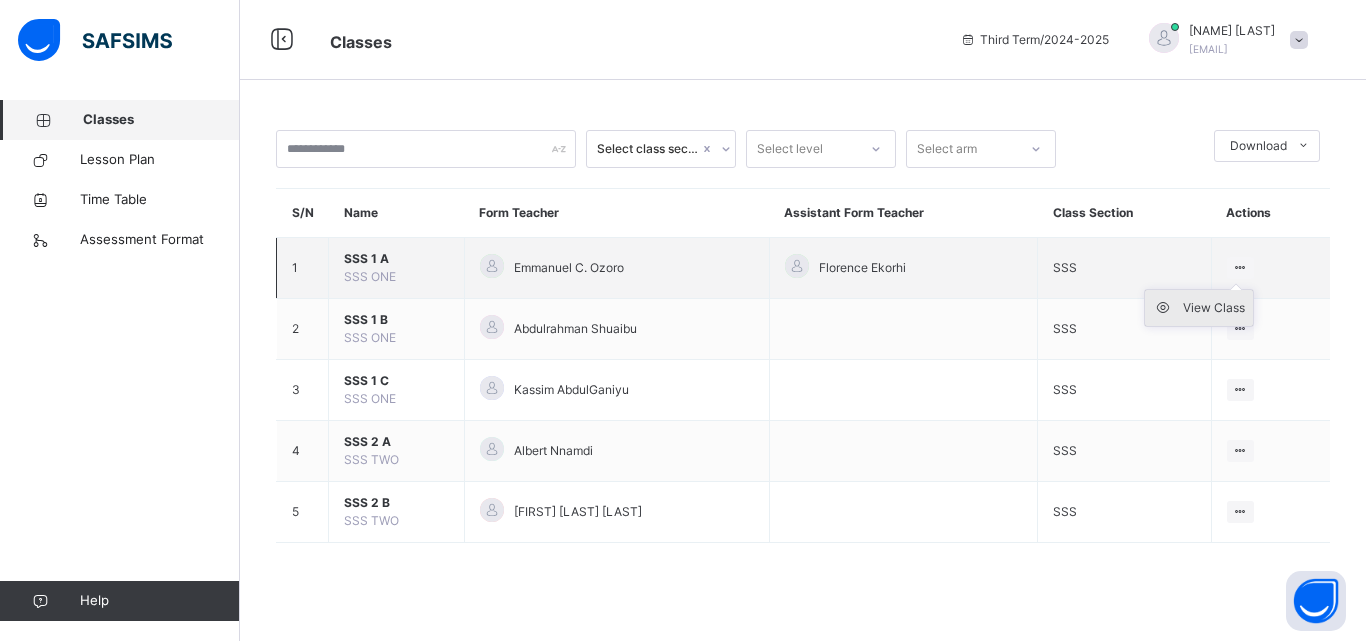 click on "View Class" at bounding box center [1214, 308] 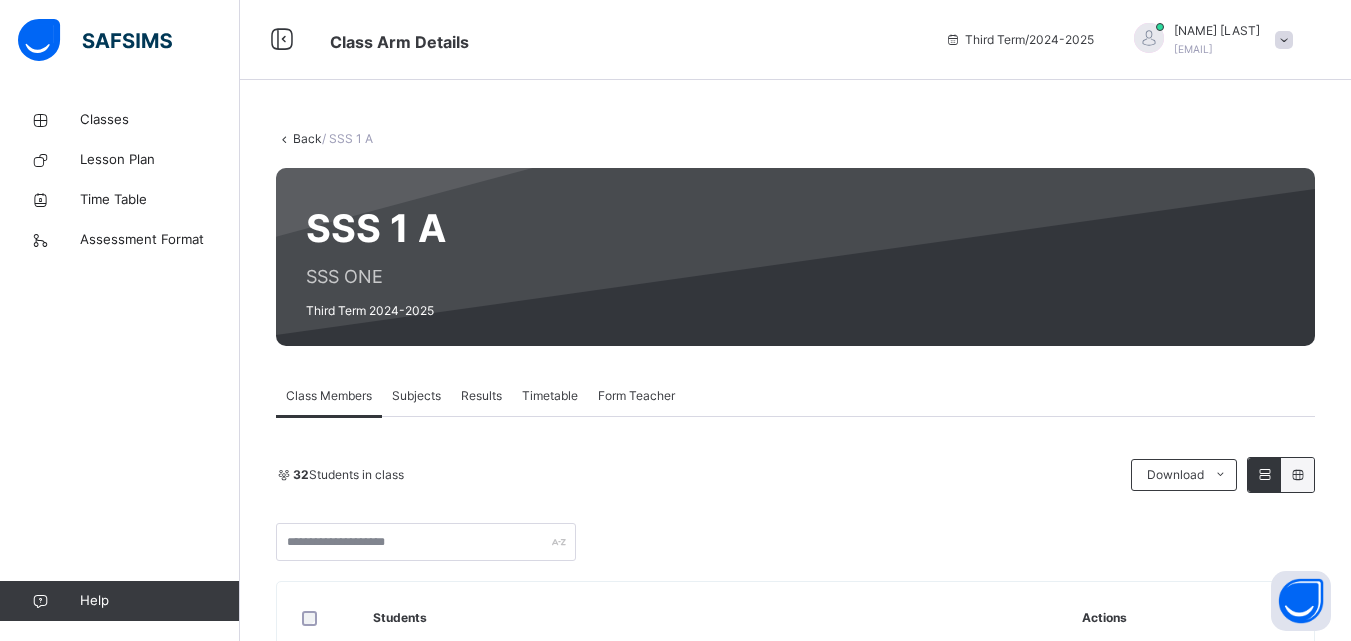 click on "Subjects" at bounding box center [416, 396] 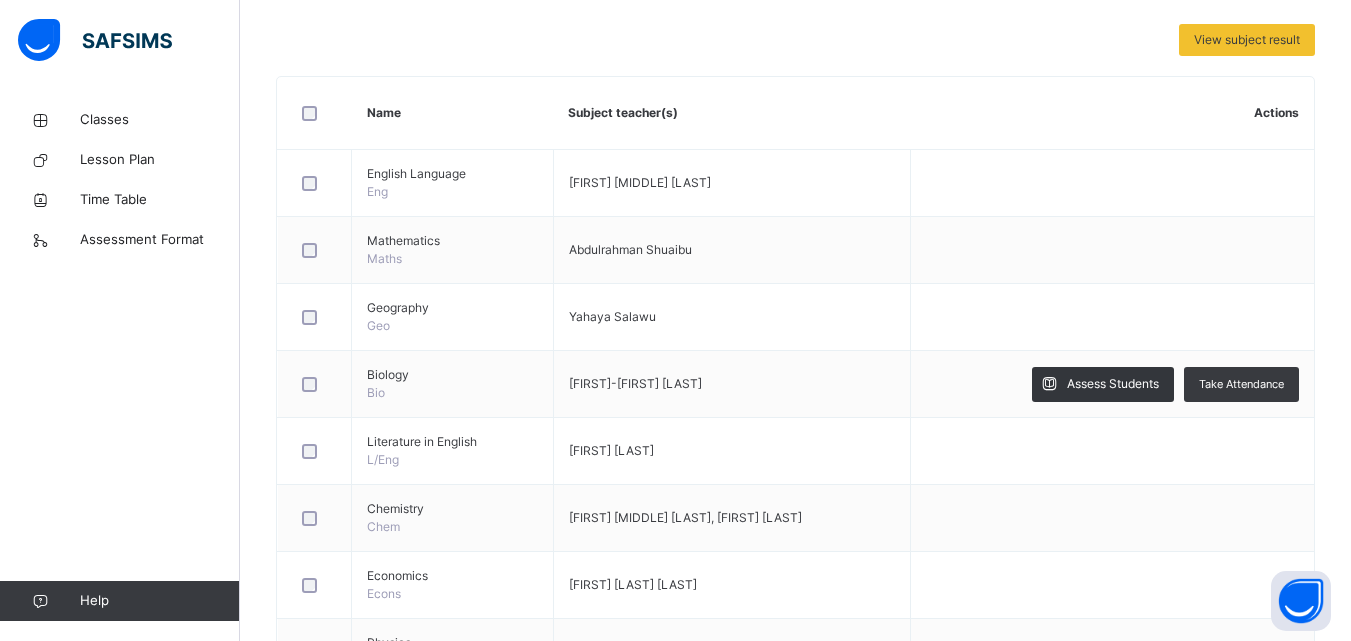 scroll, scrollTop: 443, scrollLeft: 0, axis: vertical 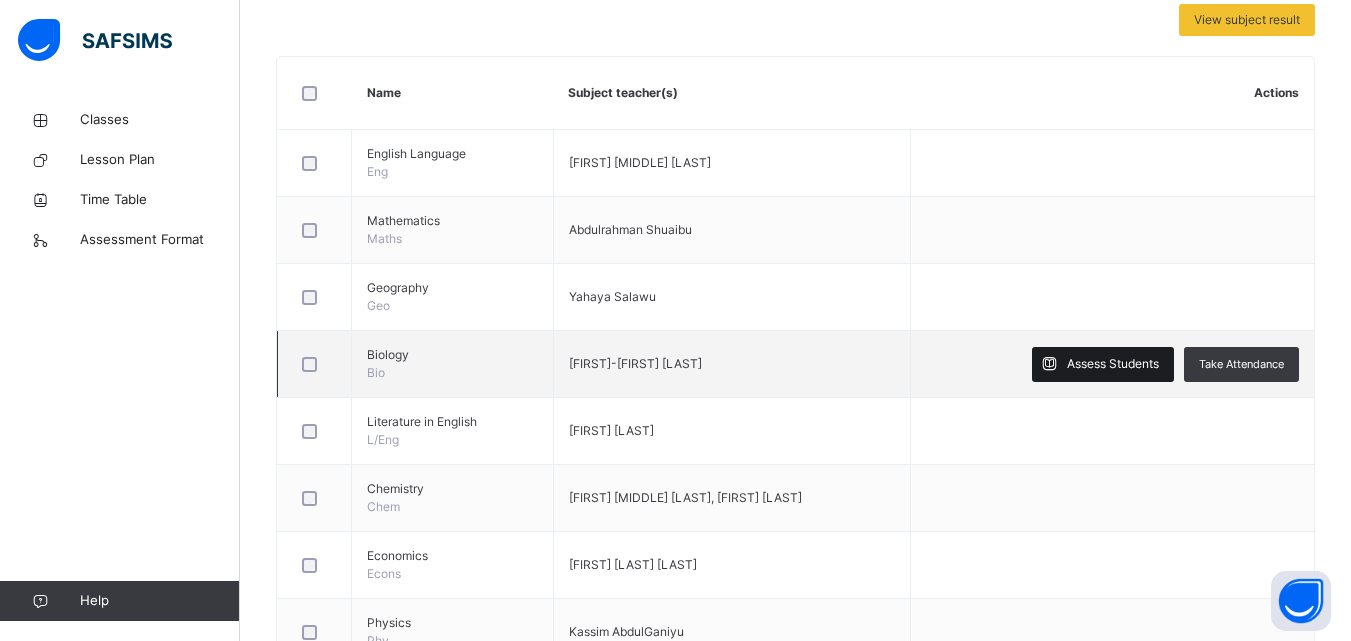 click on "Assess Students" at bounding box center (1113, 364) 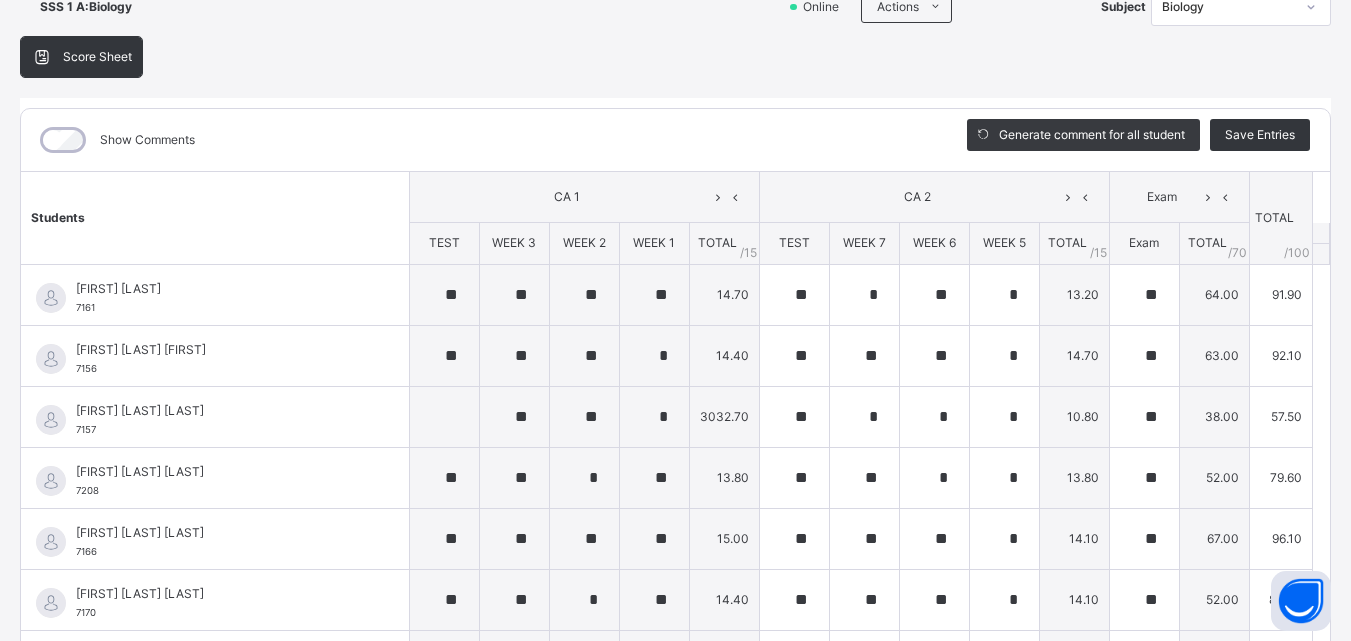 scroll, scrollTop: 180, scrollLeft: 0, axis: vertical 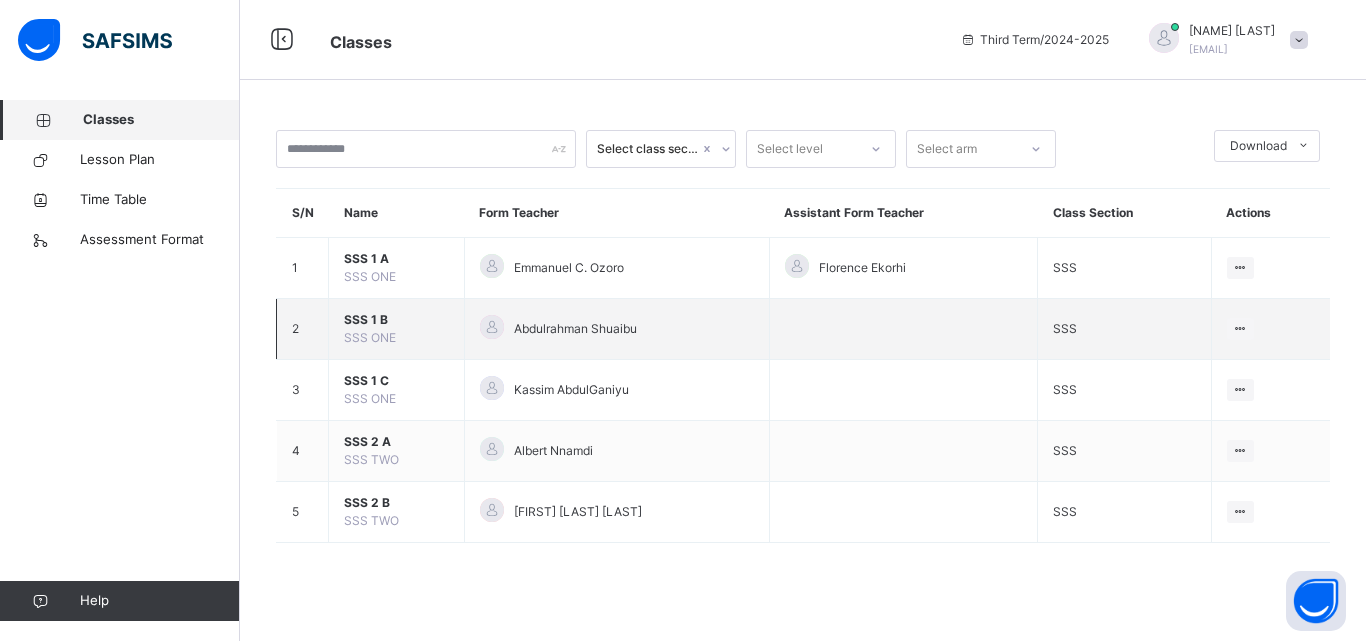 click on "View Class" at bounding box center [1270, 329] 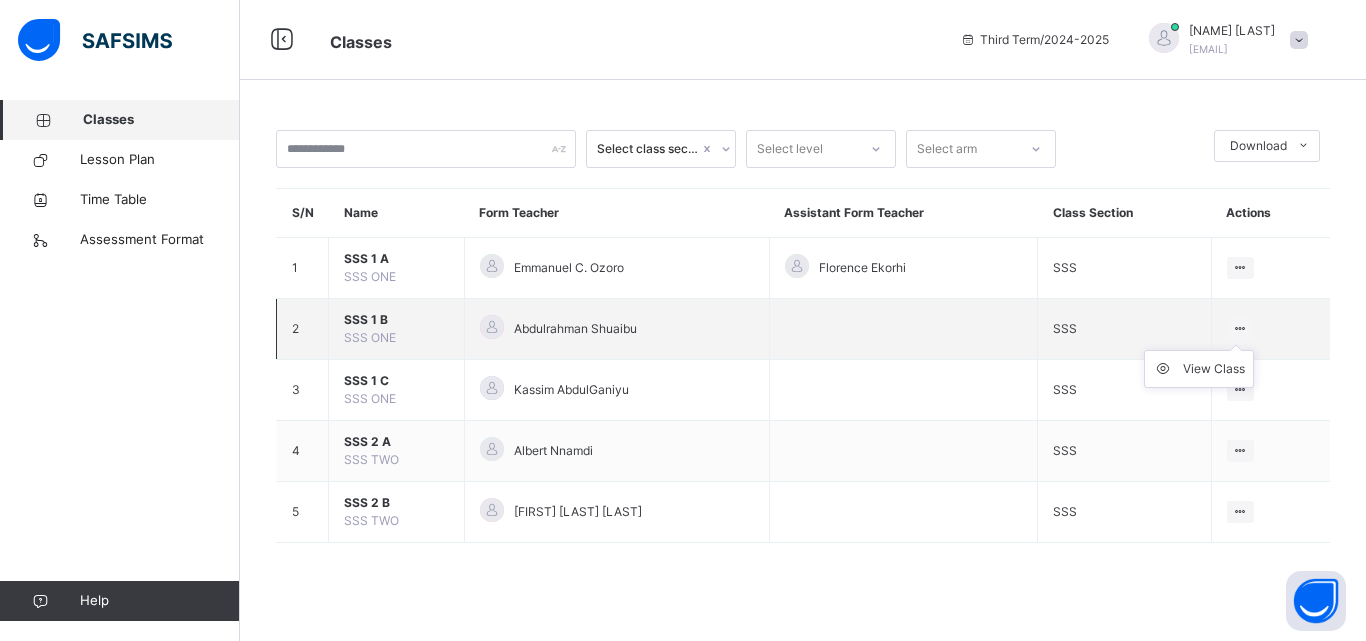 click at bounding box center [1240, 328] 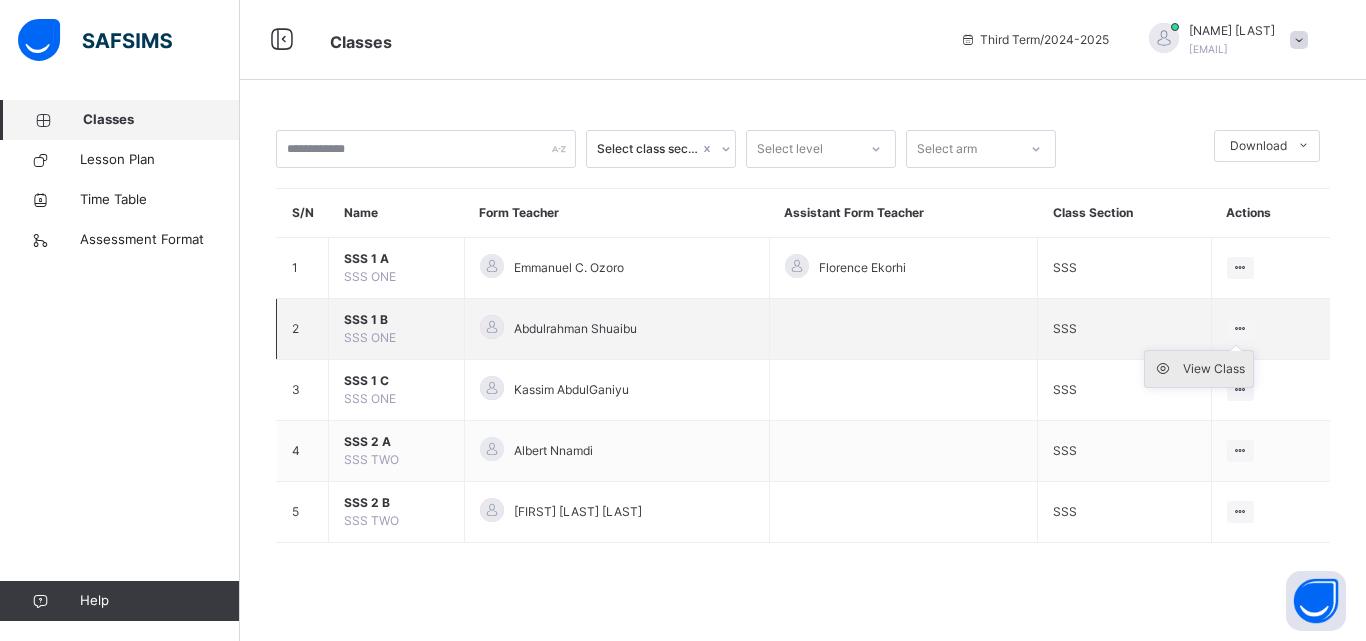 click on "View Class" at bounding box center (1214, 369) 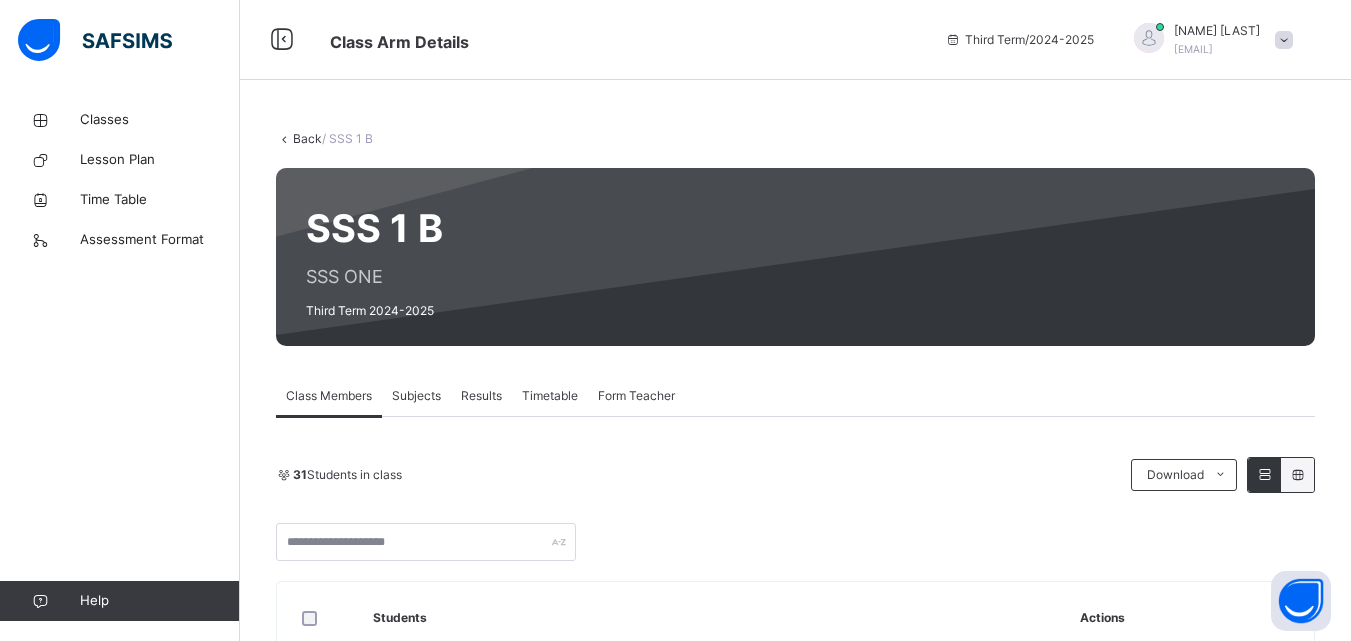 click on "Subjects" at bounding box center [416, 396] 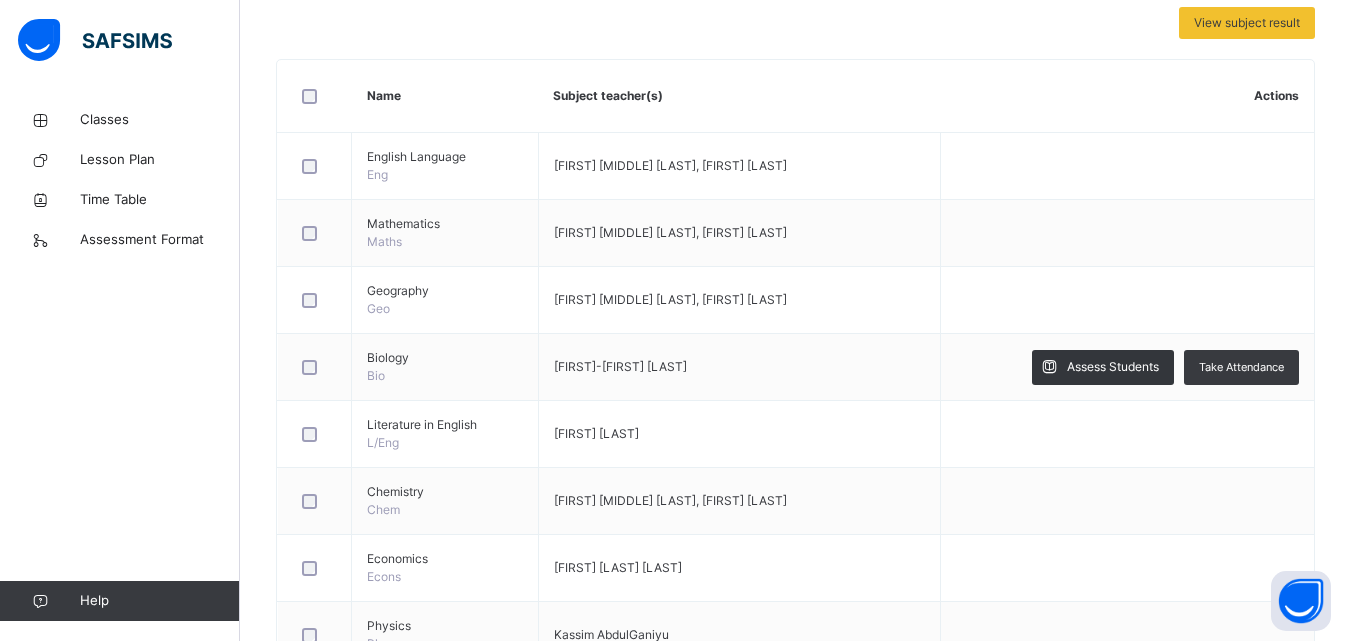 scroll, scrollTop: 466, scrollLeft: 0, axis: vertical 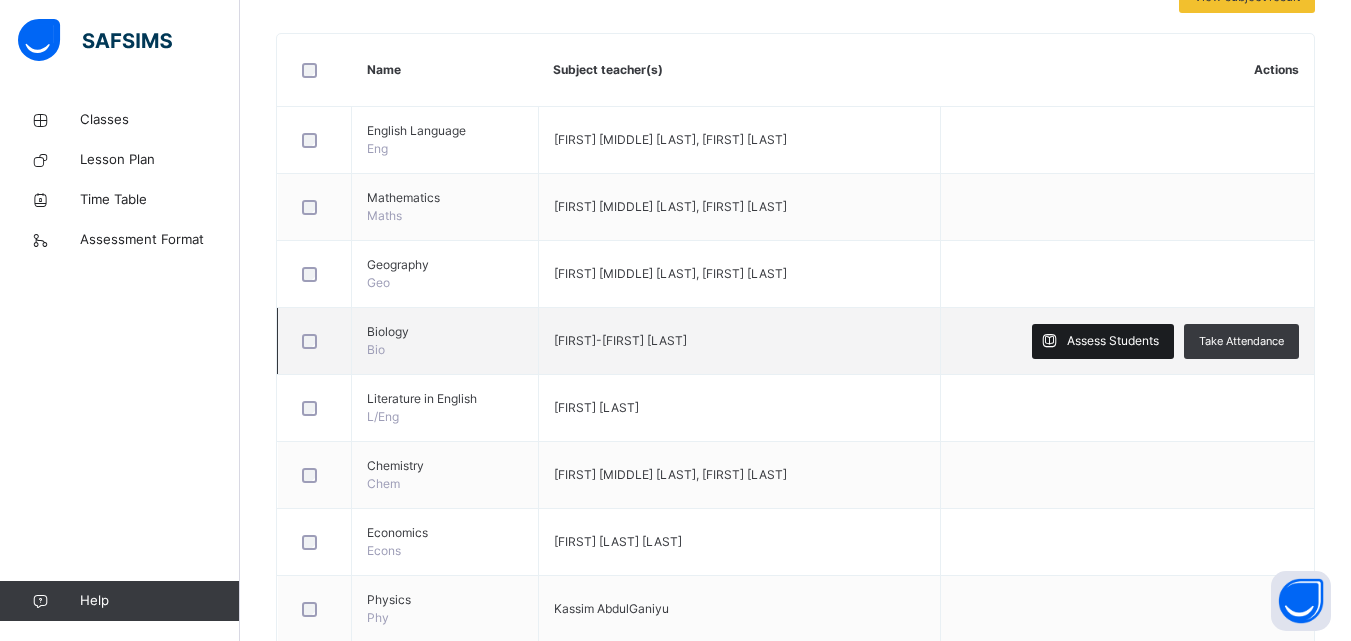 click on "Assess Students" at bounding box center [1113, 341] 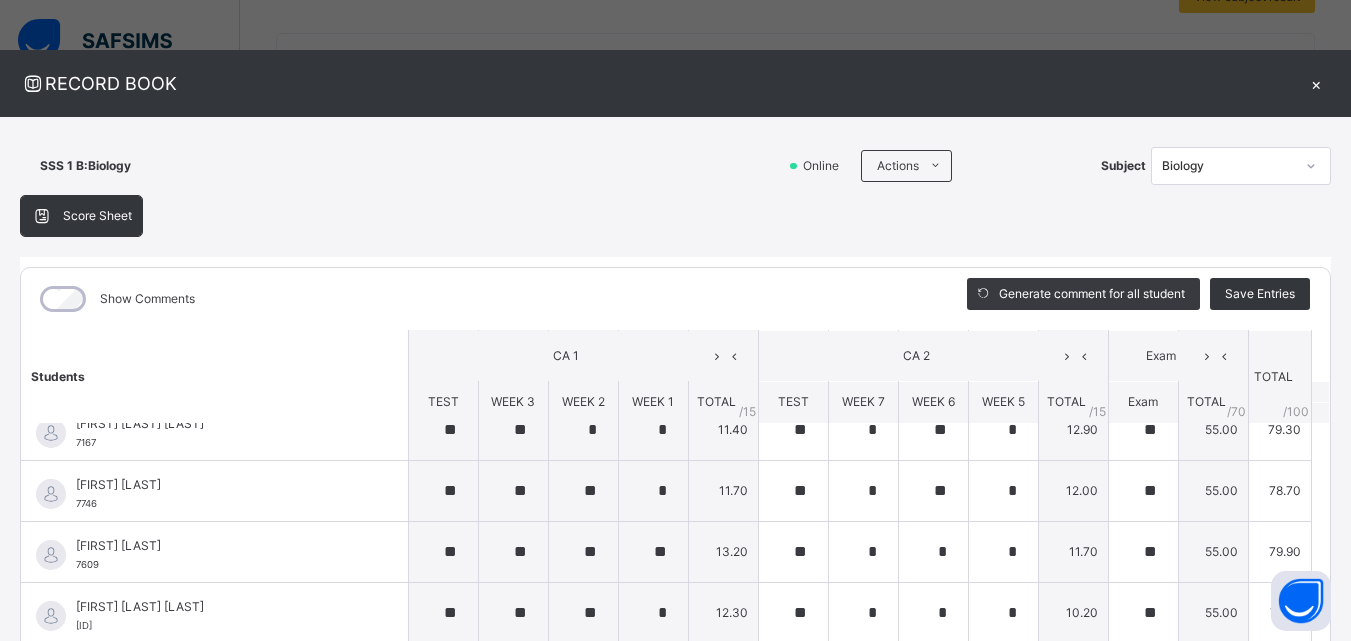 scroll, scrollTop: 285, scrollLeft: 0, axis: vertical 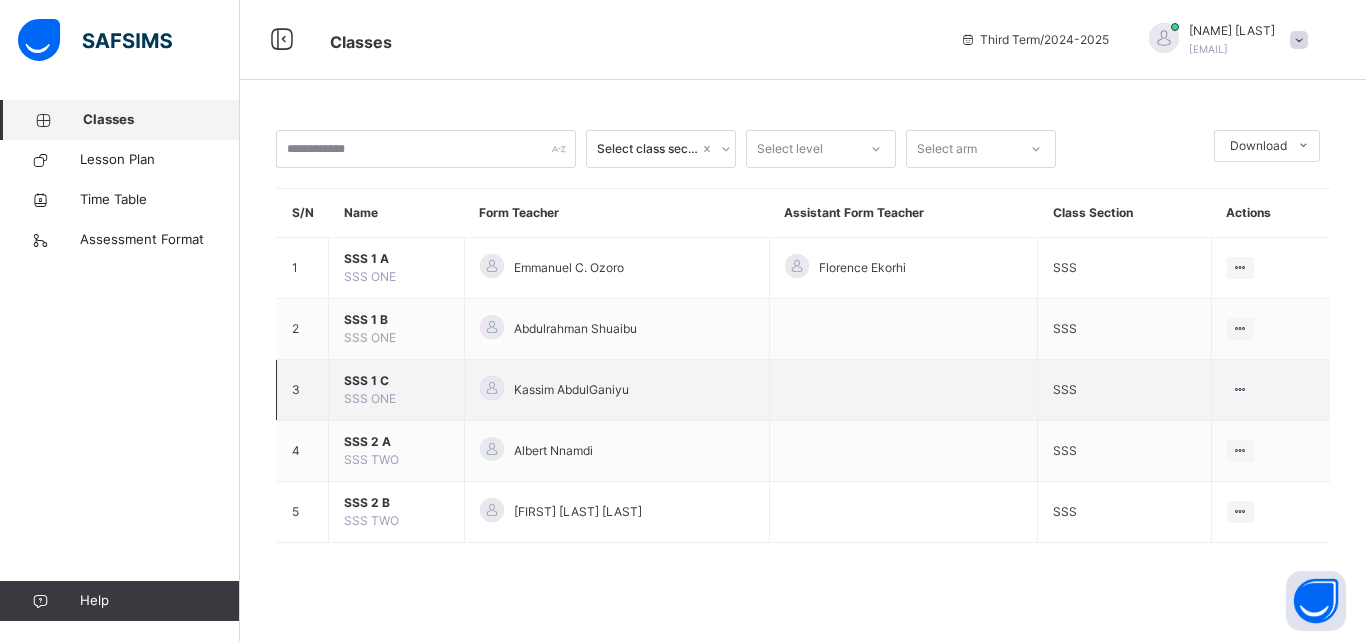 click on "View Class" at bounding box center [1270, 390] 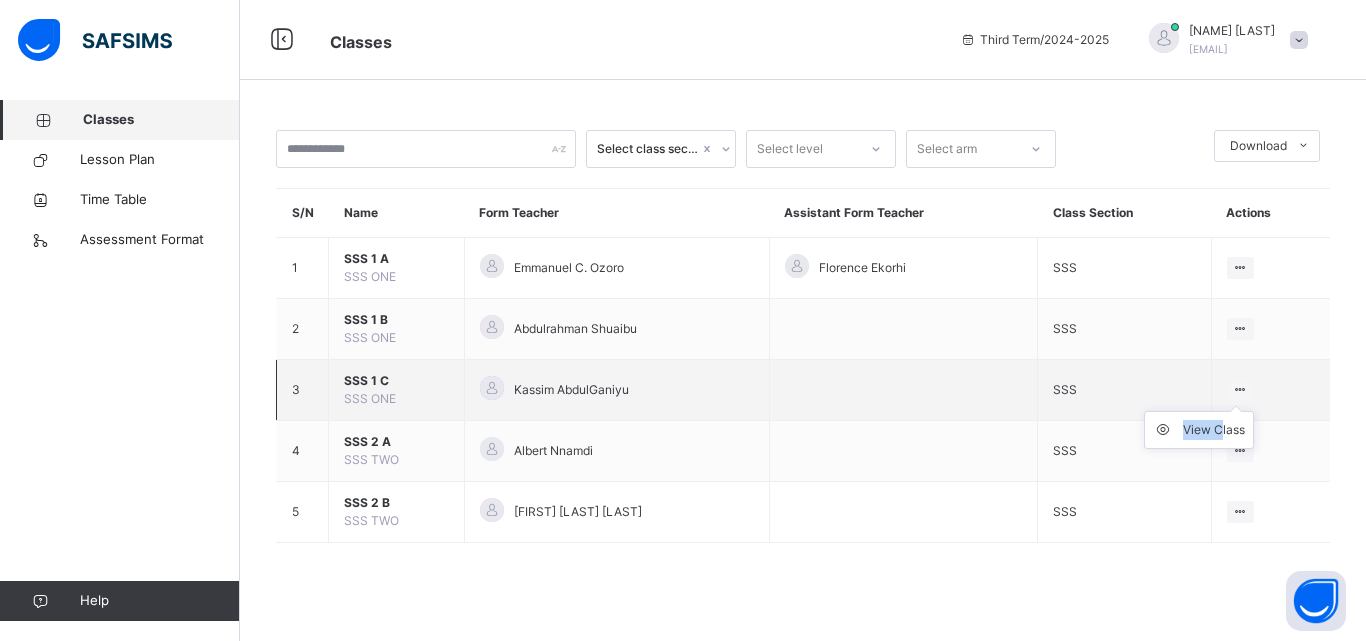 drag, startPoint x: 1240, startPoint y: 390, endPoint x: 1223, endPoint y: 448, distance: 60.440052 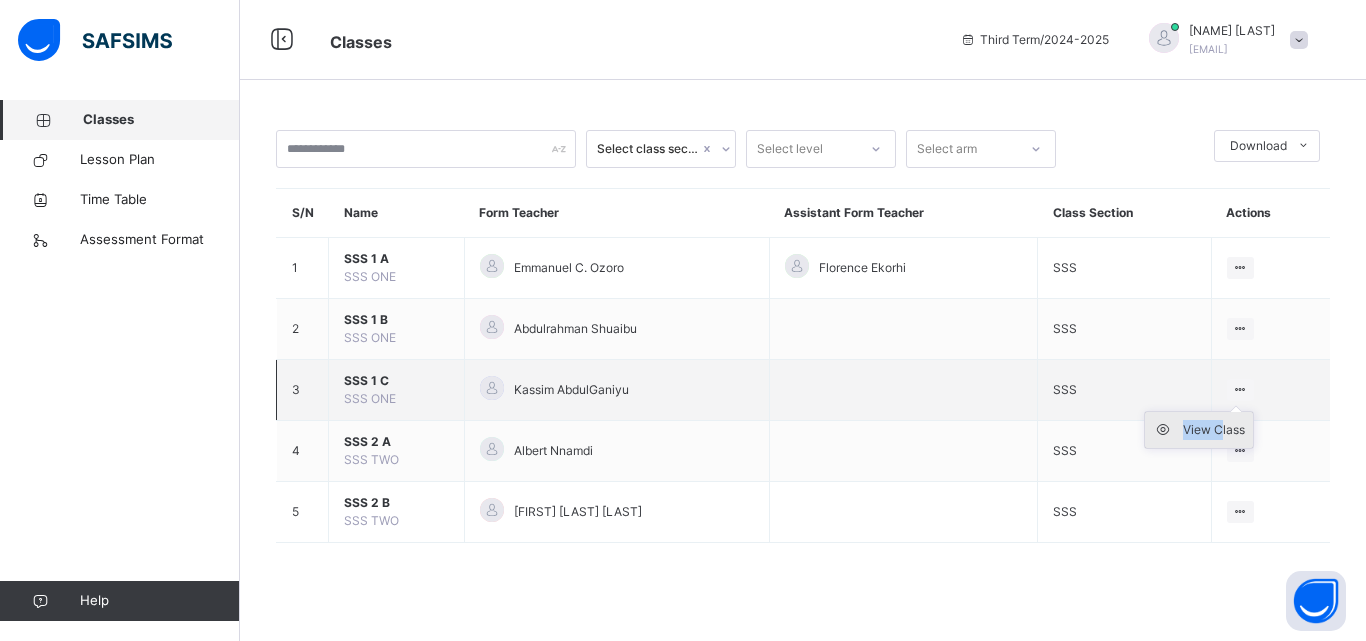 click on "View Class" at bounding box center [1214, 430] 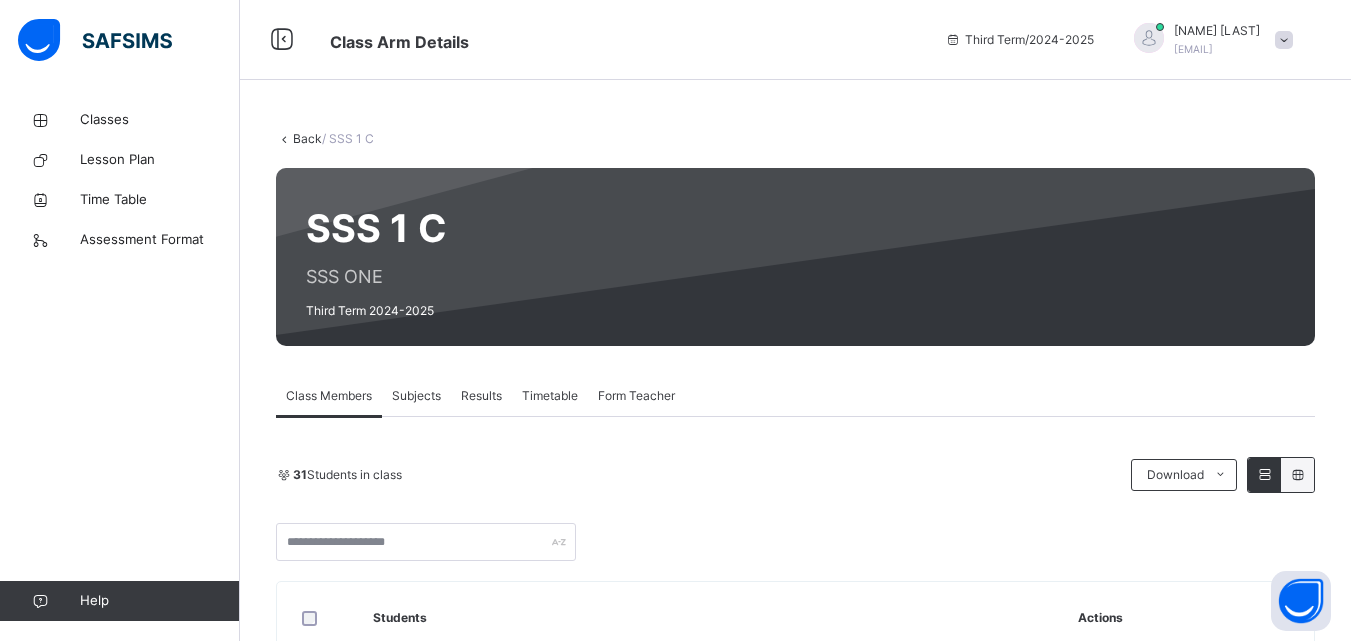 click on "Subjects" at bounding box center [416, 396] 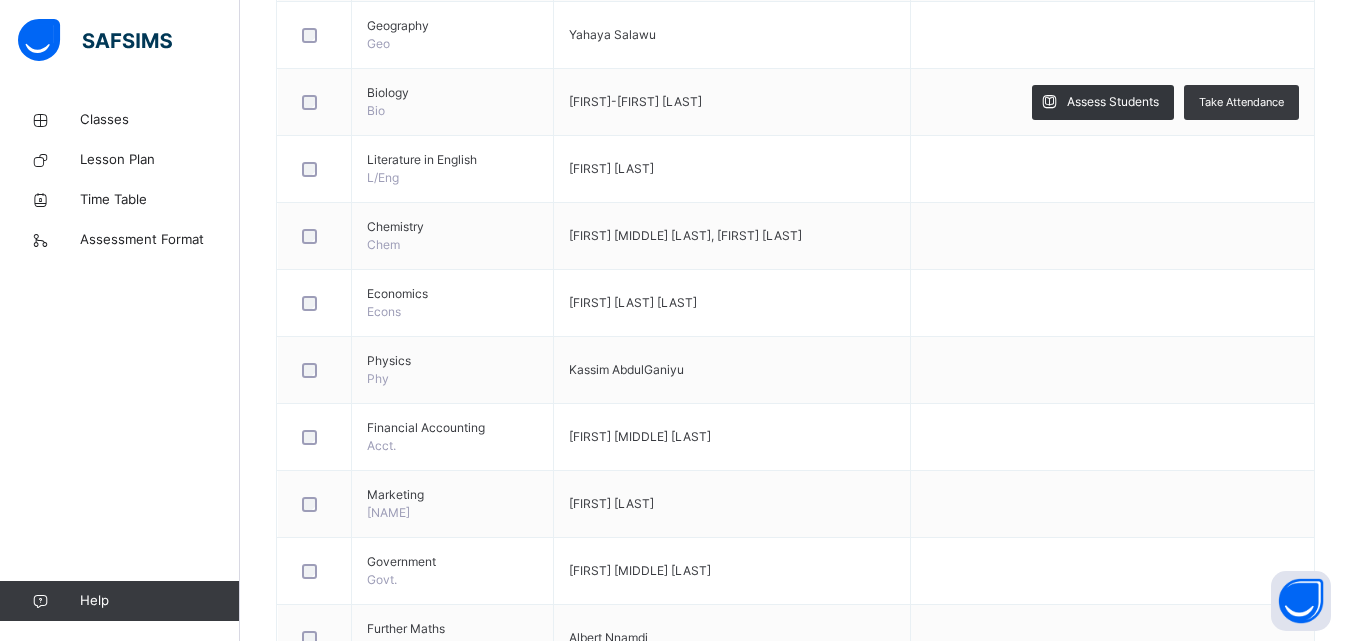scroll, scrollTop: 708, scrollLeft: 0, axis: vertical 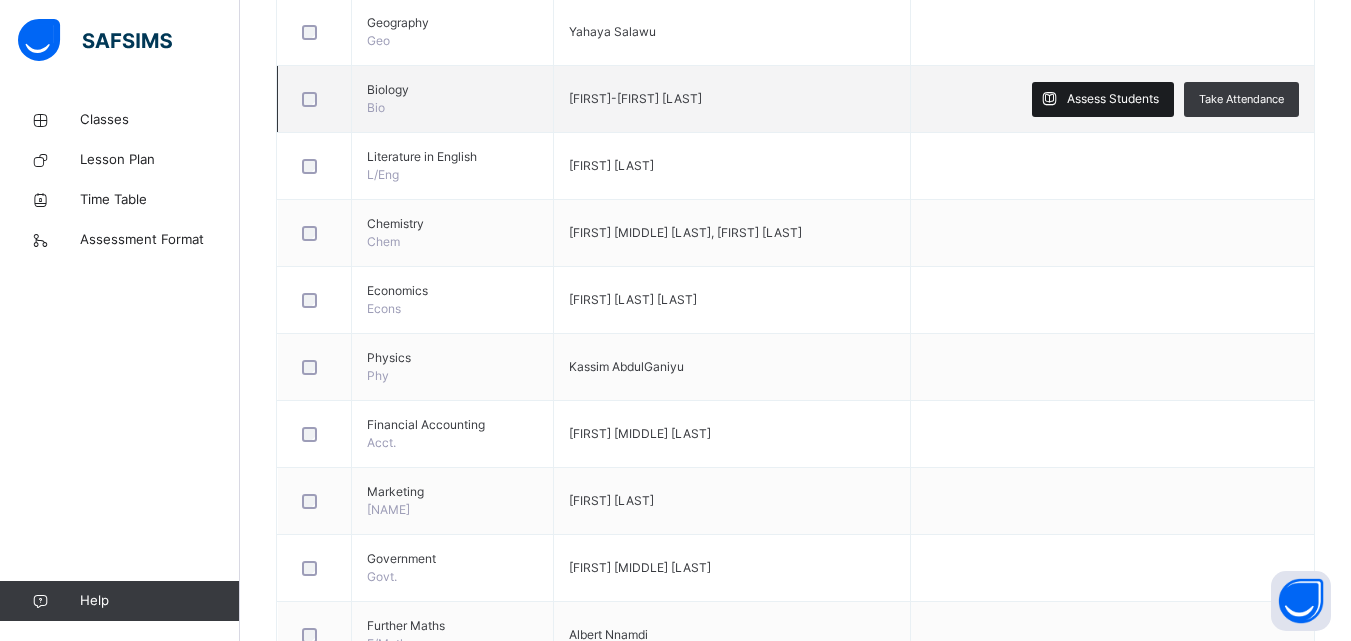 click on "Assess Students" at bounding box center [1113, 99] 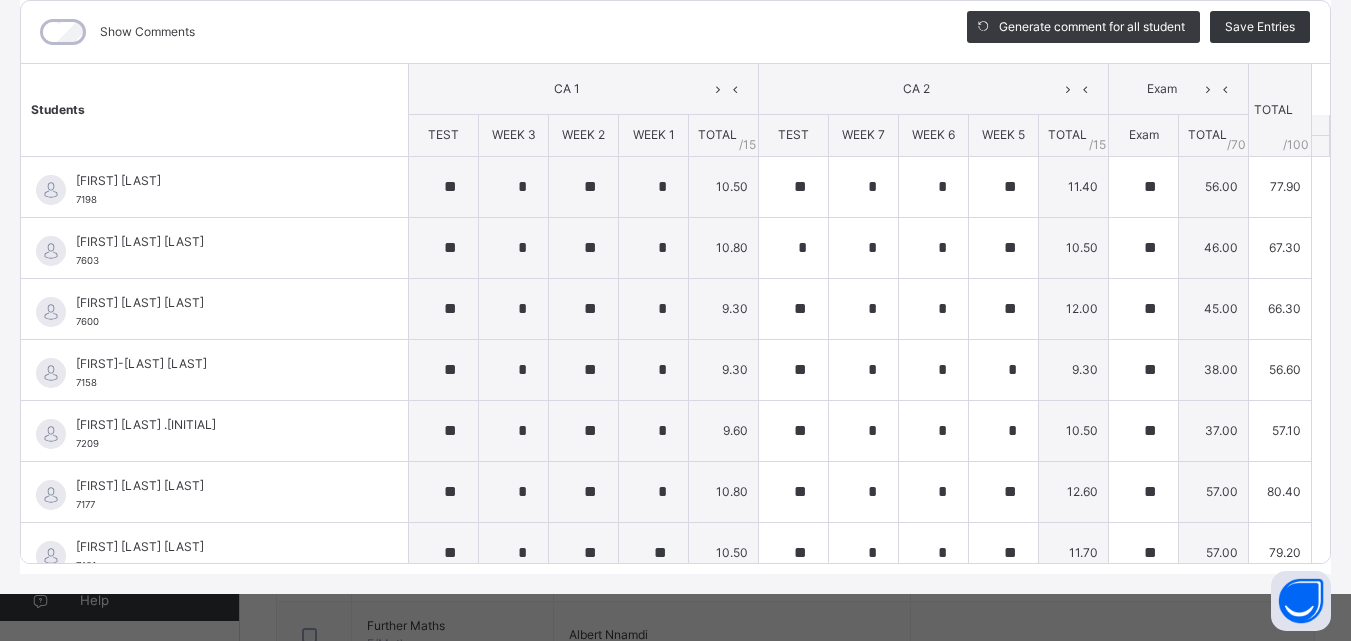 scroll, scrollTop: 269, scrollLeft: 0, axis: vertical 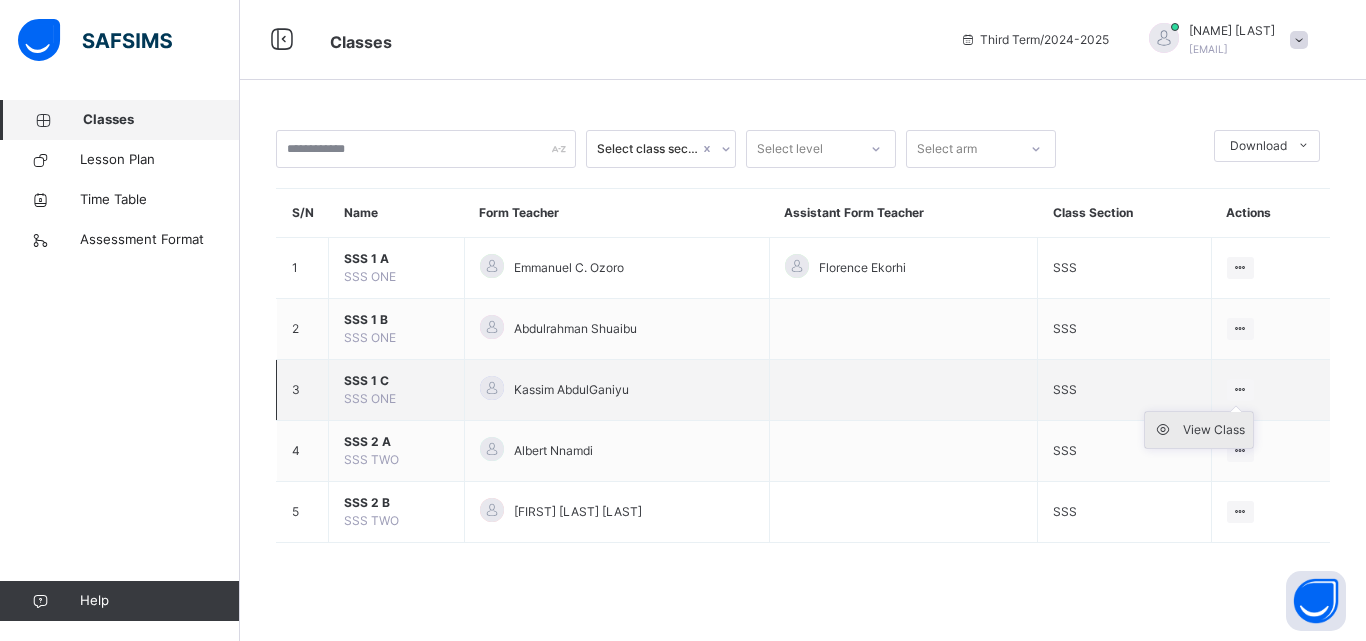 click on "View Class" at bounding box center (1199, 430) 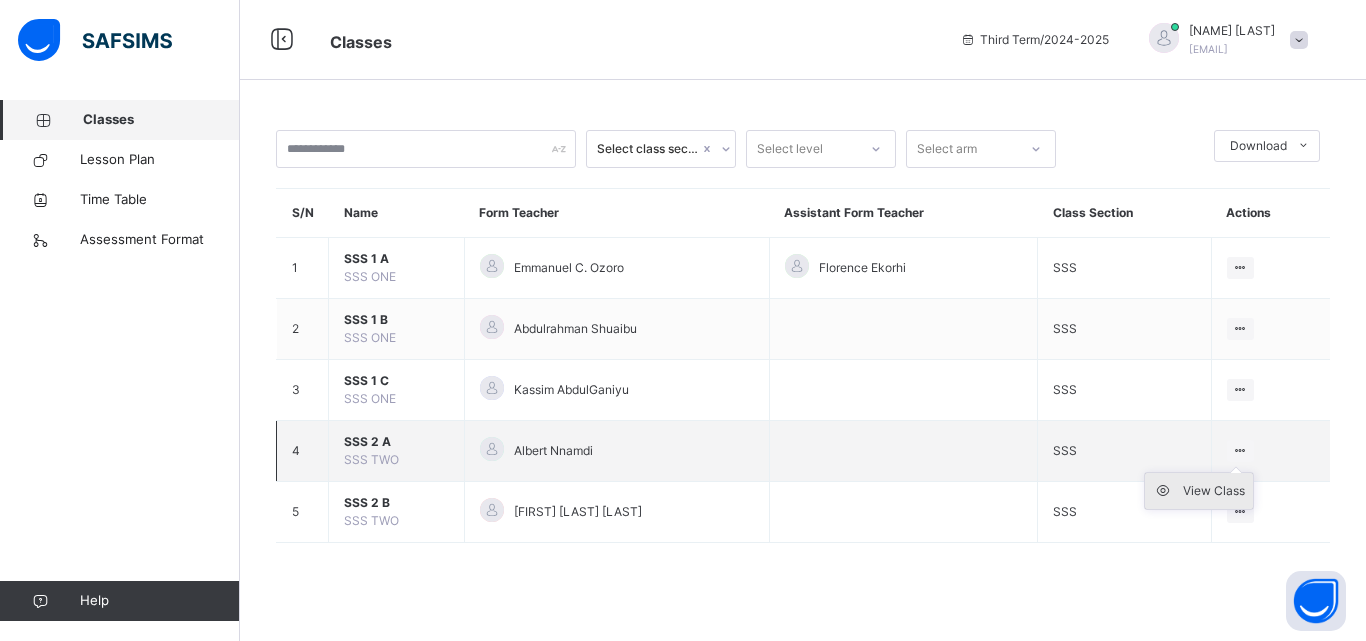 click on "View Class" at bounding box center (1214, 491) 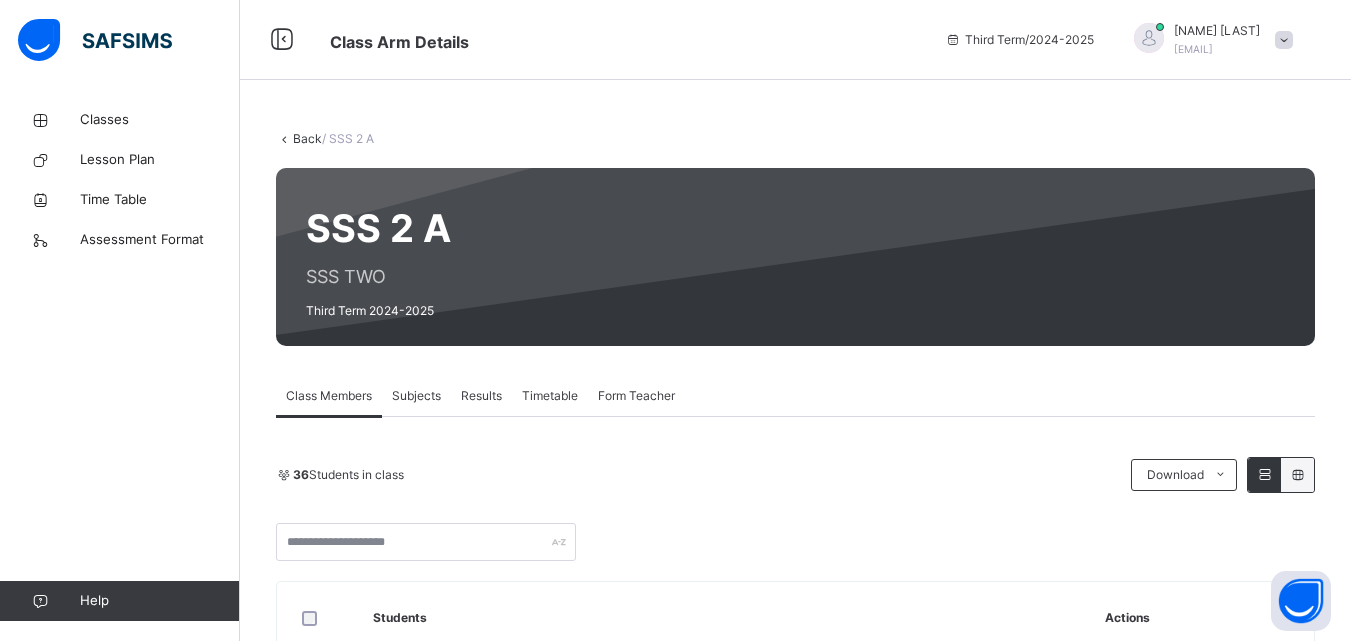 click on "Subjects" at bounding box center [416, 396] 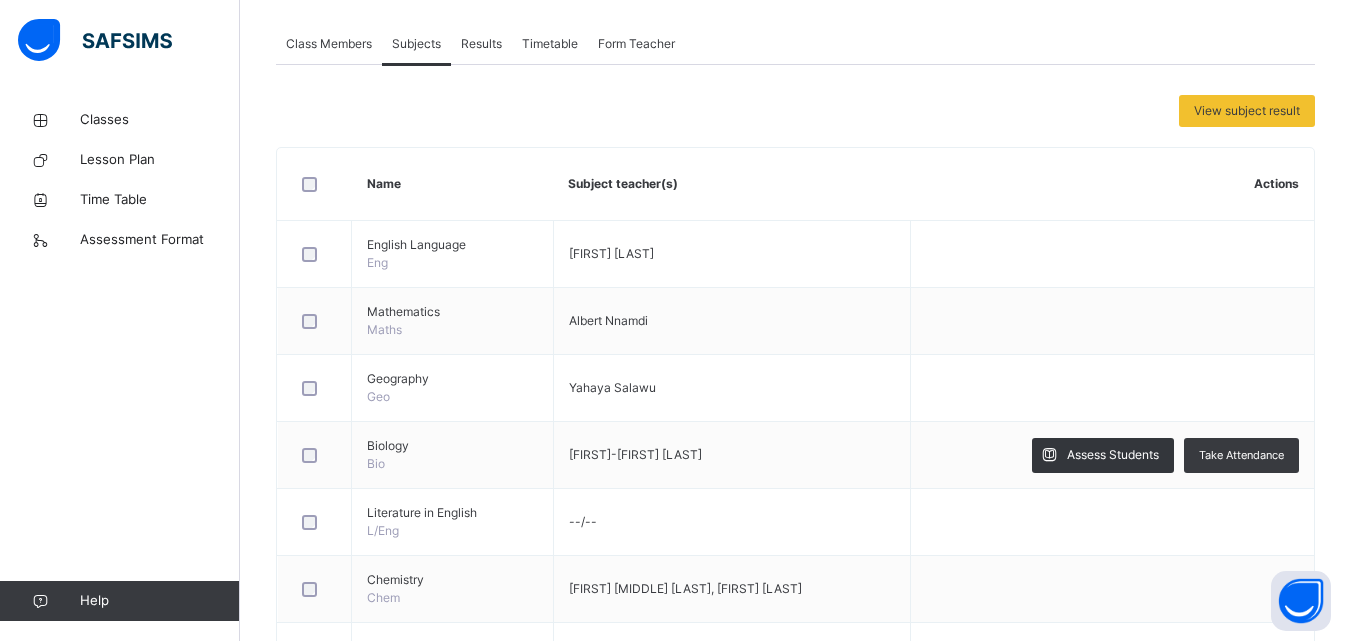 scroll, scrollTop: 382, scrollLeft: 0, axis: vertical 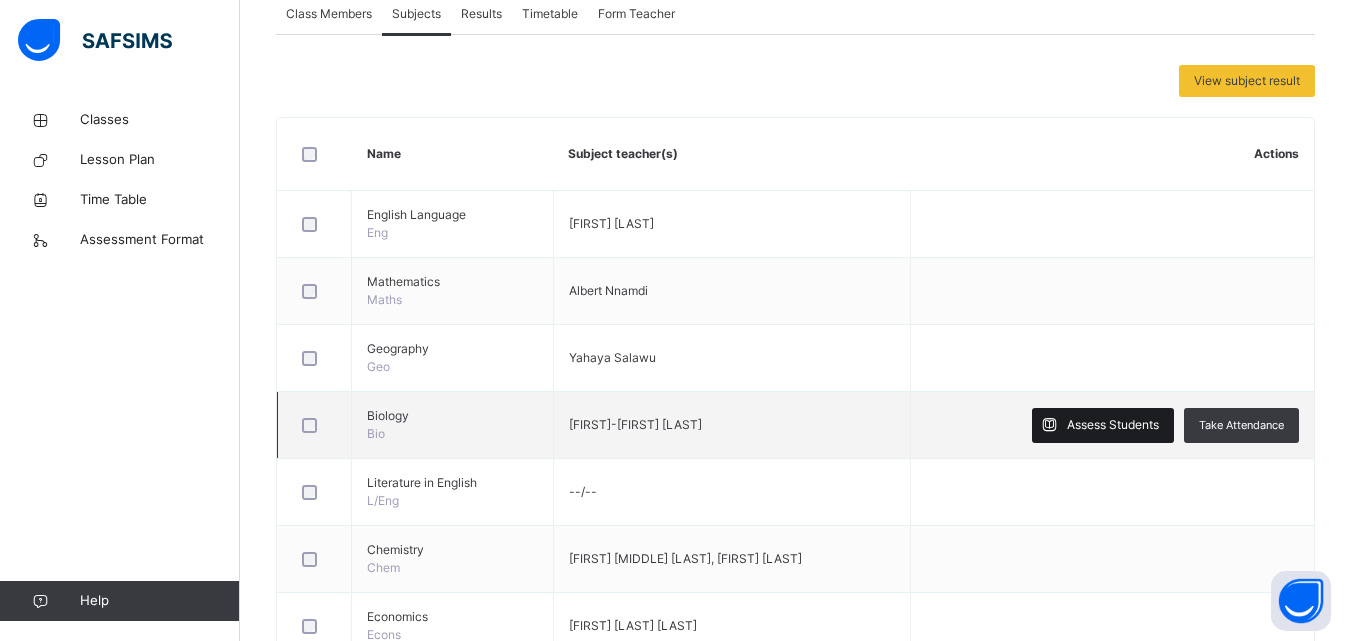 click on "Assess Students" at bounding box center [1113, 425] 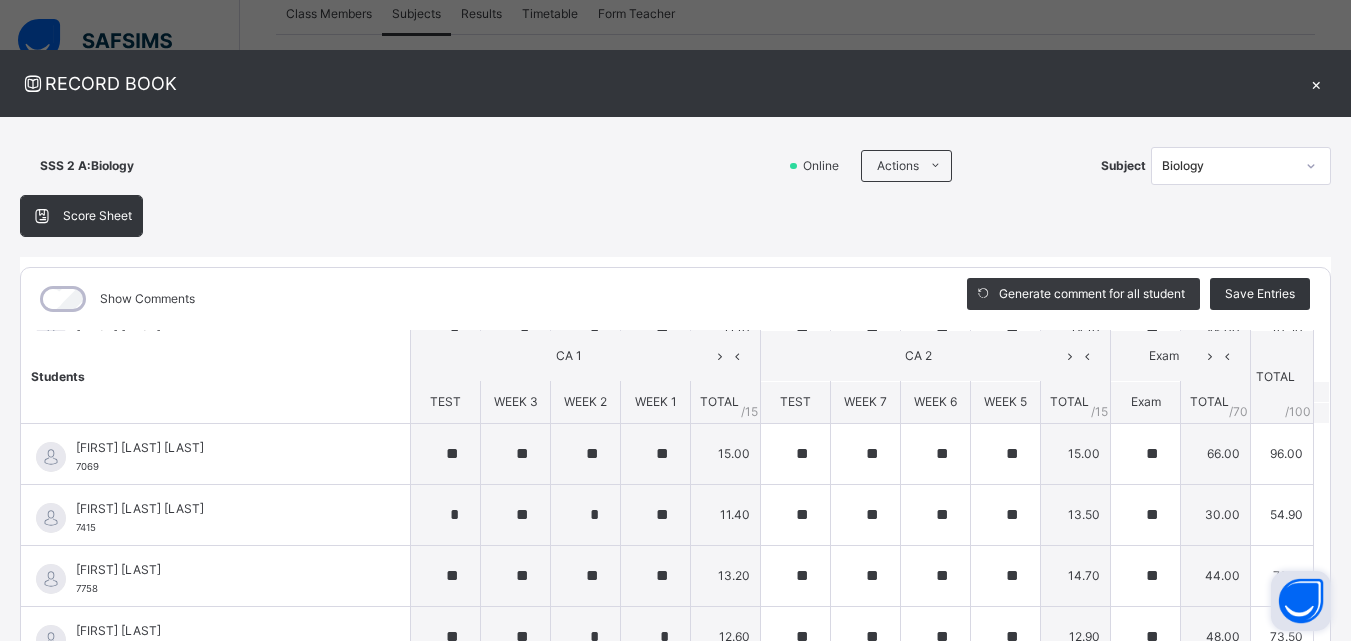 scroll, scrollTop: 799, scrollLeft: 0, axis: vertical 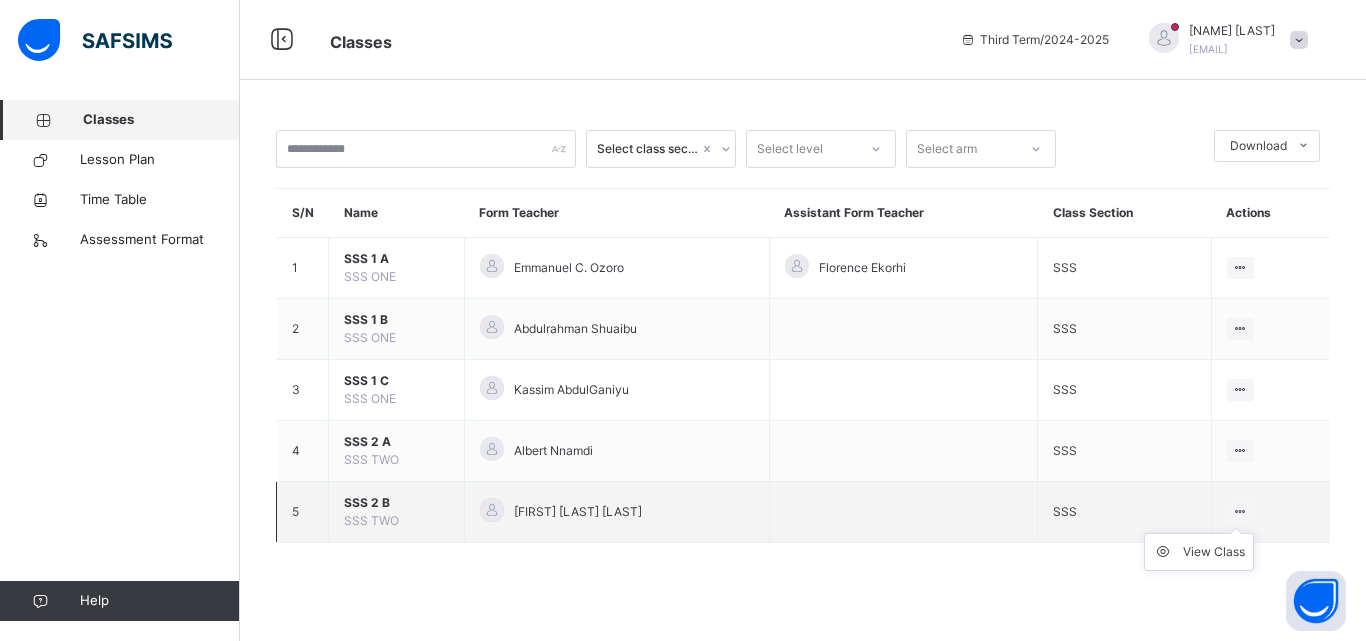 click at bounding box center (1240, 512) 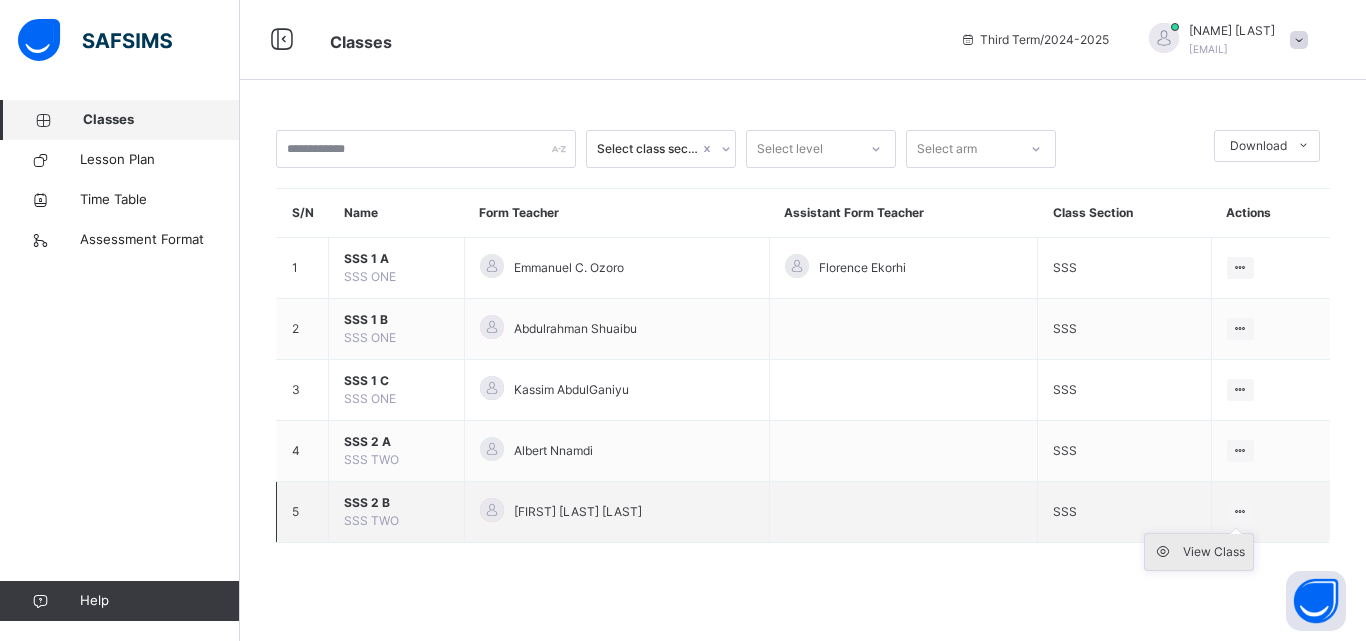 click on "View Class" at bounding box center [1214, 552] 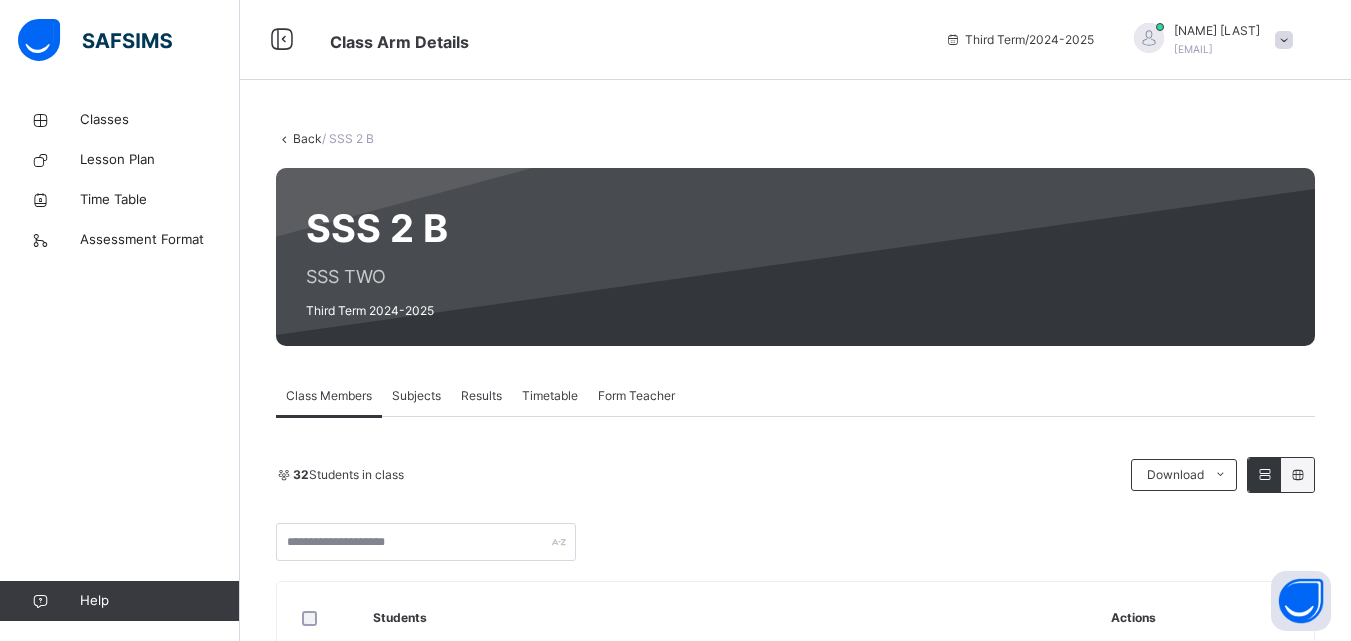 click on "Subjects" at bounding box center [416, 396] 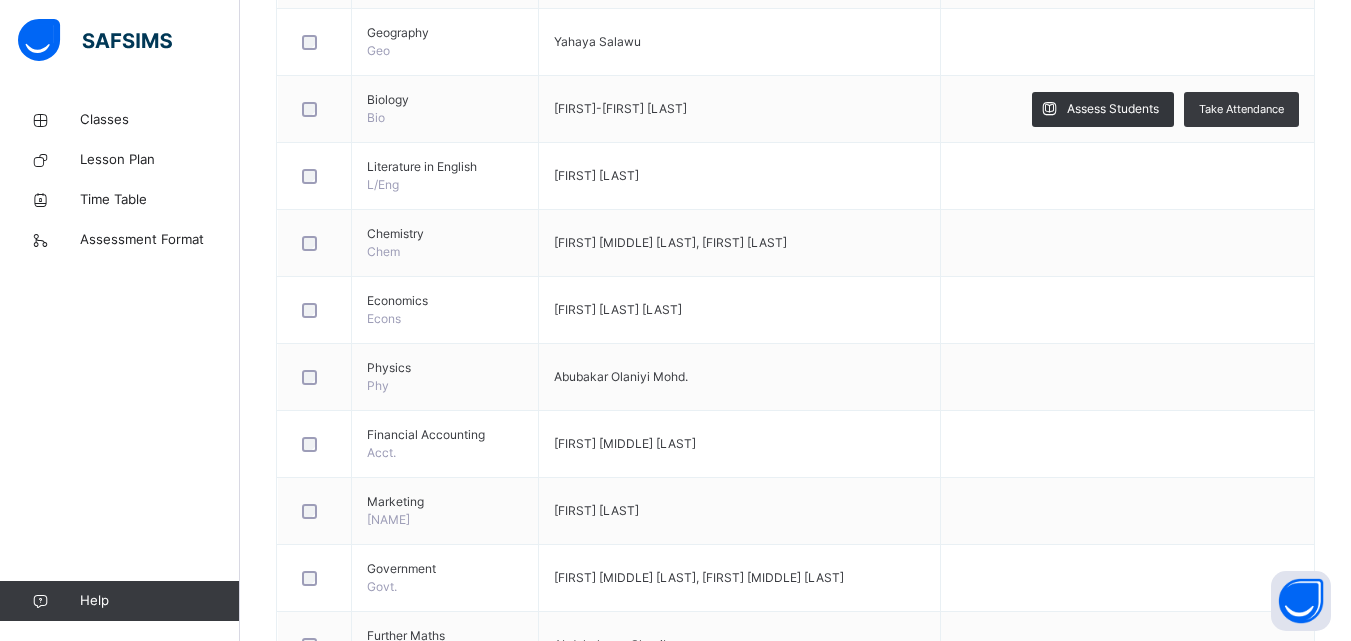 scroll, scrollTop: 701, scrollLeft: 0, axis: vertical 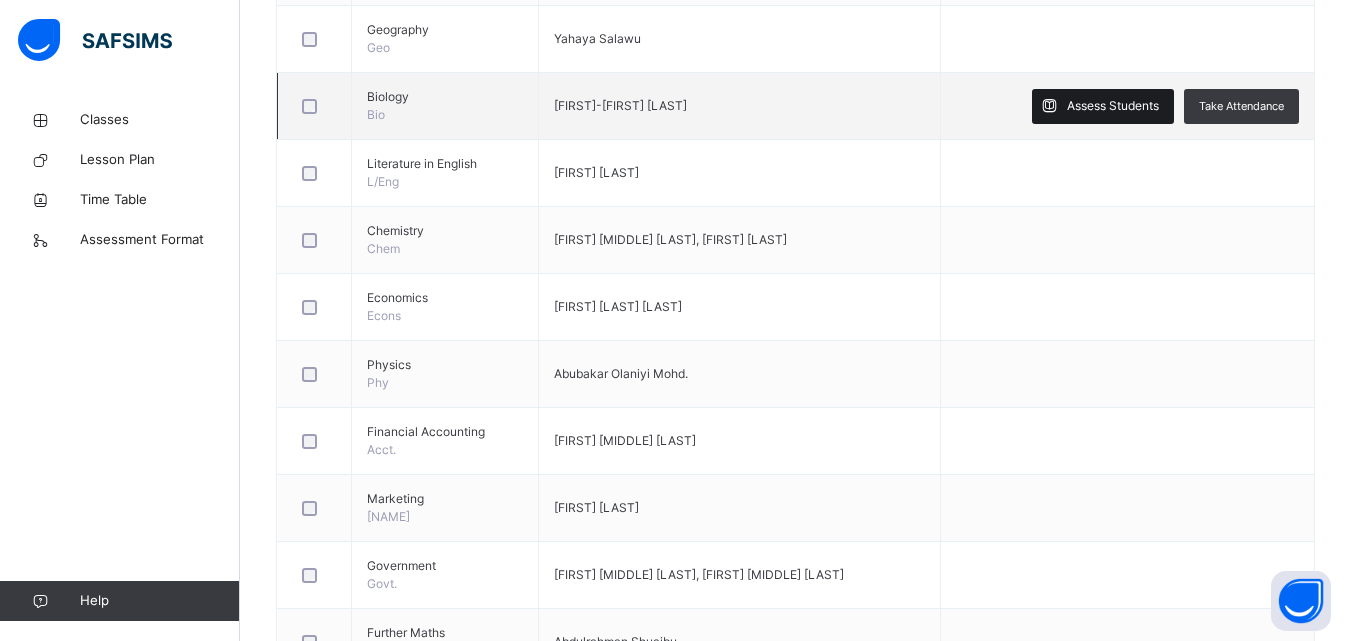 click on "Assess Students" at bounding box center [1113, 106] 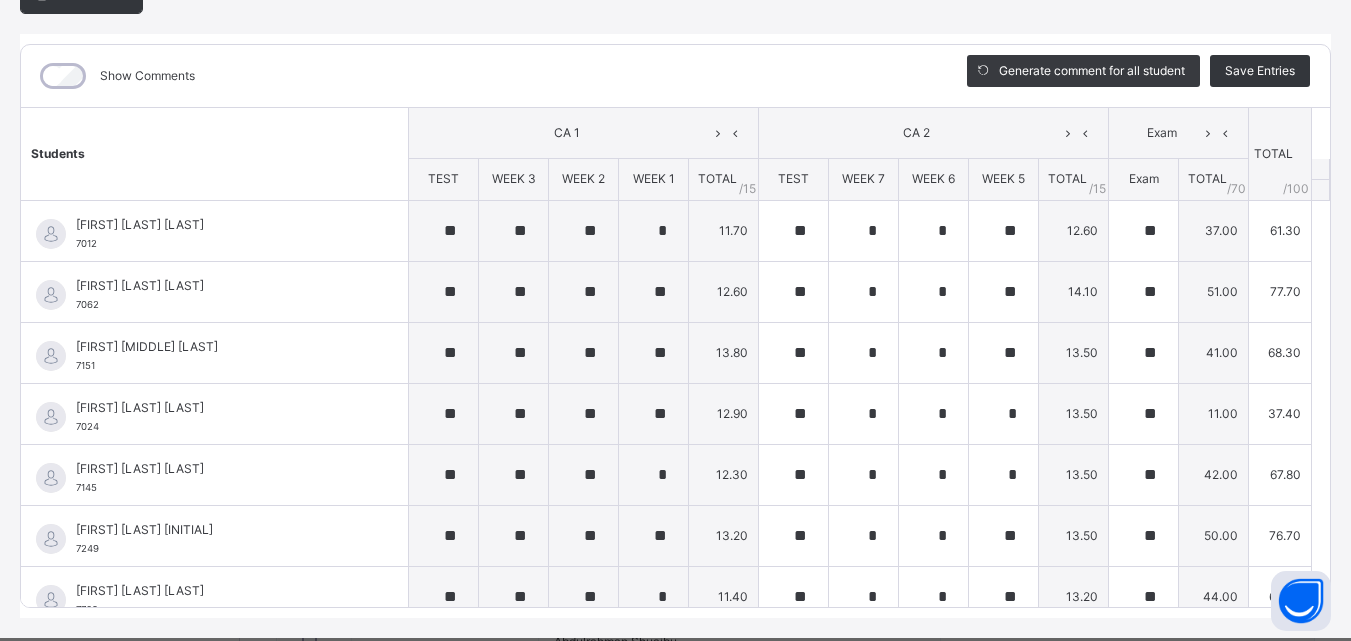 scroll, scrollTop: 226, scrollLeft: 0, axis: vertical 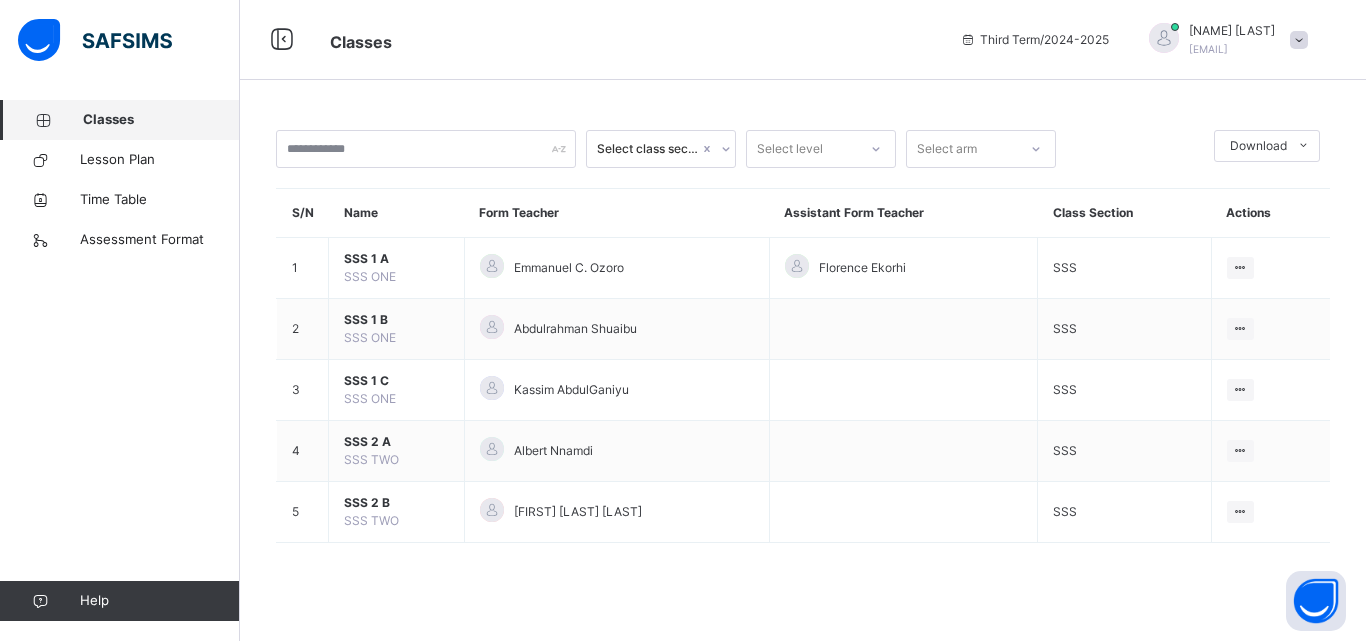 click at bounding box center [1299, 40] 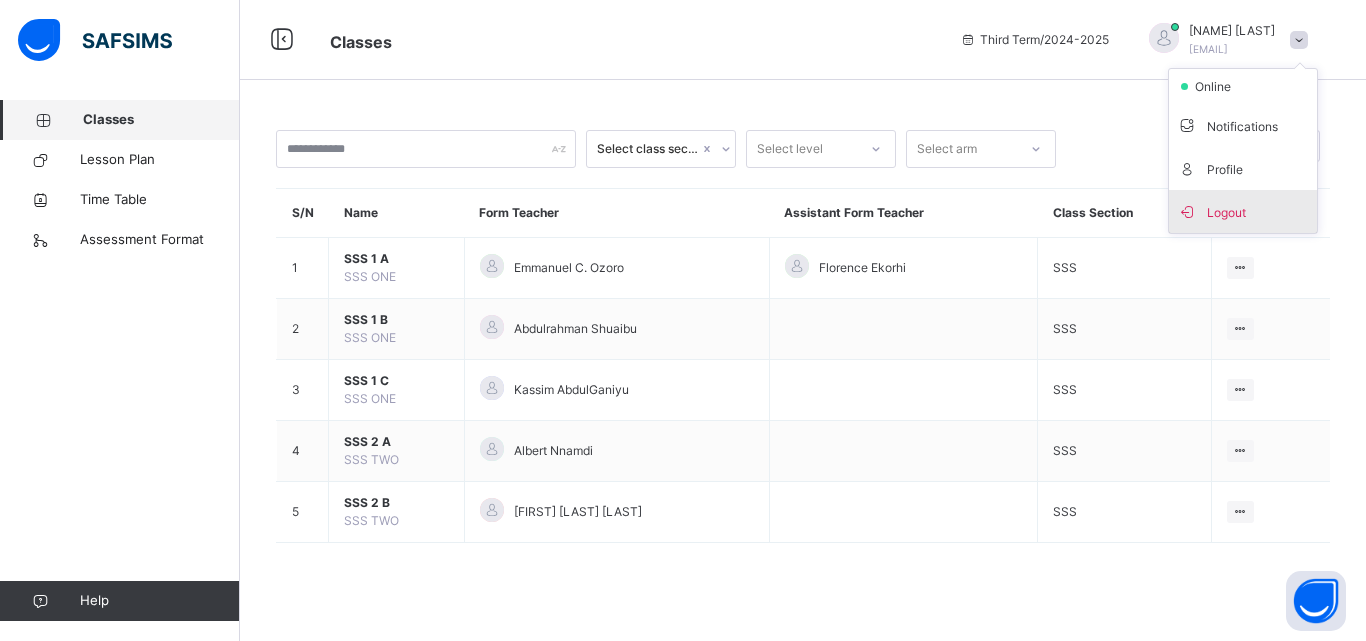 click on "Logout" at bounding box center [1243, 211] 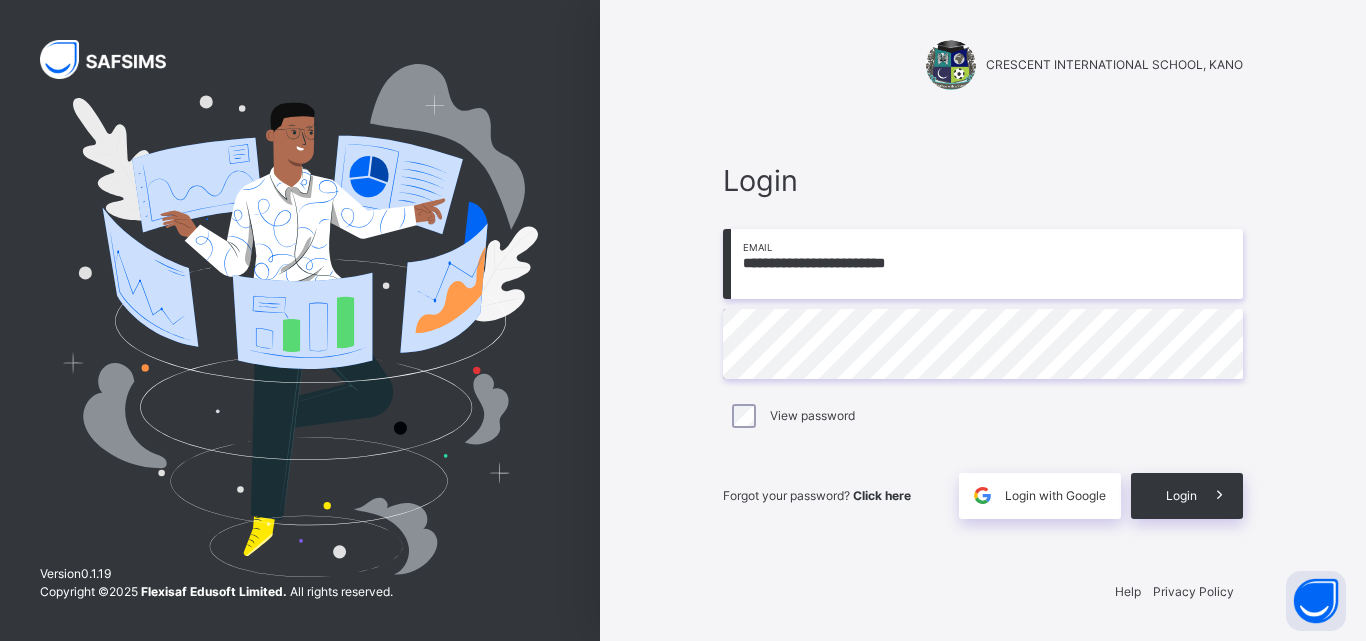 click on "**********" at bounding box center (983, 264) 